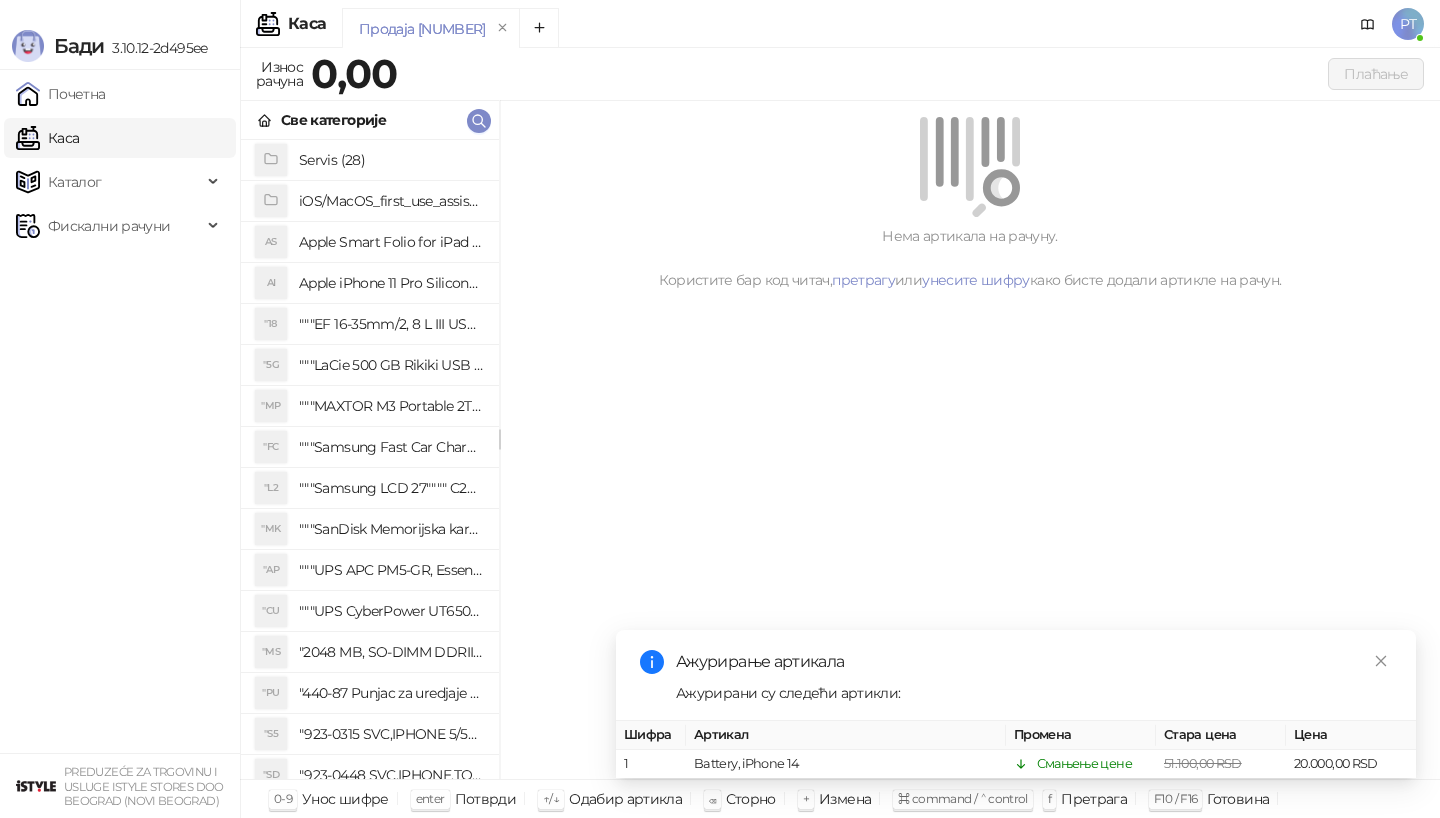 click 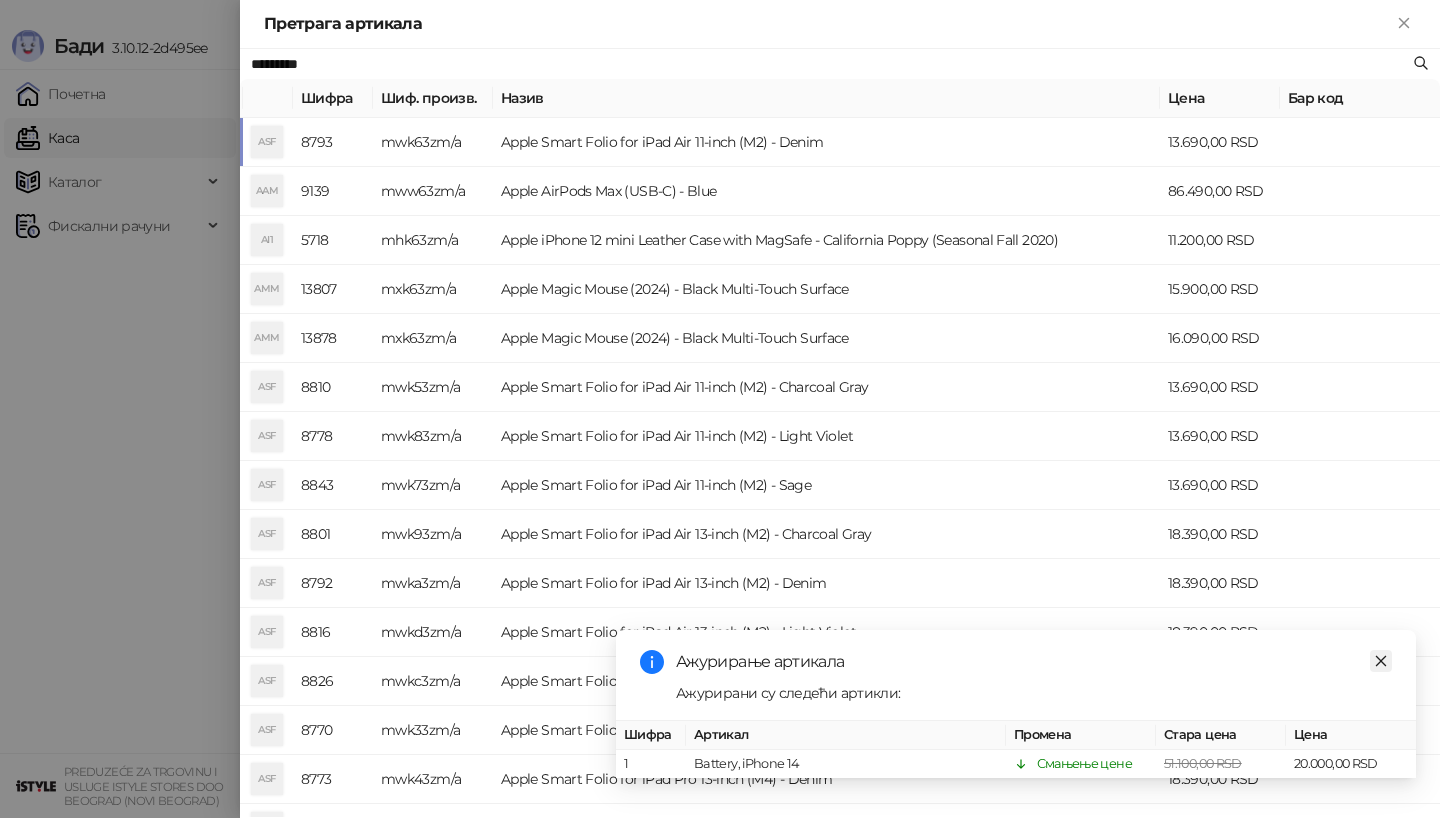 type on "*********" 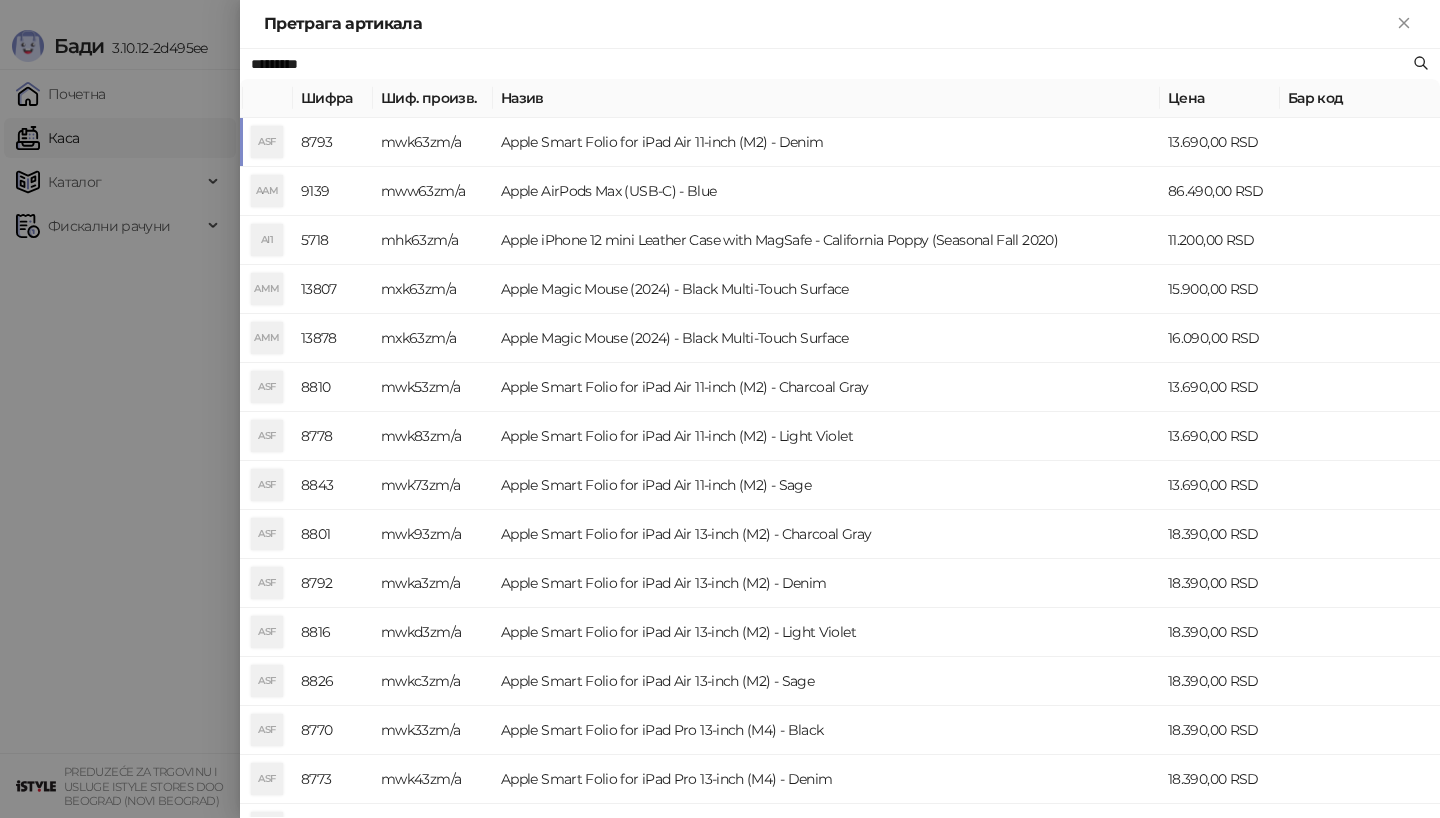 click on "Назив" at bounding box center [826, 98] 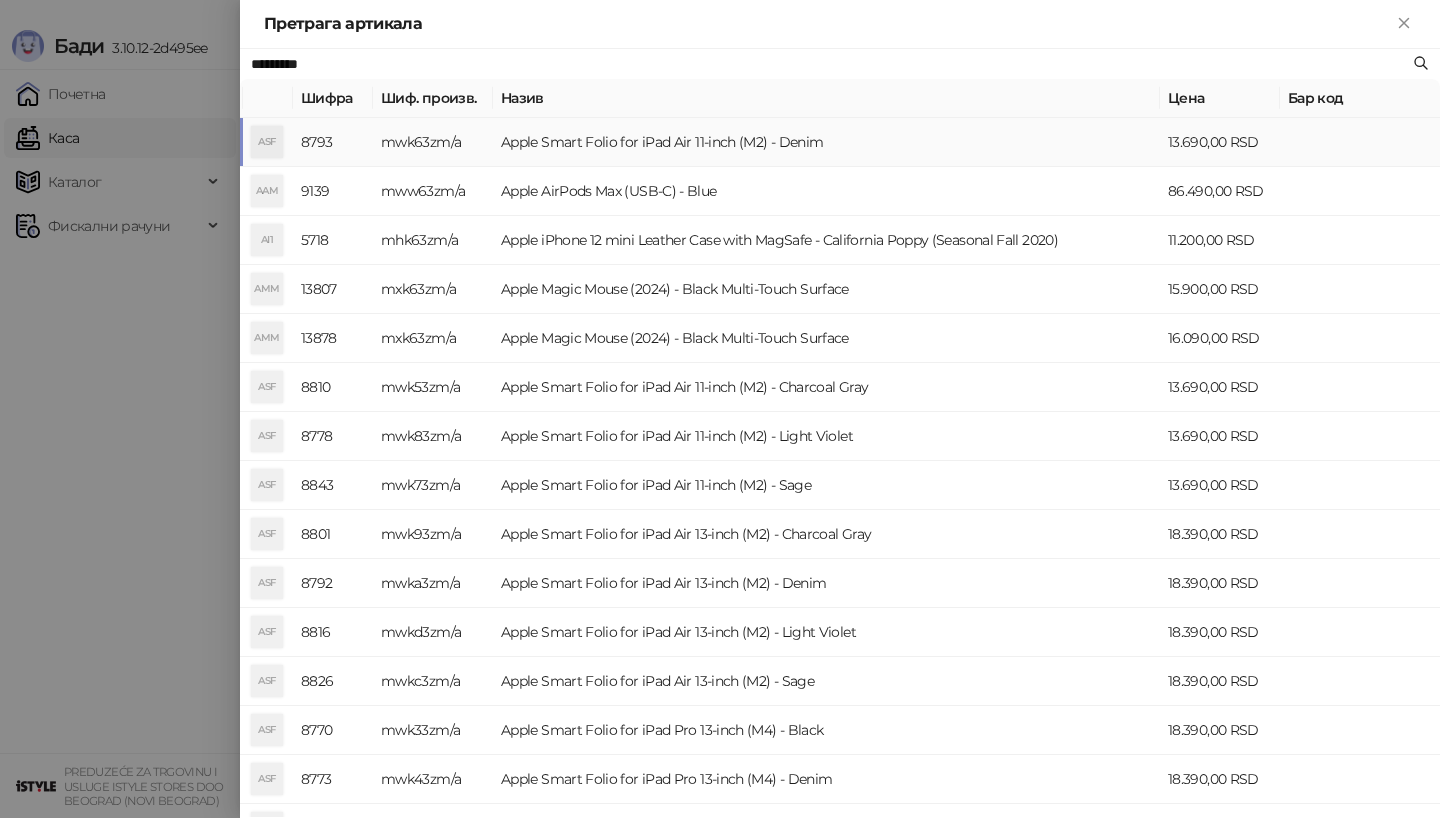 click on "Apple Smart Folio for iPad Air 11-inch (M2) - Denim" at bounding box center [826, 142] 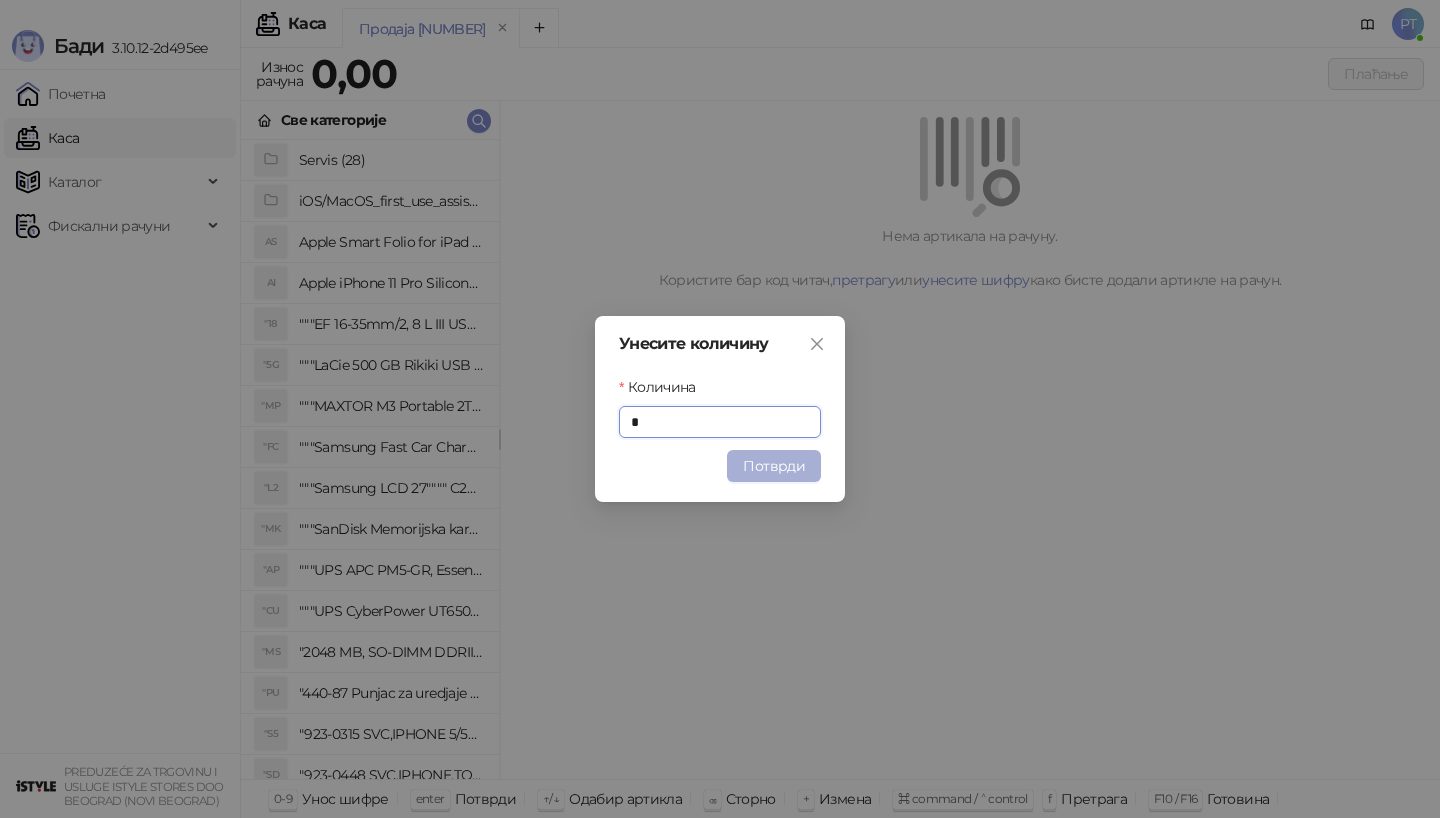click on "Потврди" at bounding box center (774, 466) 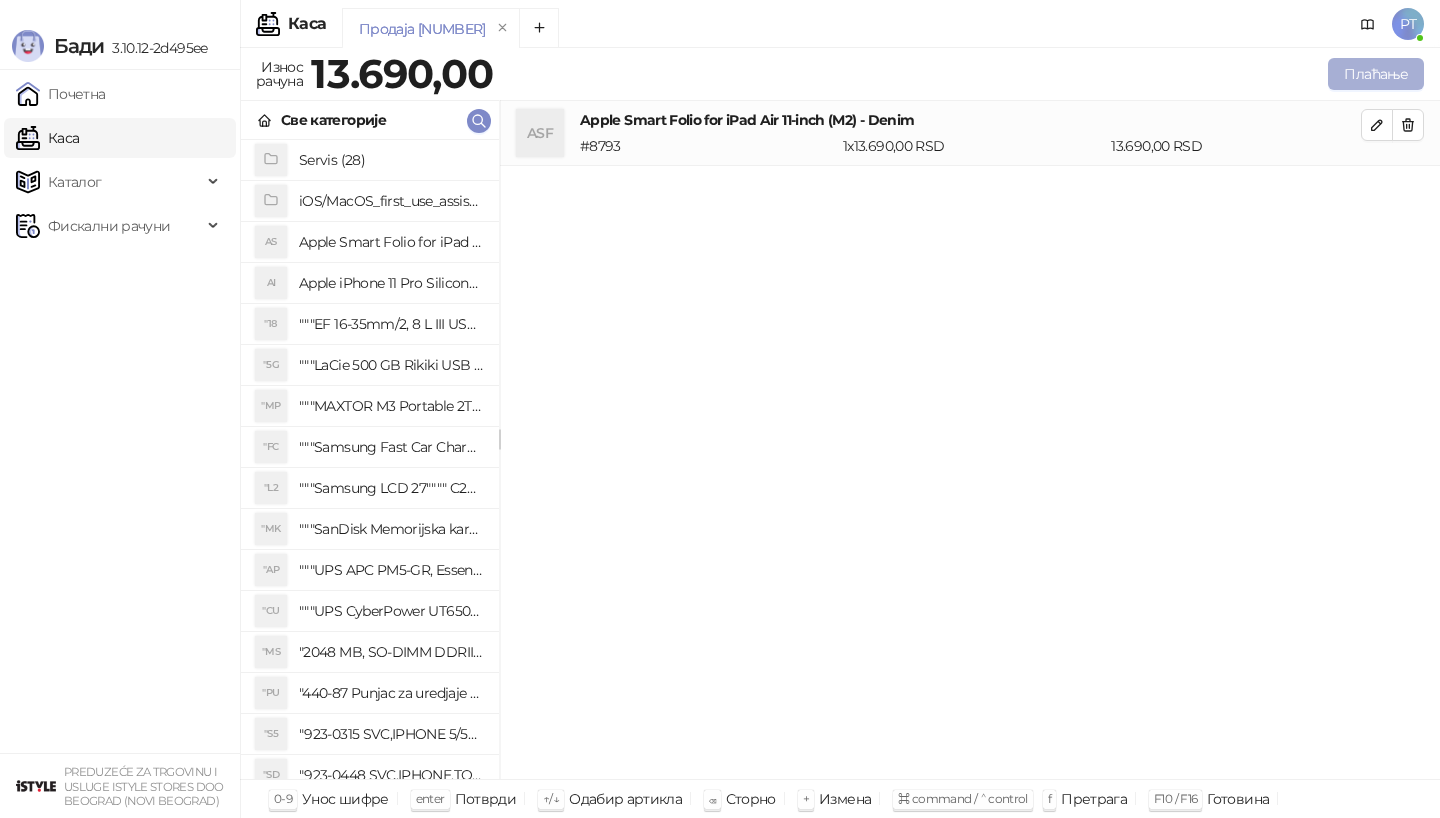 click on "Плаћање" at bounding box center (1376, 74) 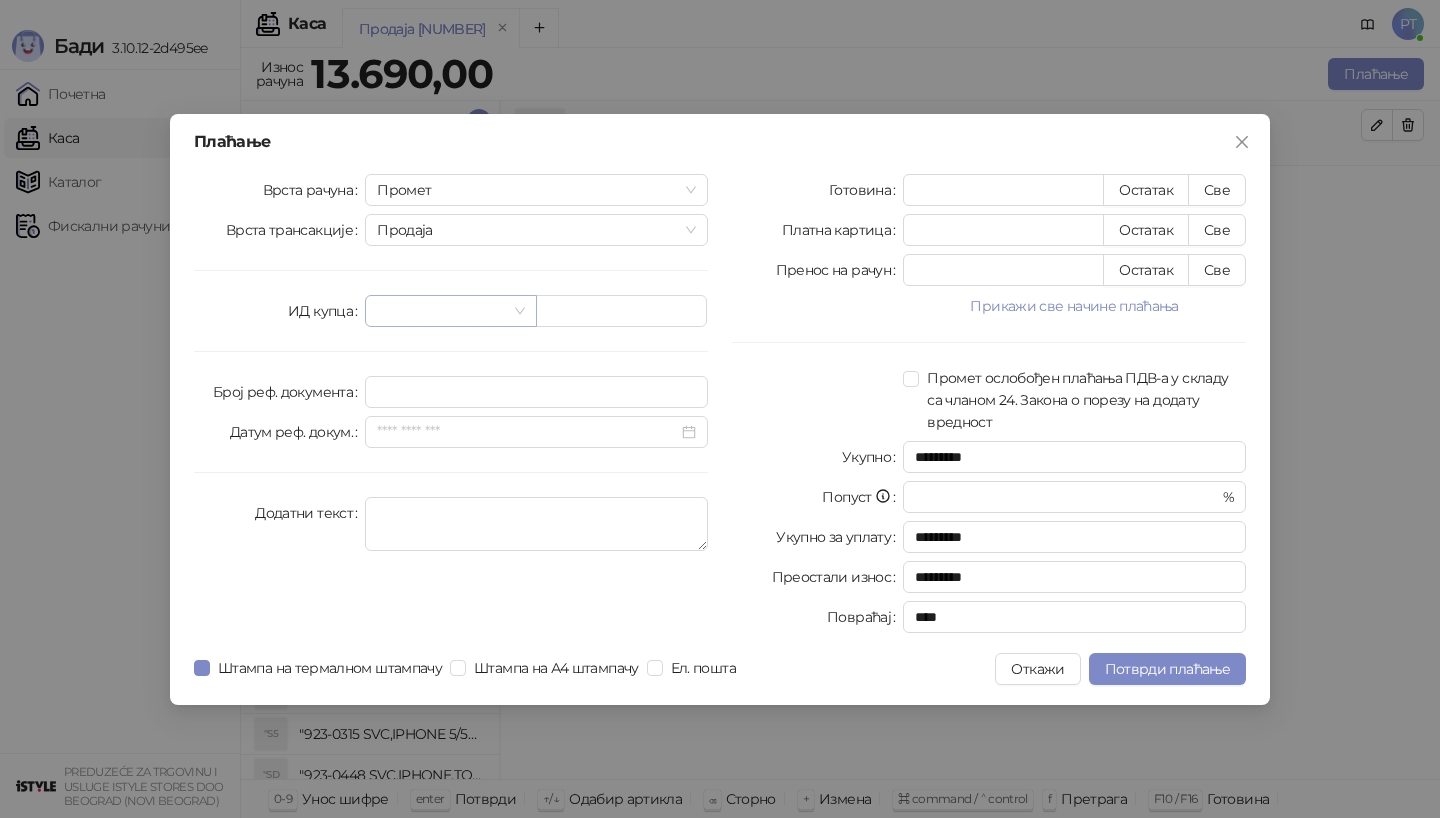 click at bounding box center [441, 311] 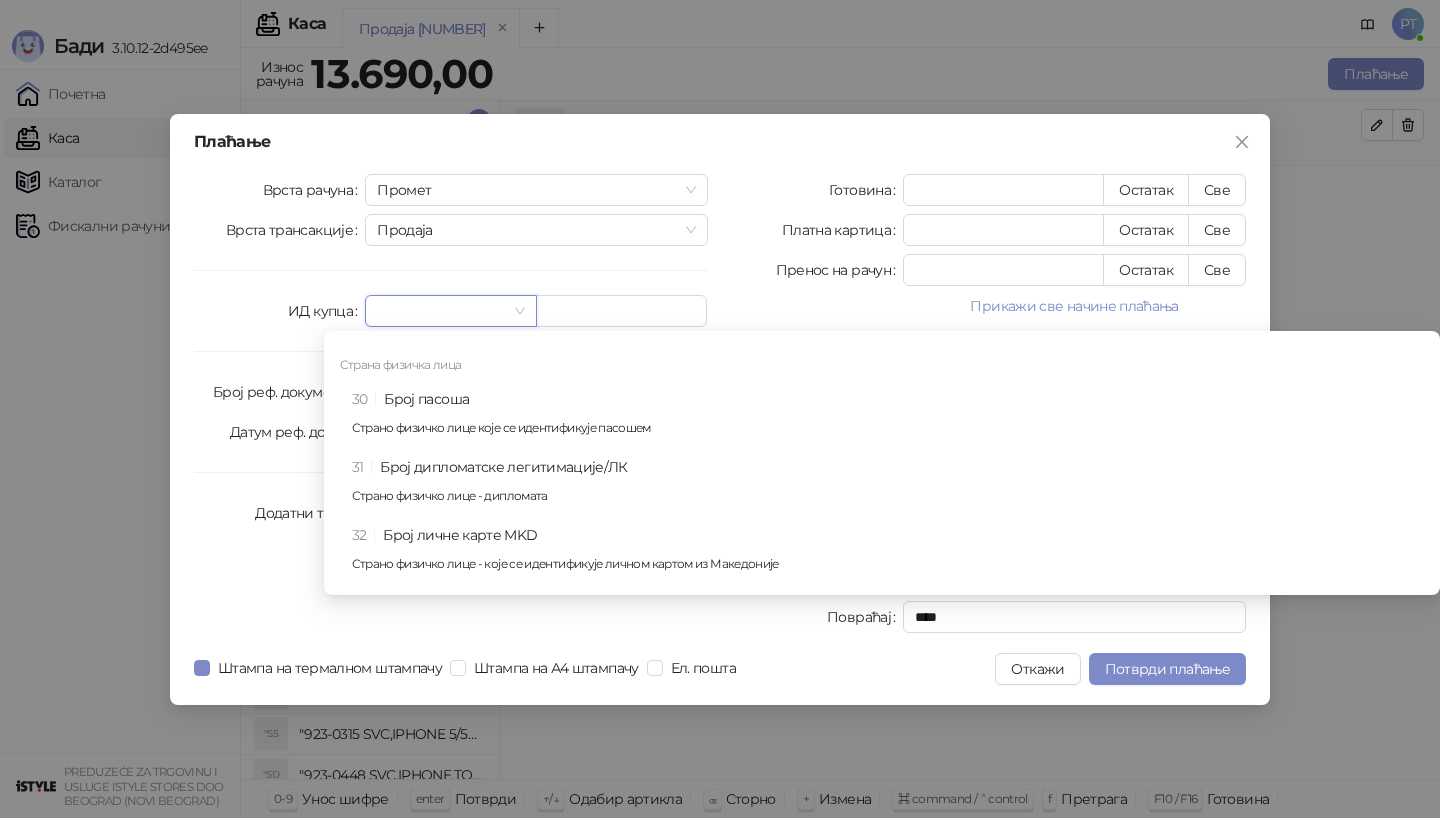 scroll, scrollTop: 885, scrollLeft: 0, axis: vertical 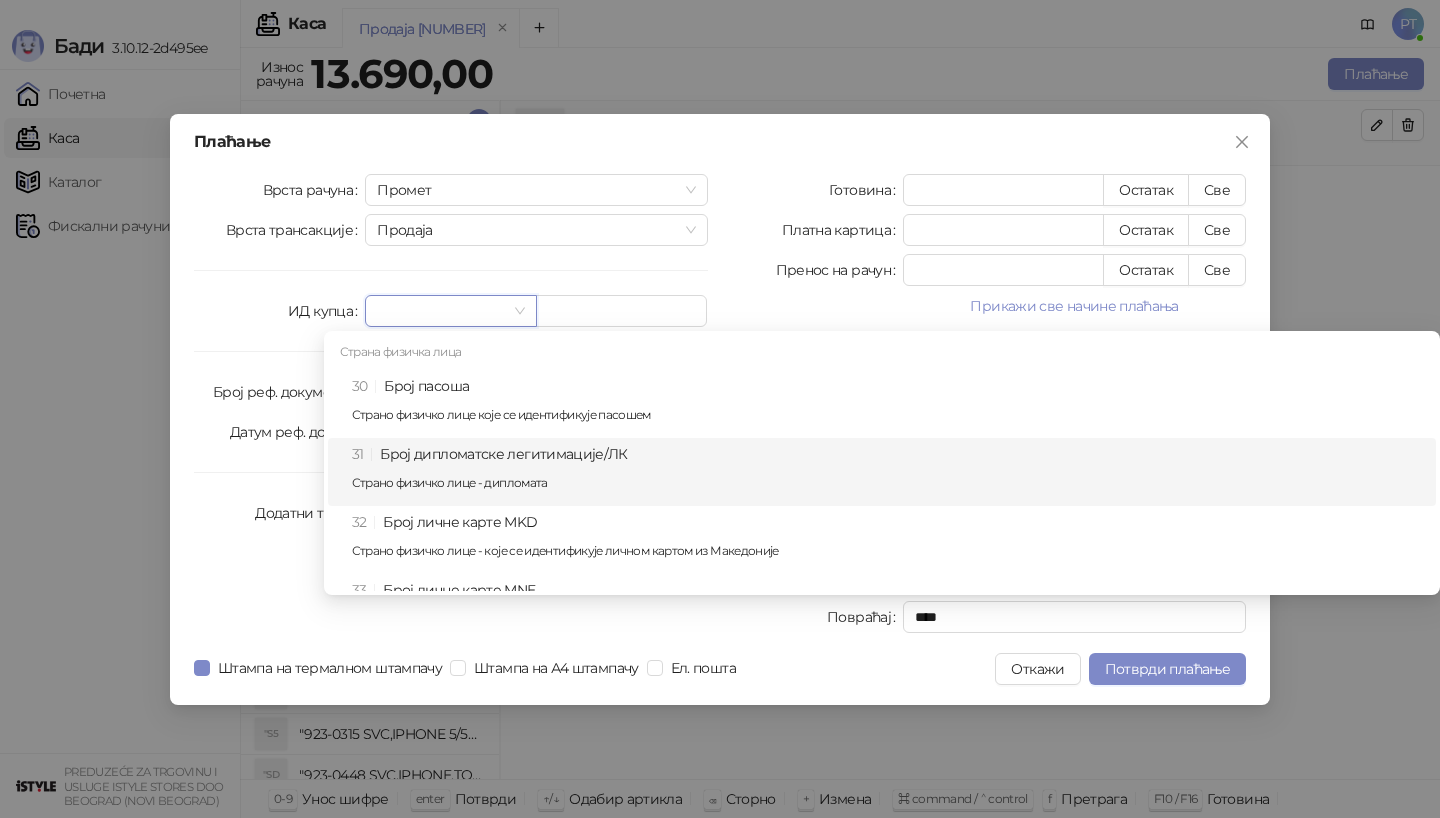 click on "31 Број дипломатске легитимације/ЛК Страно физичко лице - дипломата" at bounding box center [888, 472] 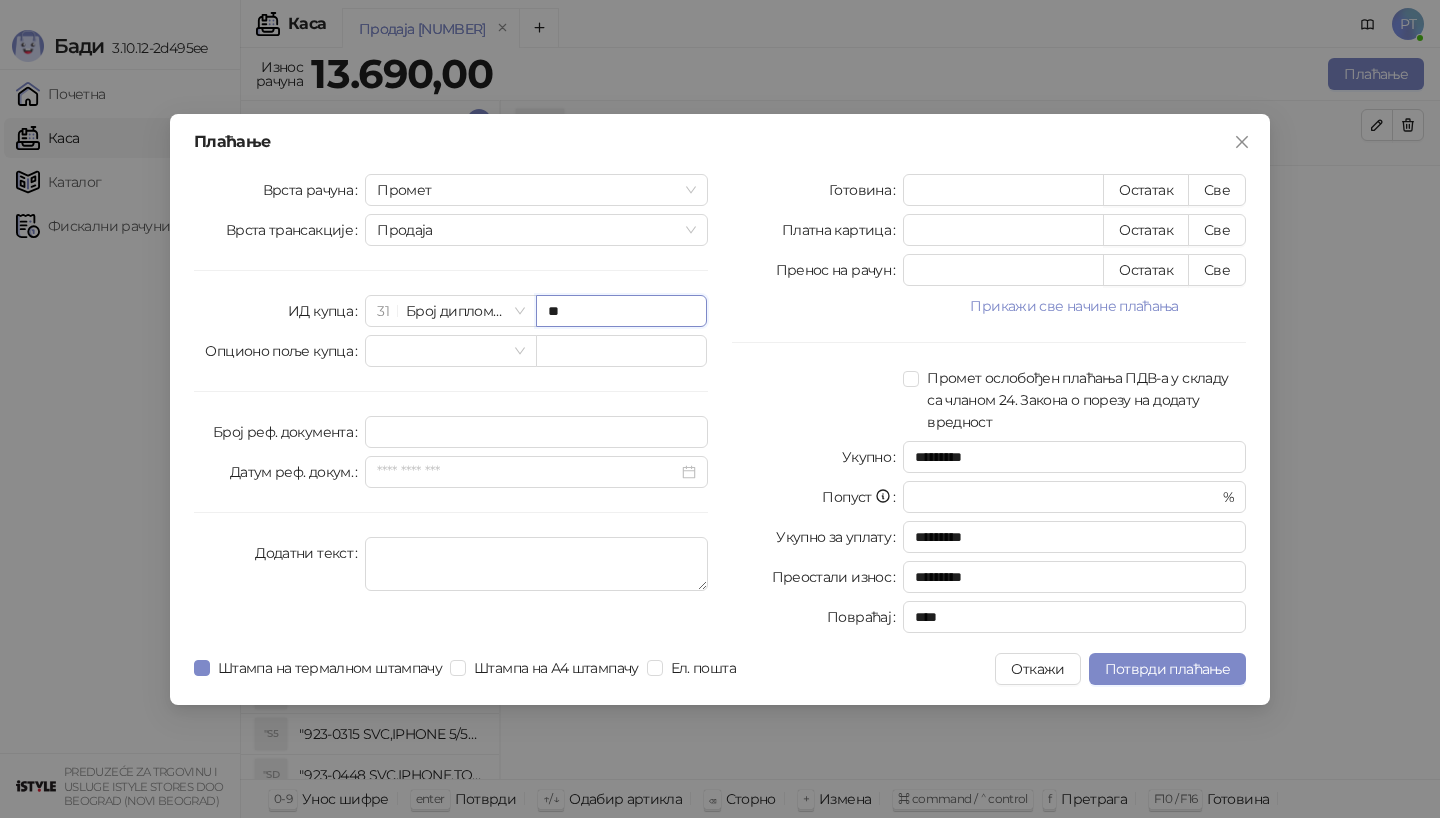 type on "*" 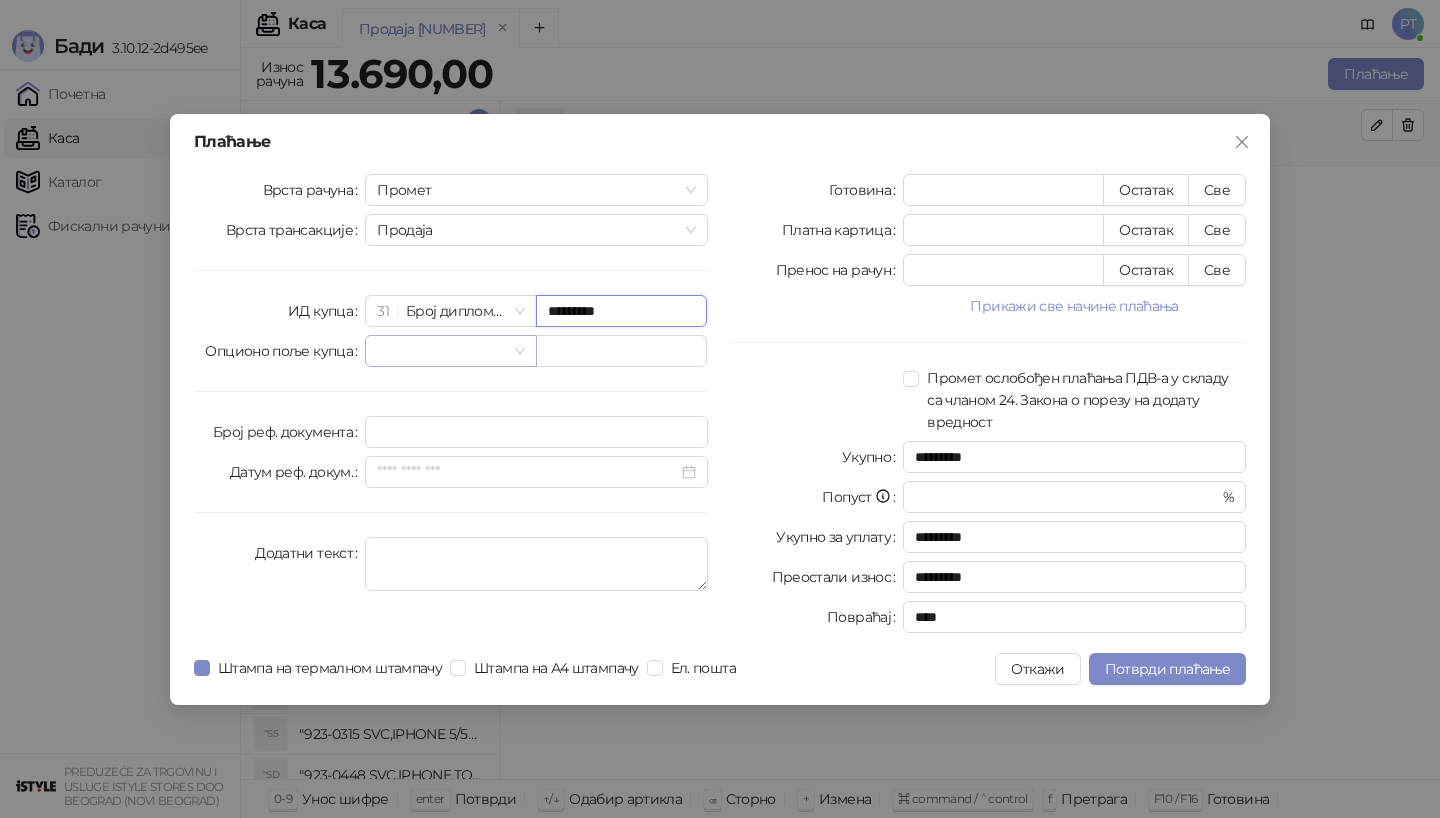 type on "*********" 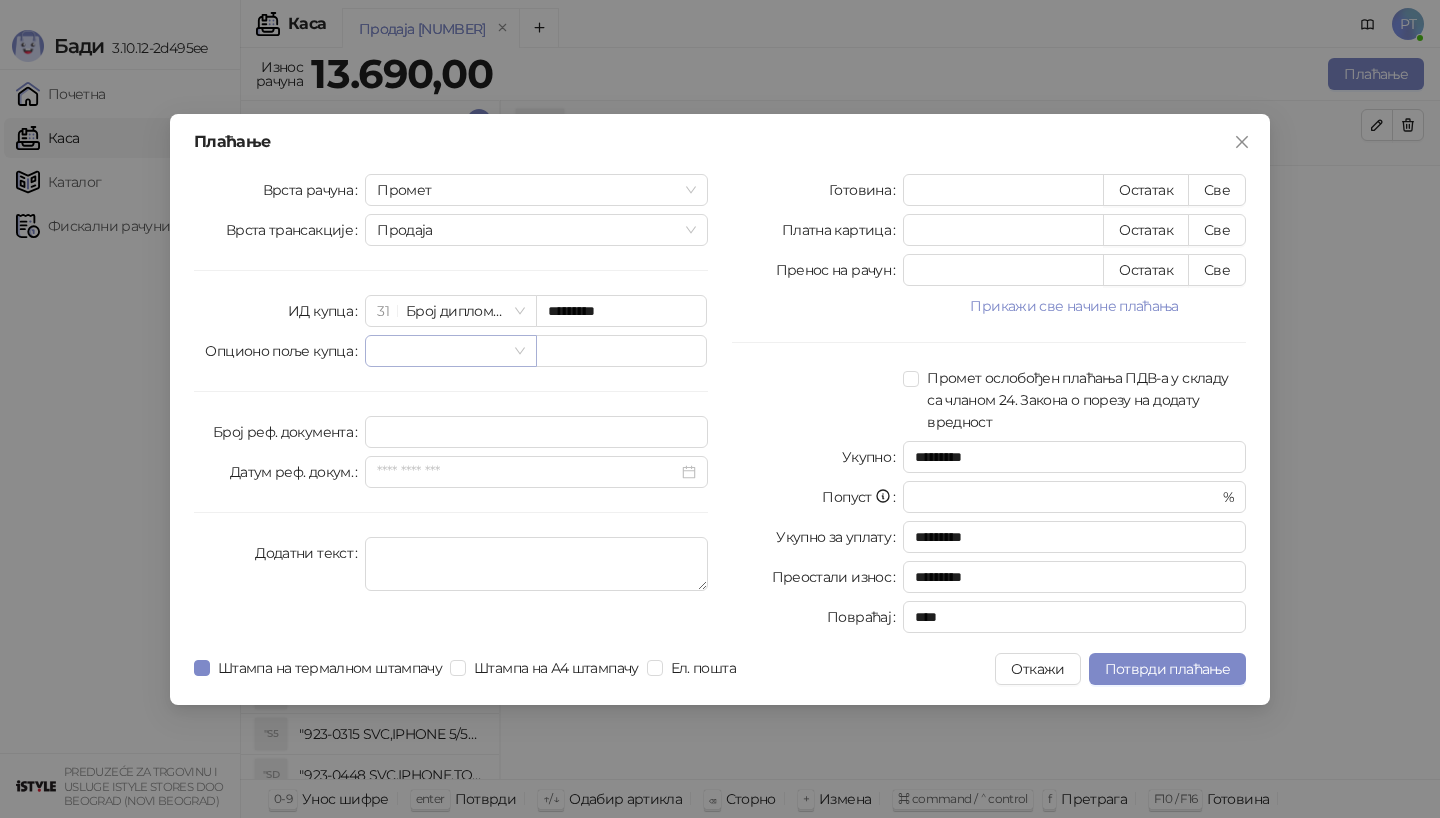 click at bounding box center [441, 351] 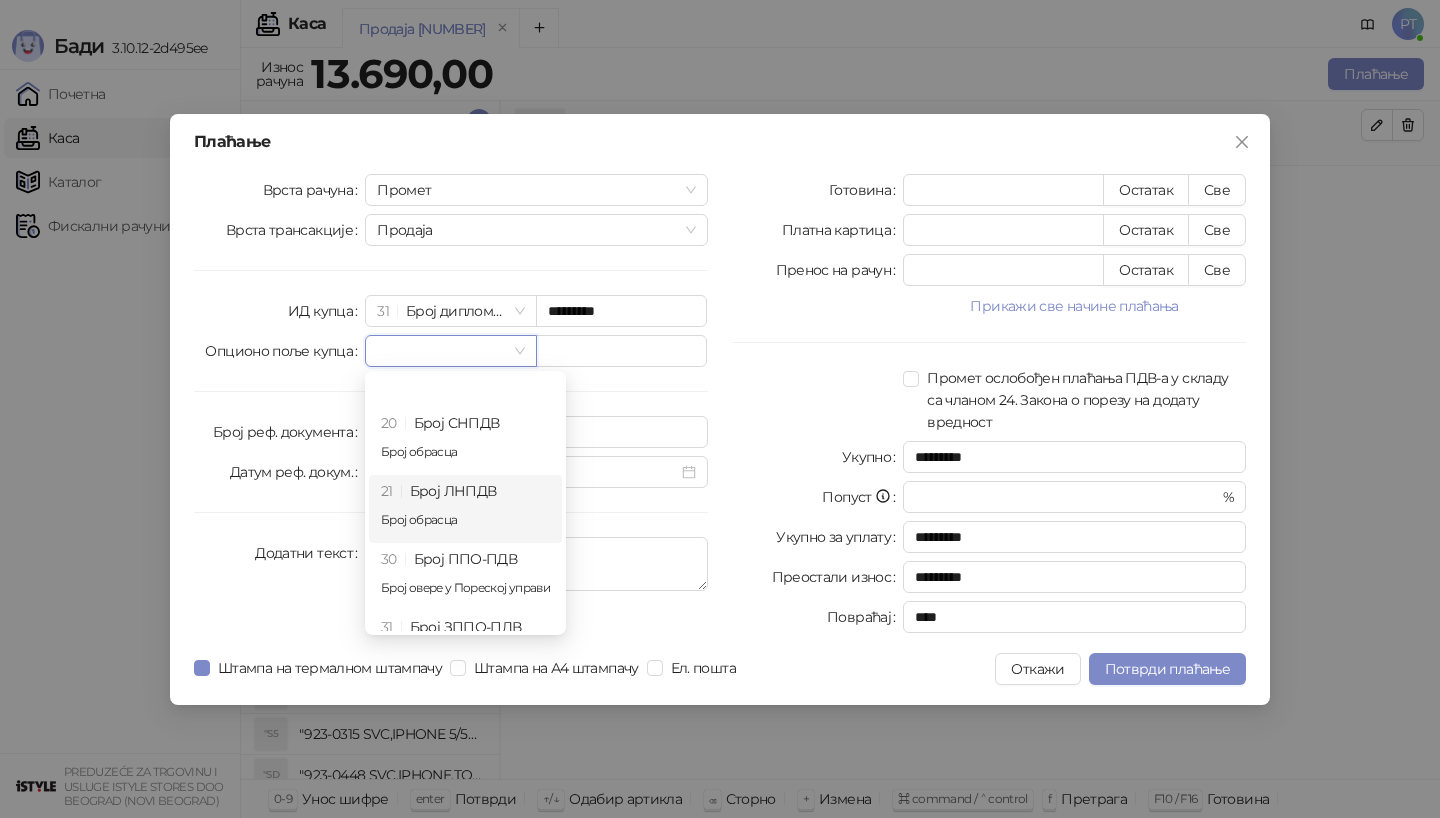 click on "21 Број ЛНПДВ Број обрасца" at bounding box center [465, 509] 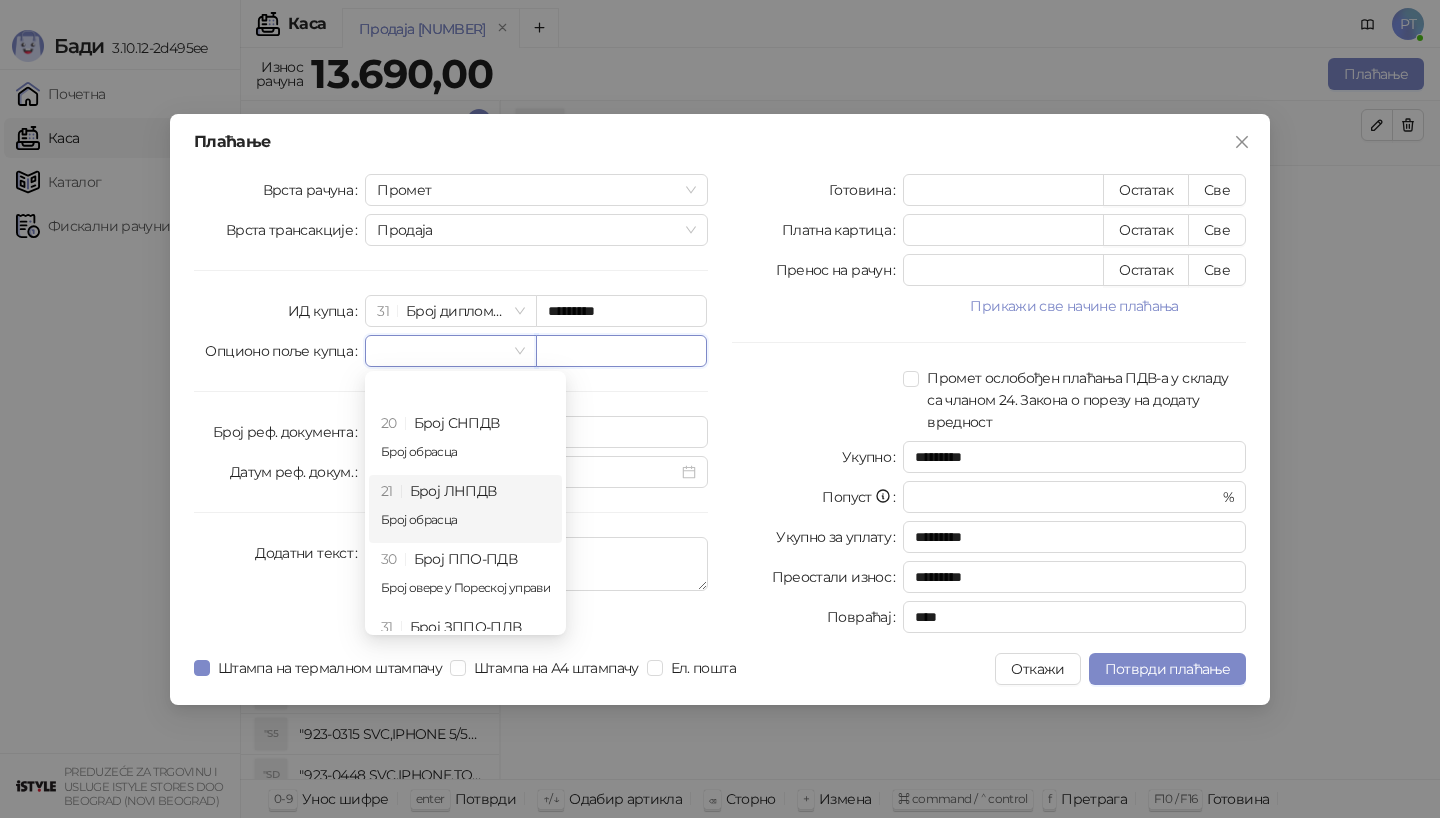 type on "*********" 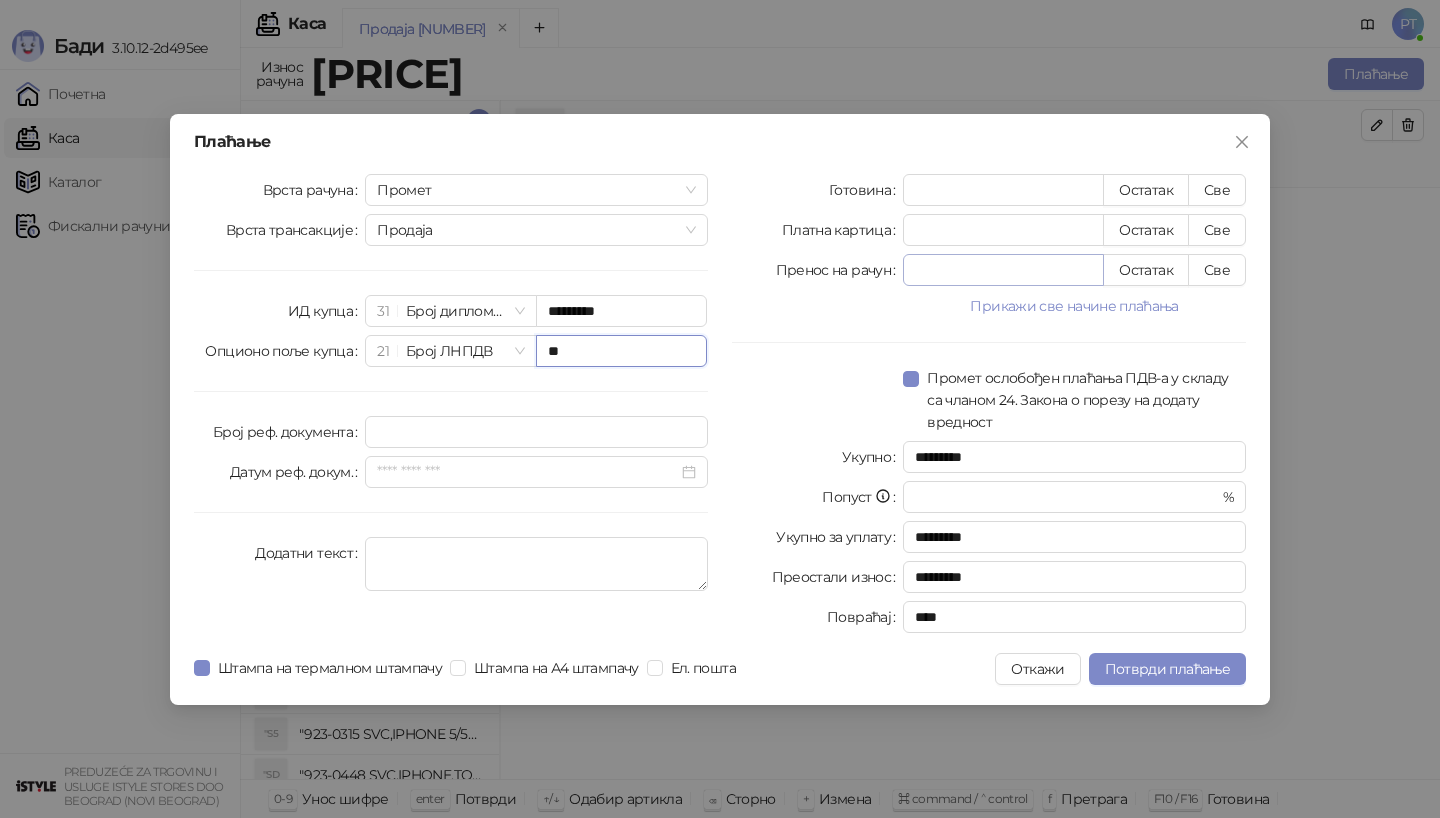 type on "*" 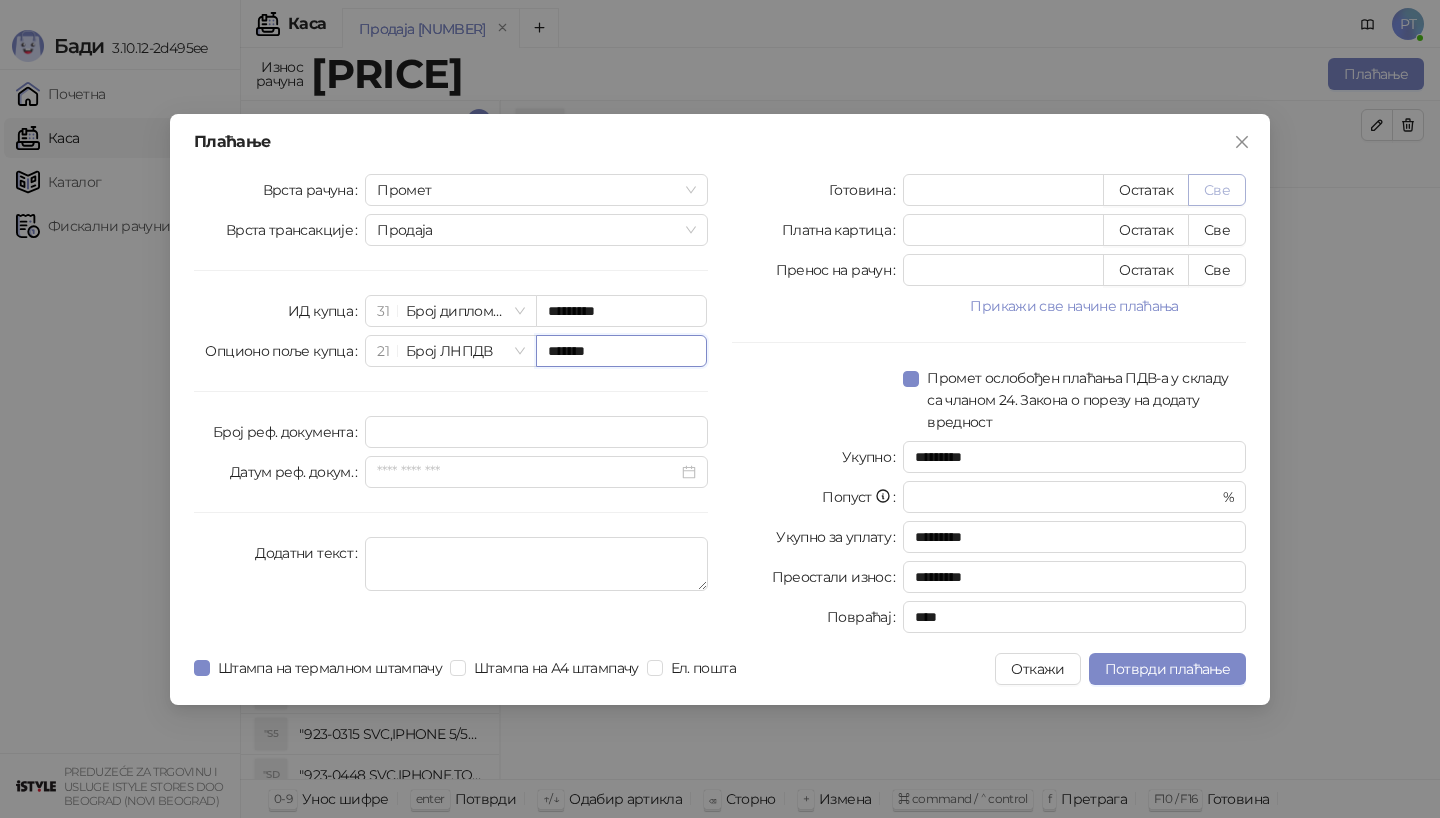 type on "*******" 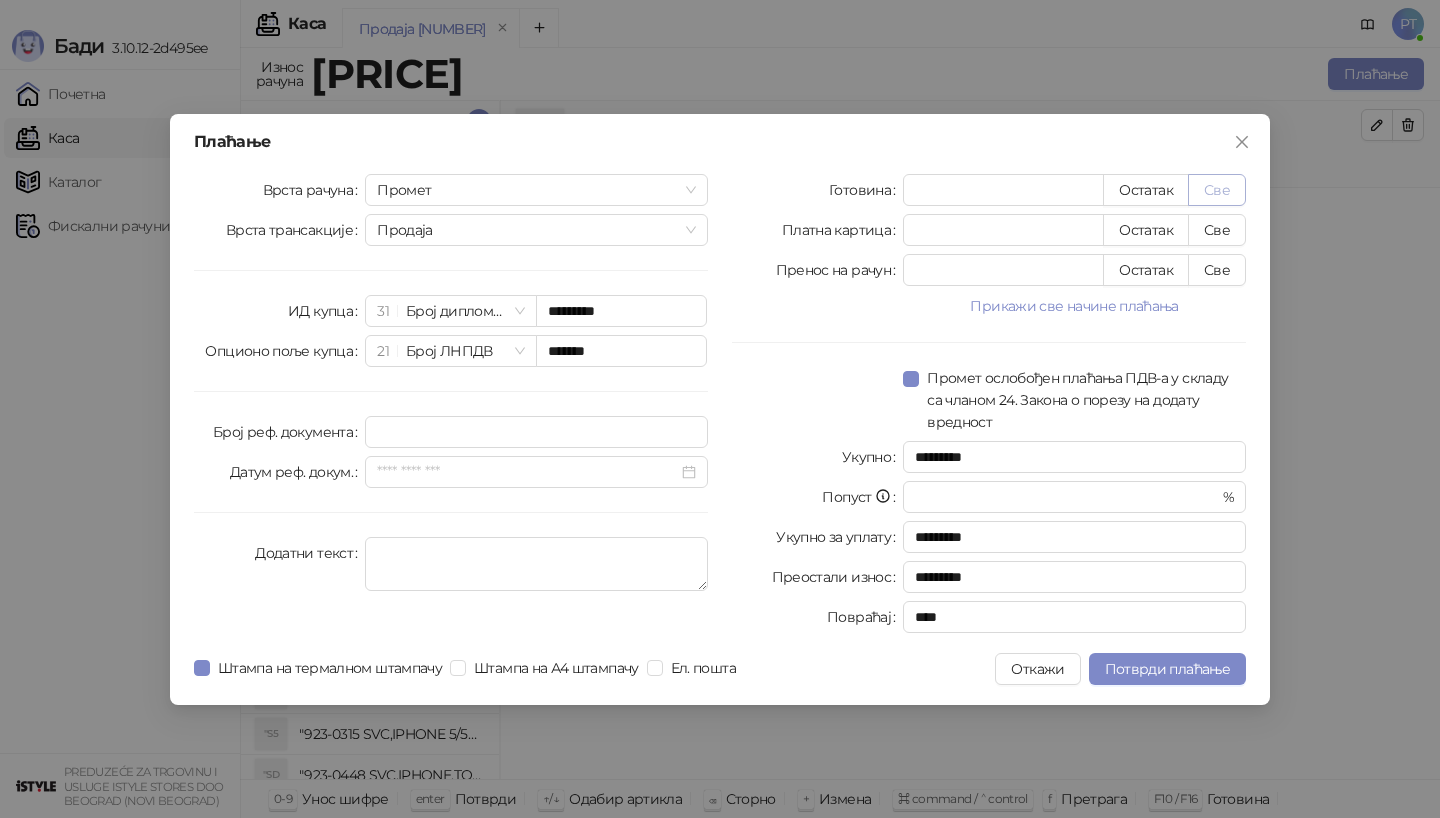 click on "Све" at bounding box center [1217, 190] 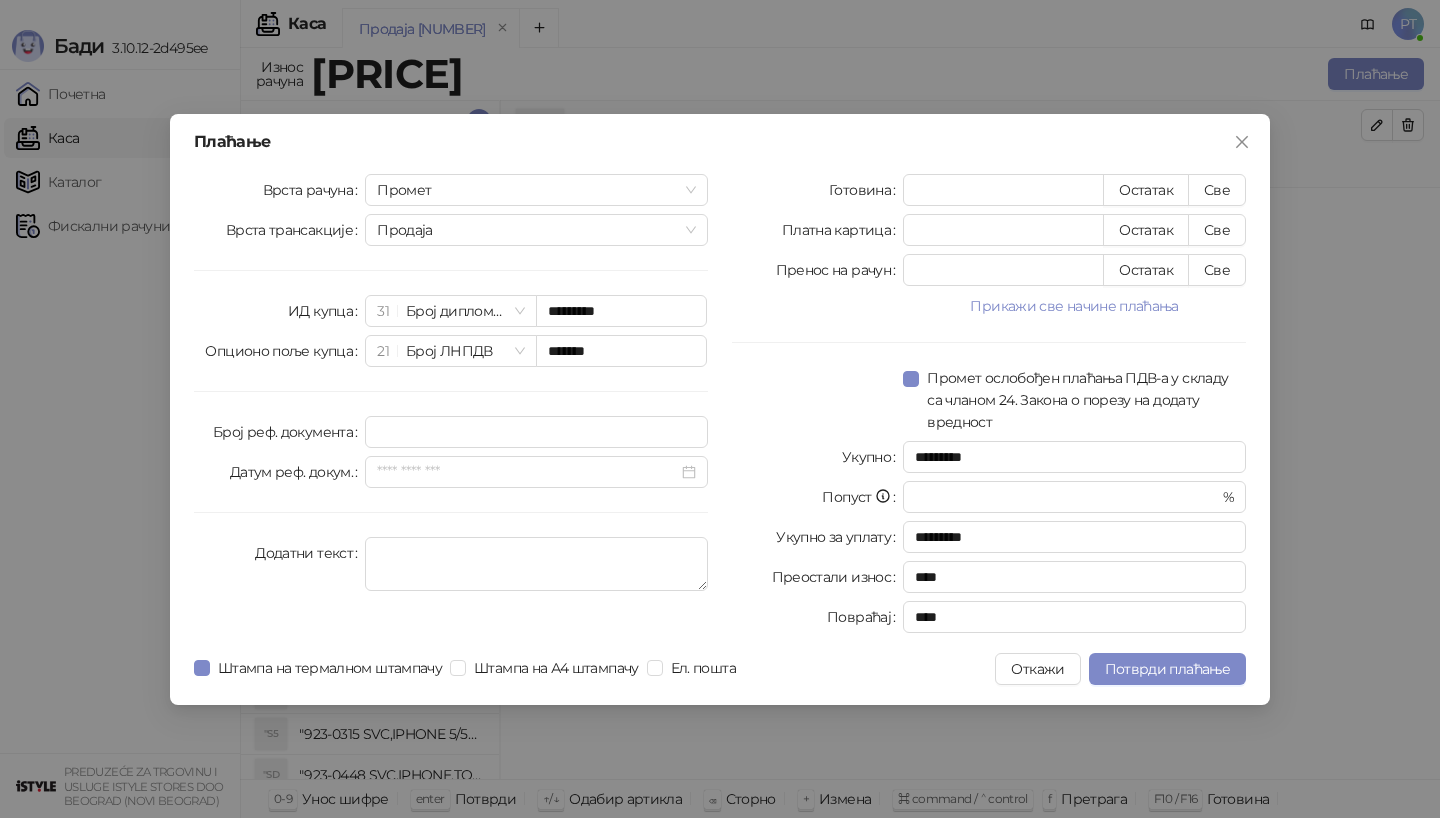 type 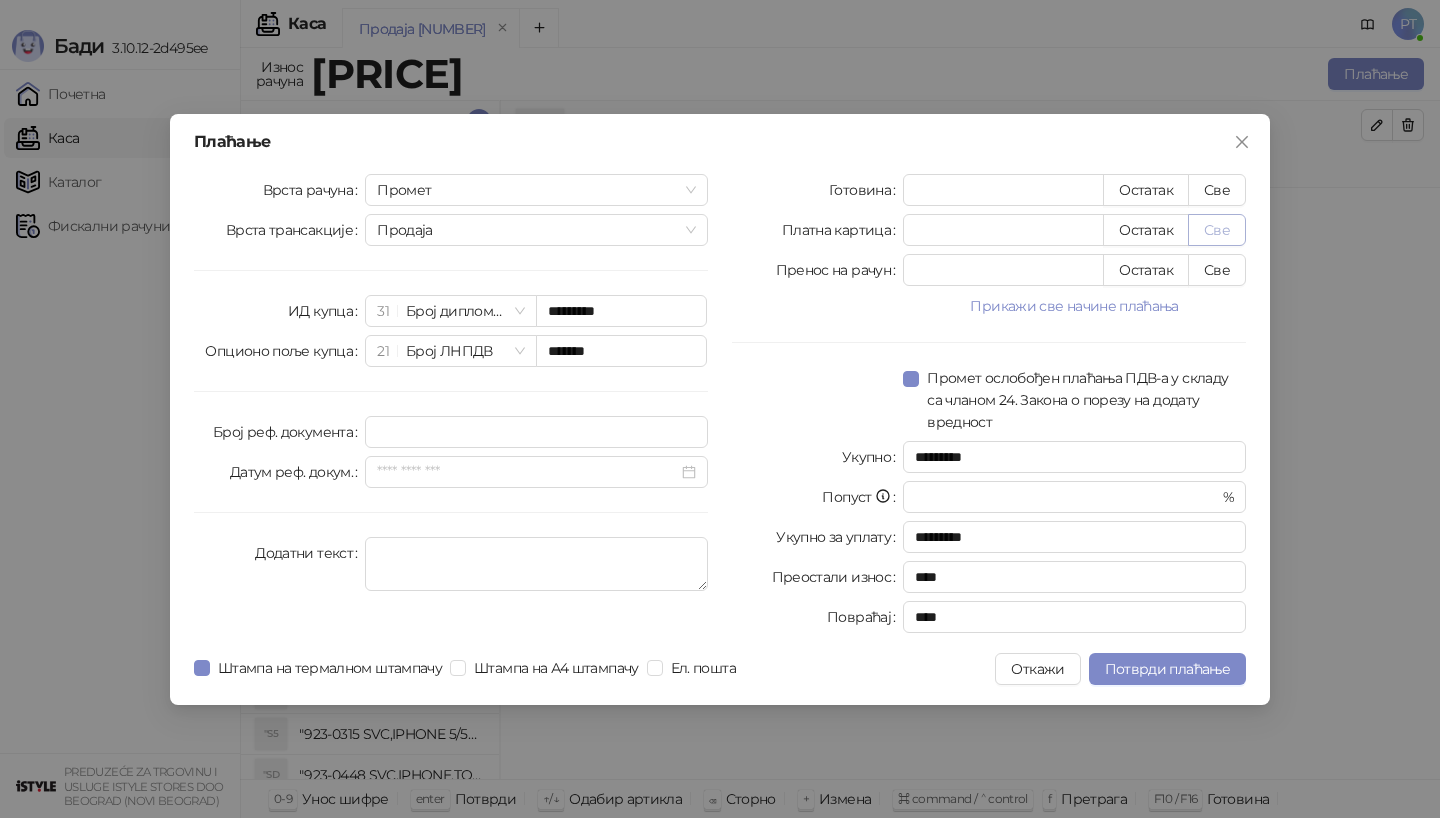 click on "Све" at bounding box center [1217, 230] 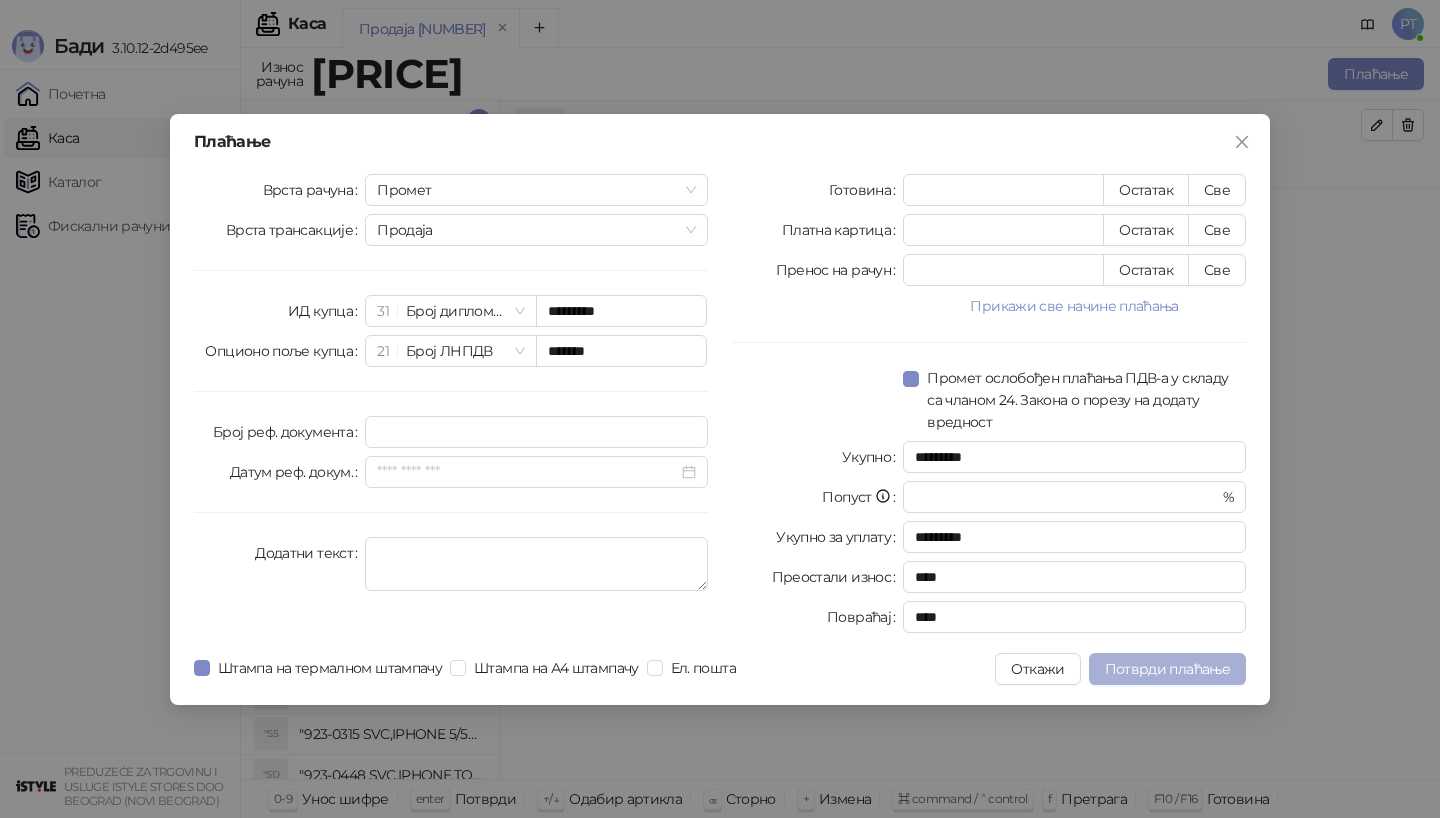 click on "Потврди плаћање" at bounding box center [1167, 669] 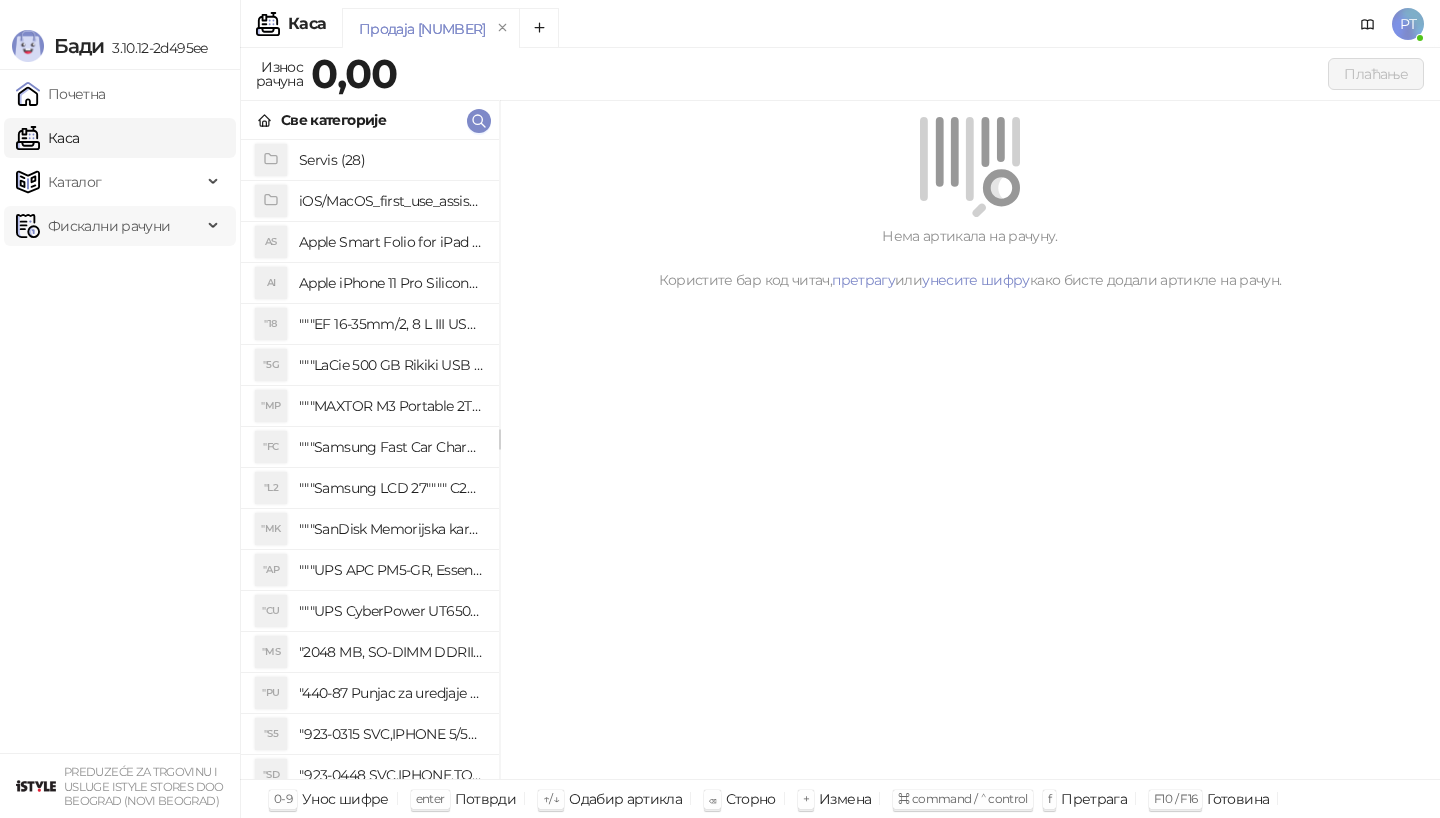 click on "Фискални рачуни" at bounding box center [109, 226] 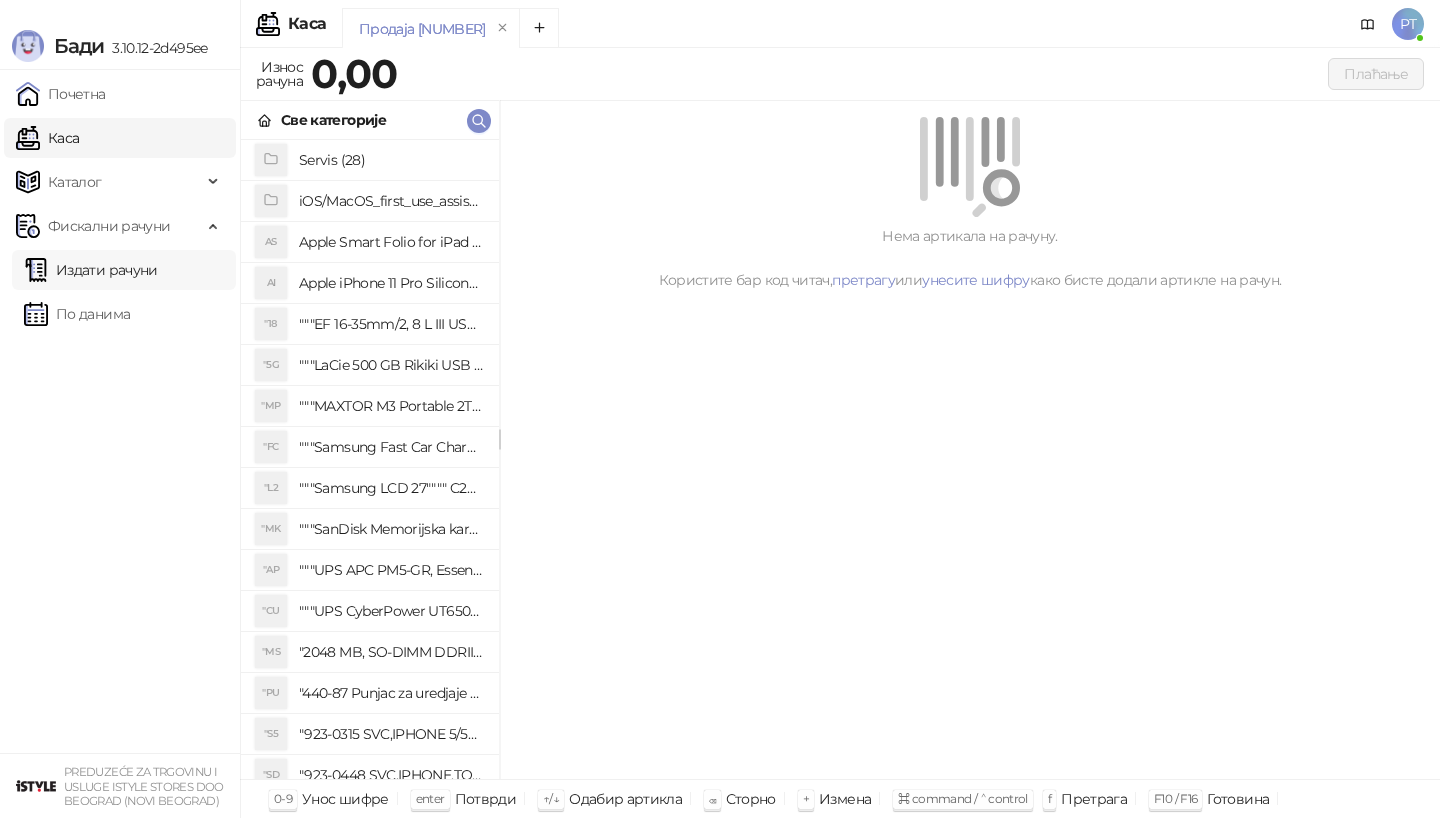 click on "Издати рачуни" at bounding box center (91, 270) 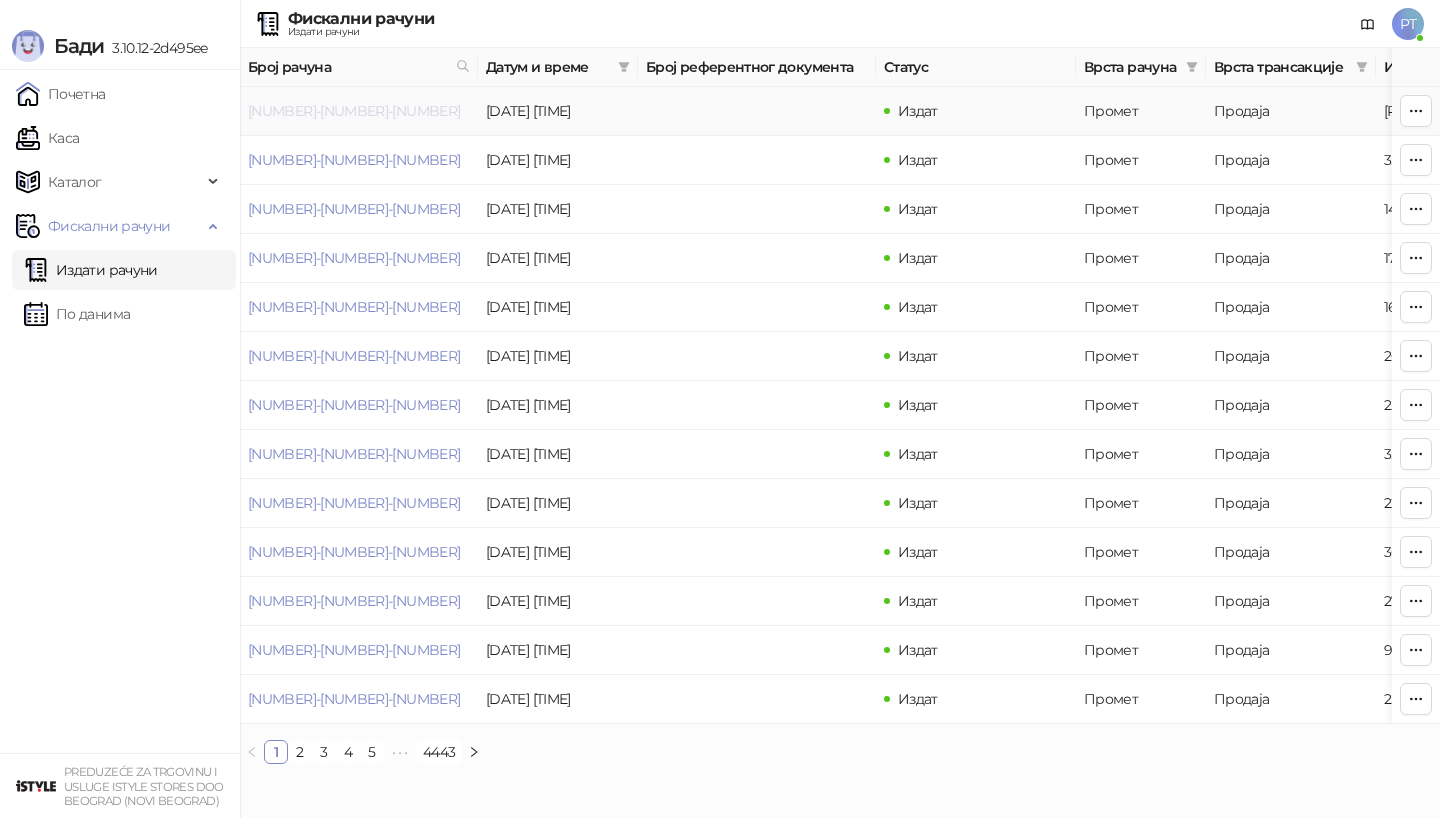 click on "6RVUNYCA-6RVUNYCA-9686" at bounding box center (354, 111) 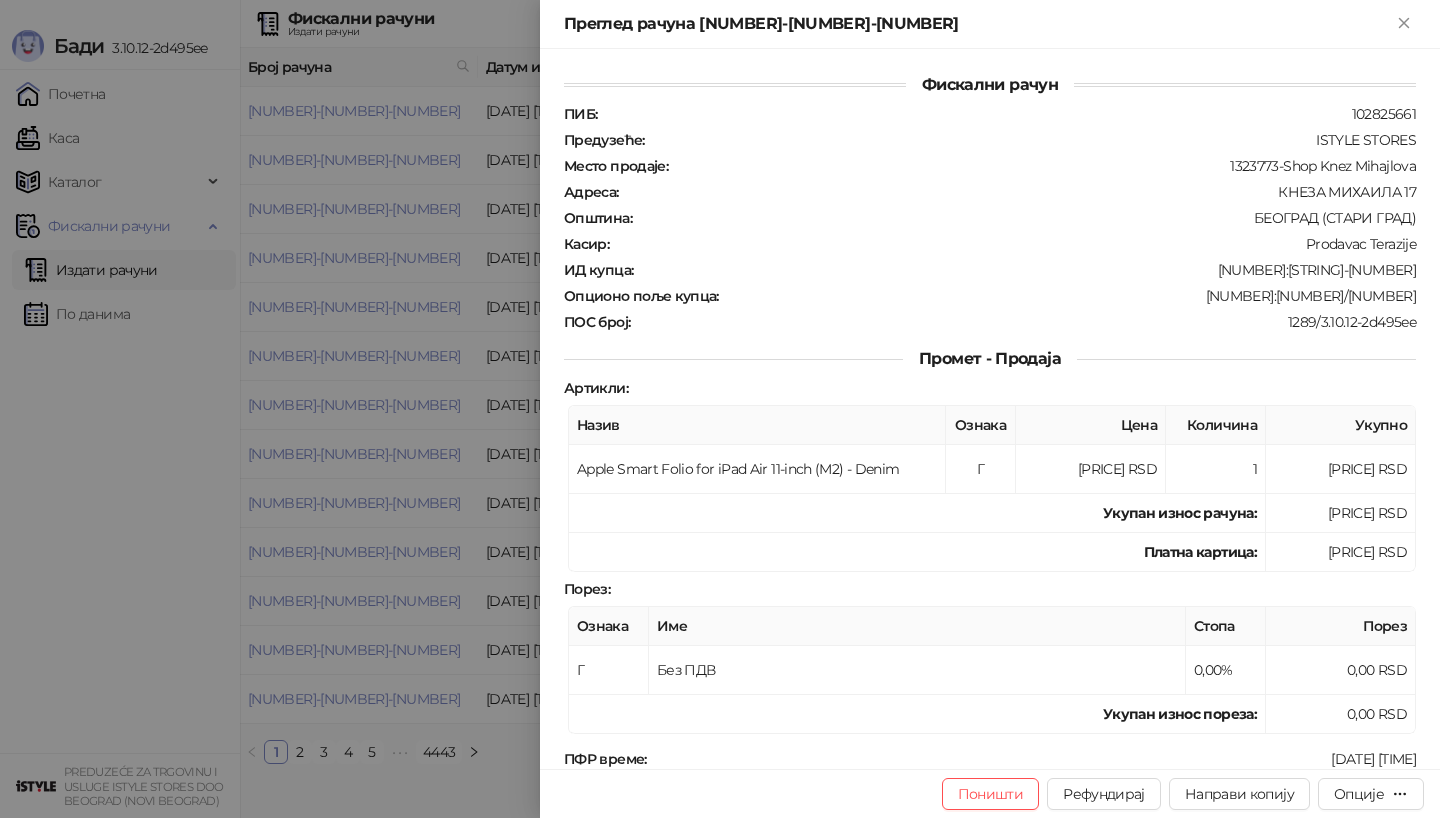 click at bounding box center [720, 409] 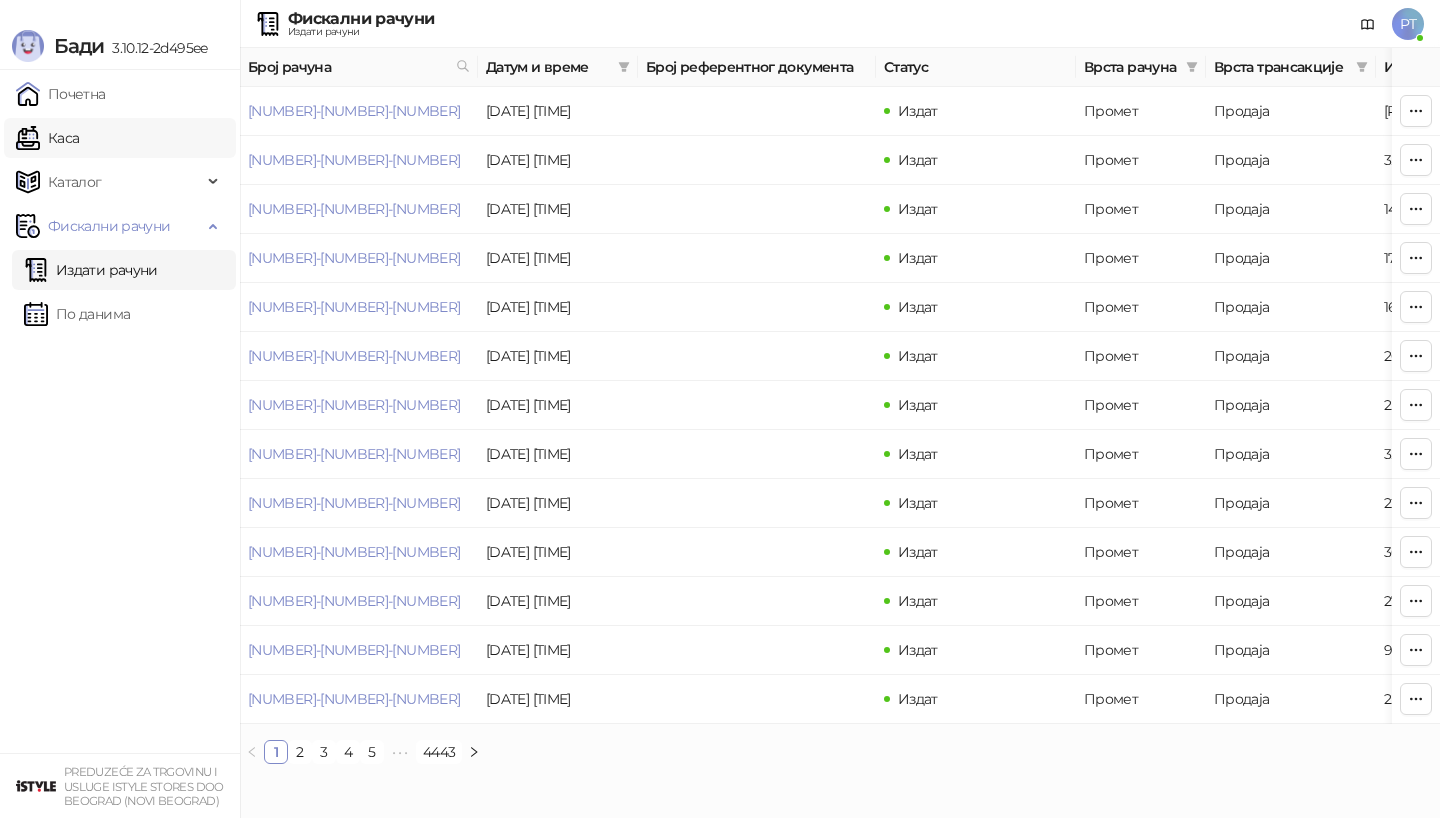 click on "Каса" at bounding box center [47, 138] 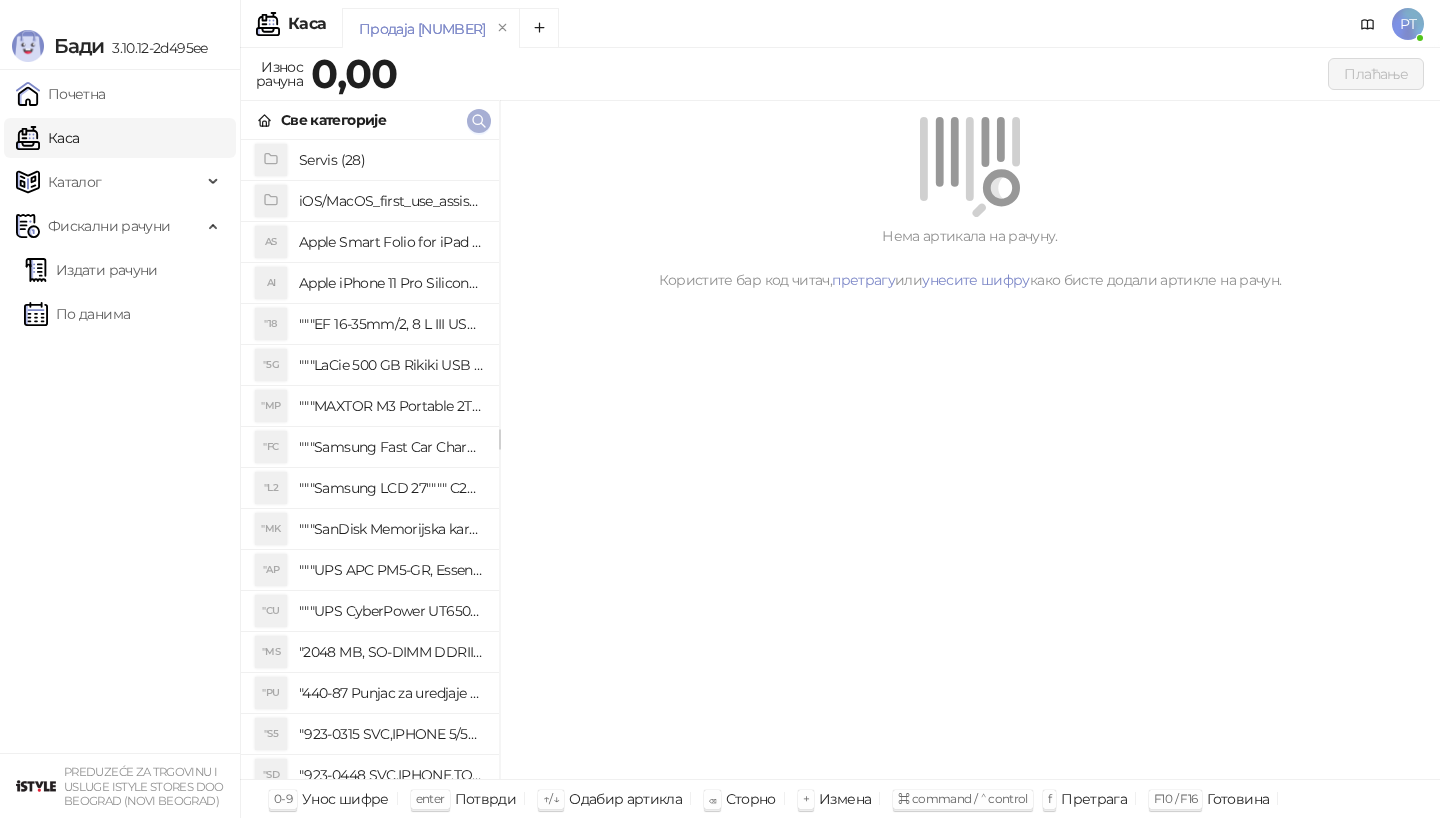 click 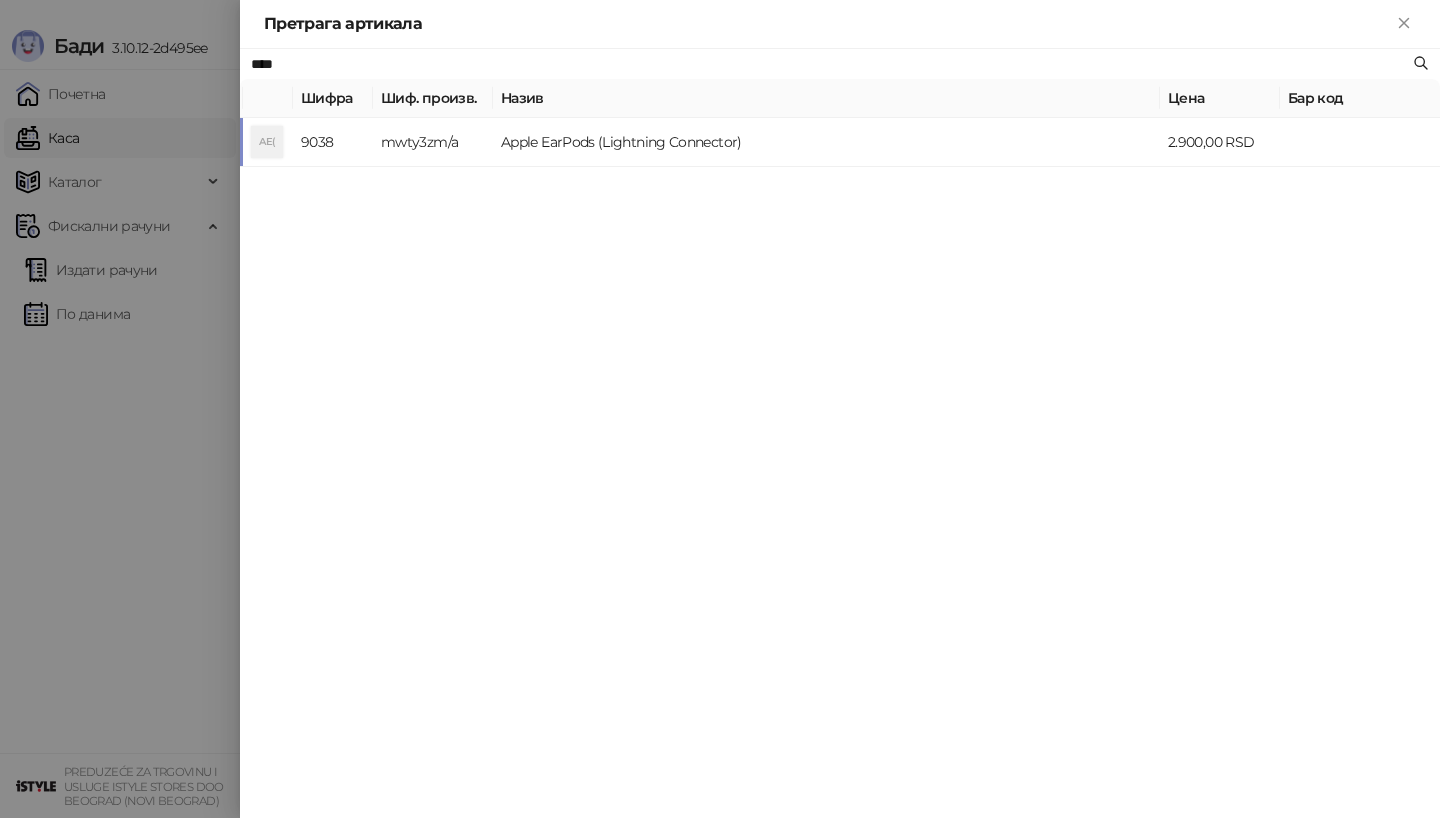 click on "Apple EarPods (Lightning Connector)" at bounding box center [826, 142] 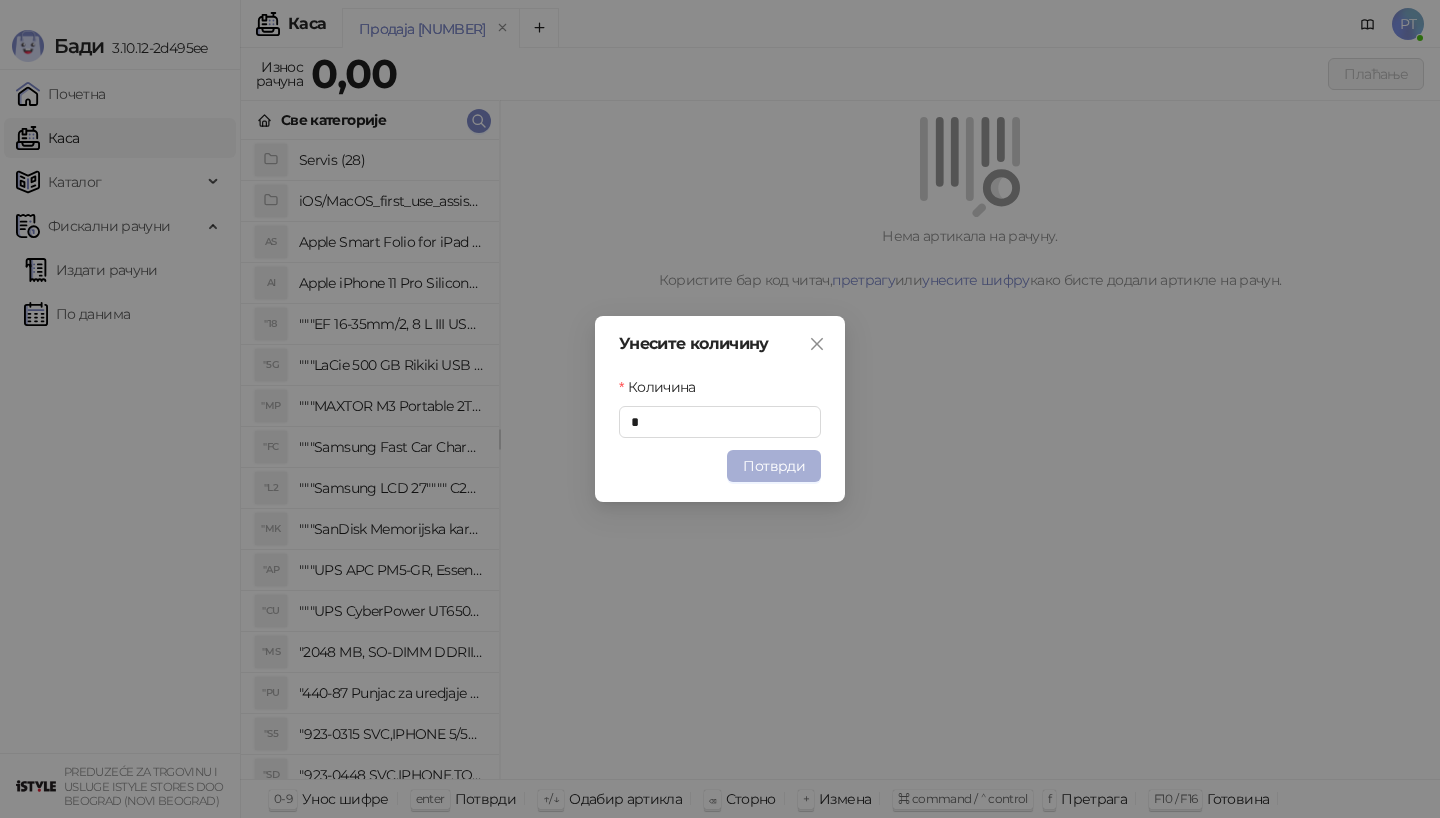 click on "Потврди" at bounding box center (774, 466) 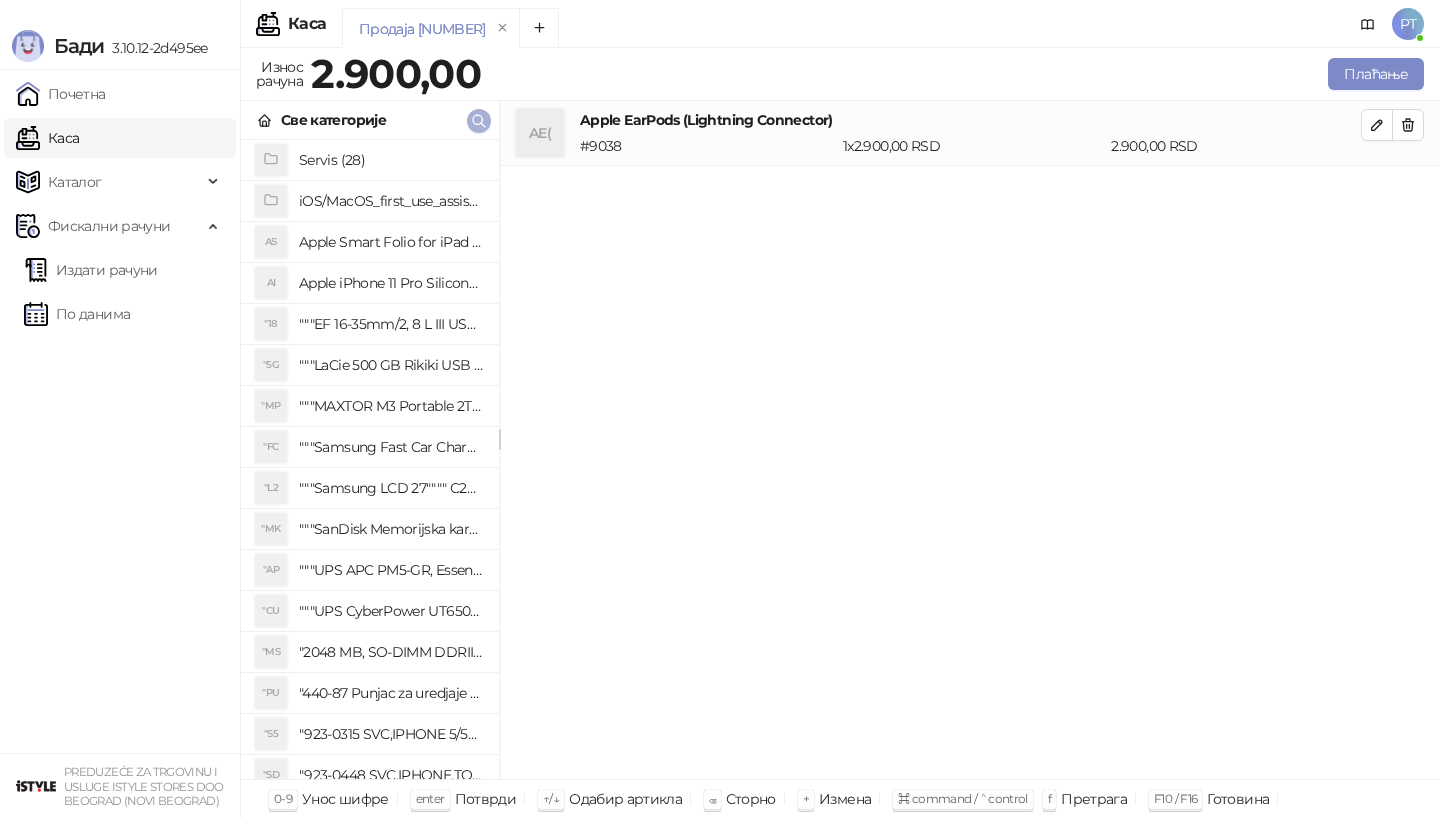 click 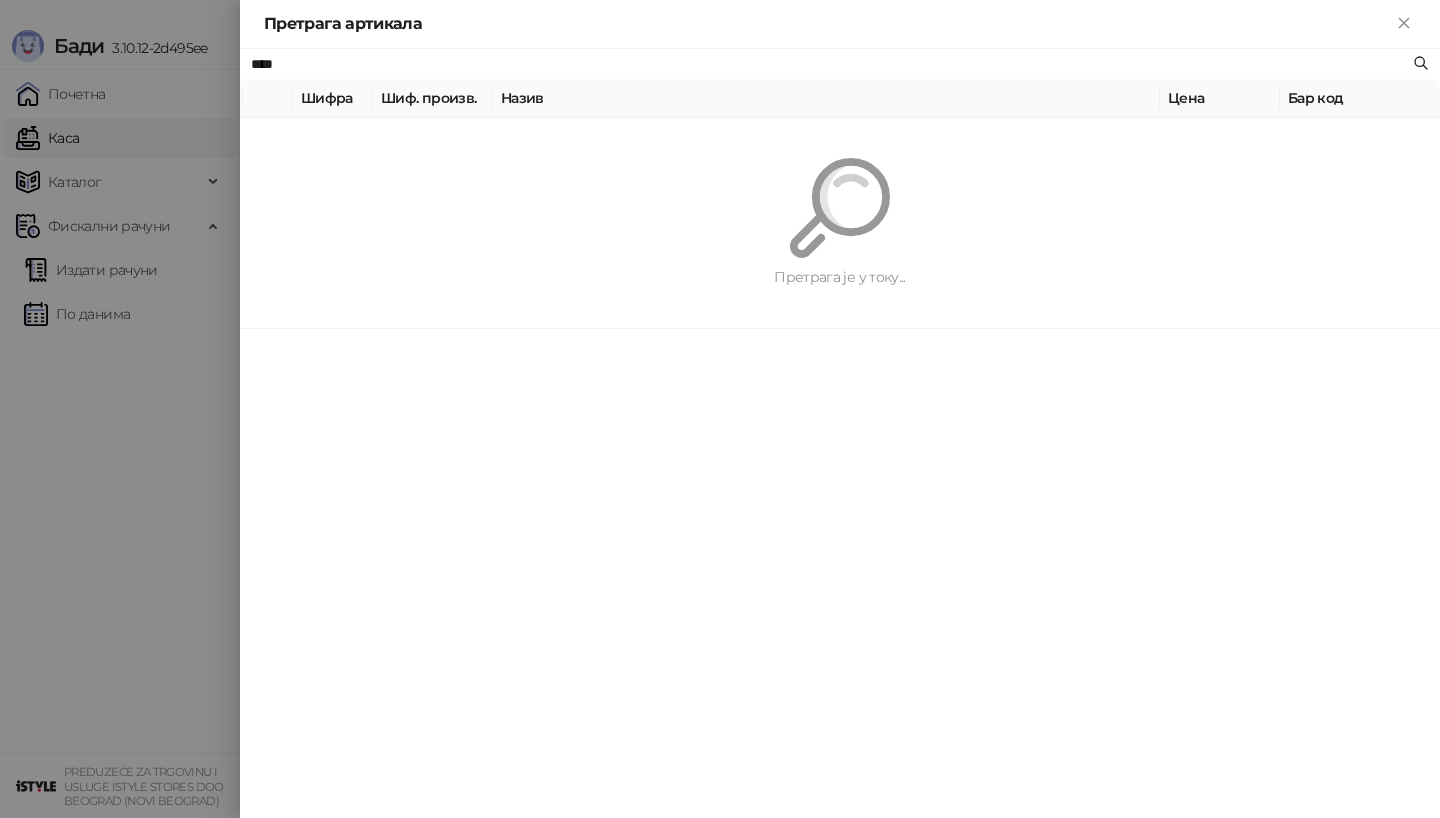 paste on "**********" 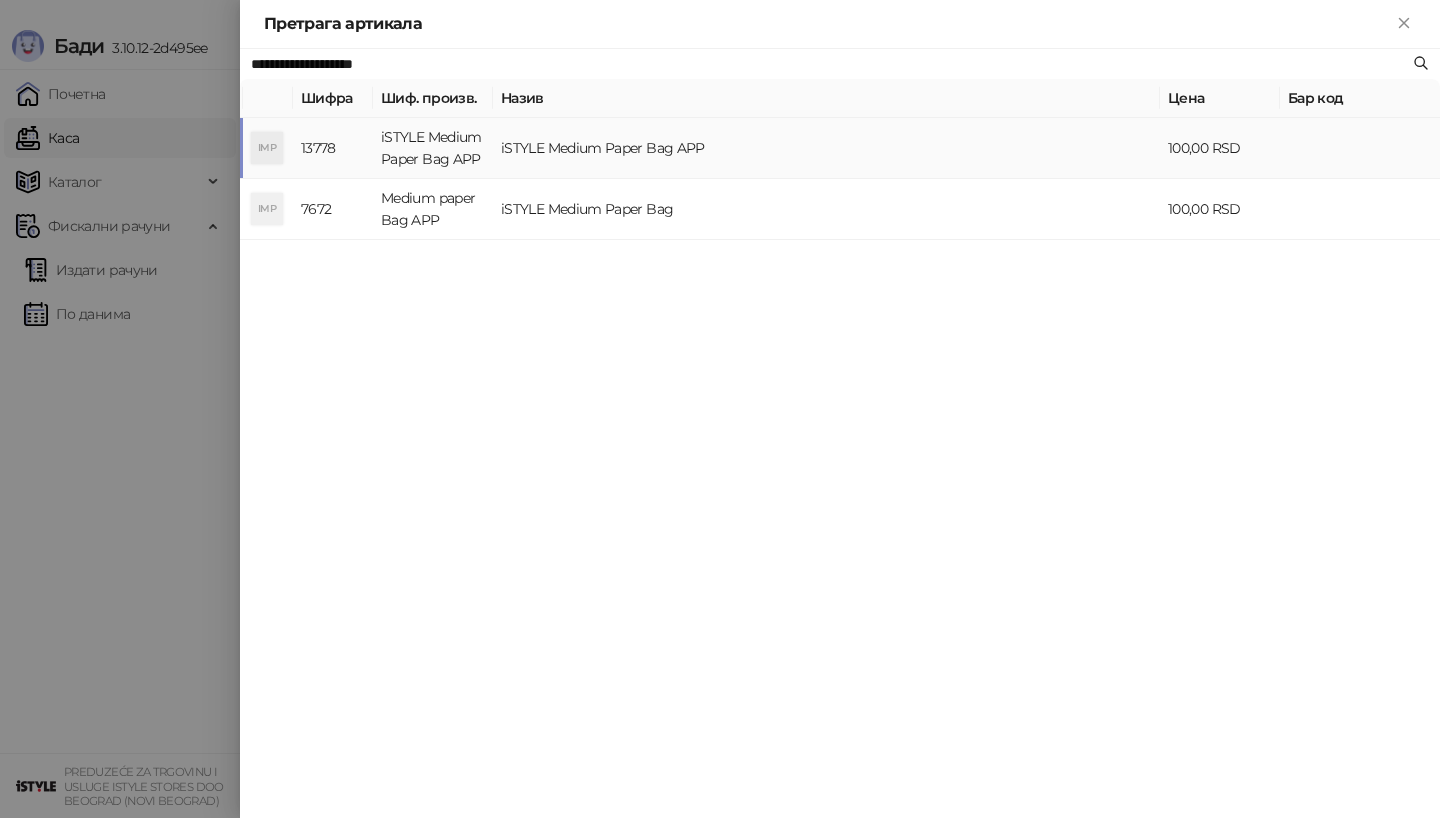 type on "**********" 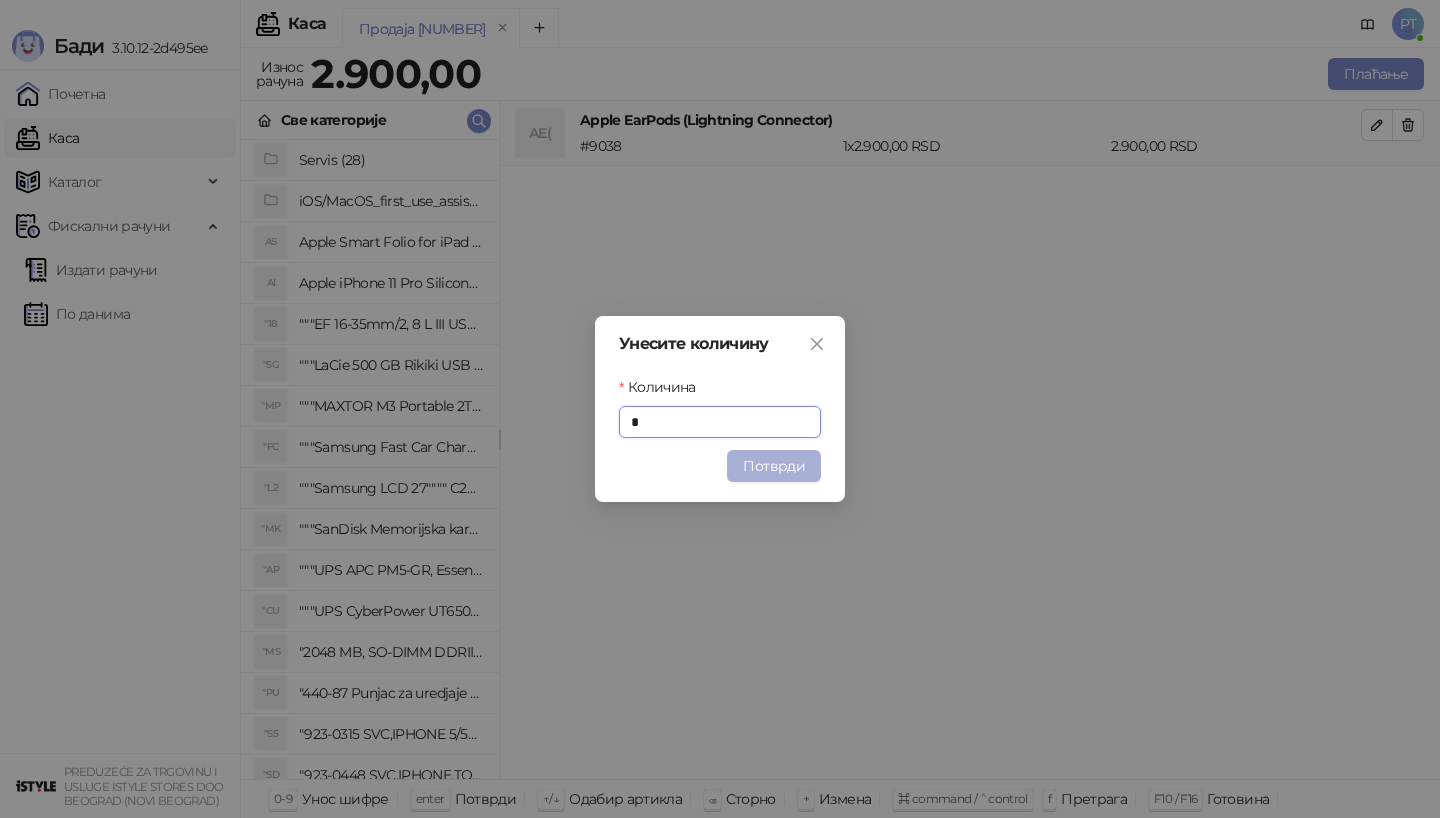 click on "Потврди" at bounding box center [774, 466] 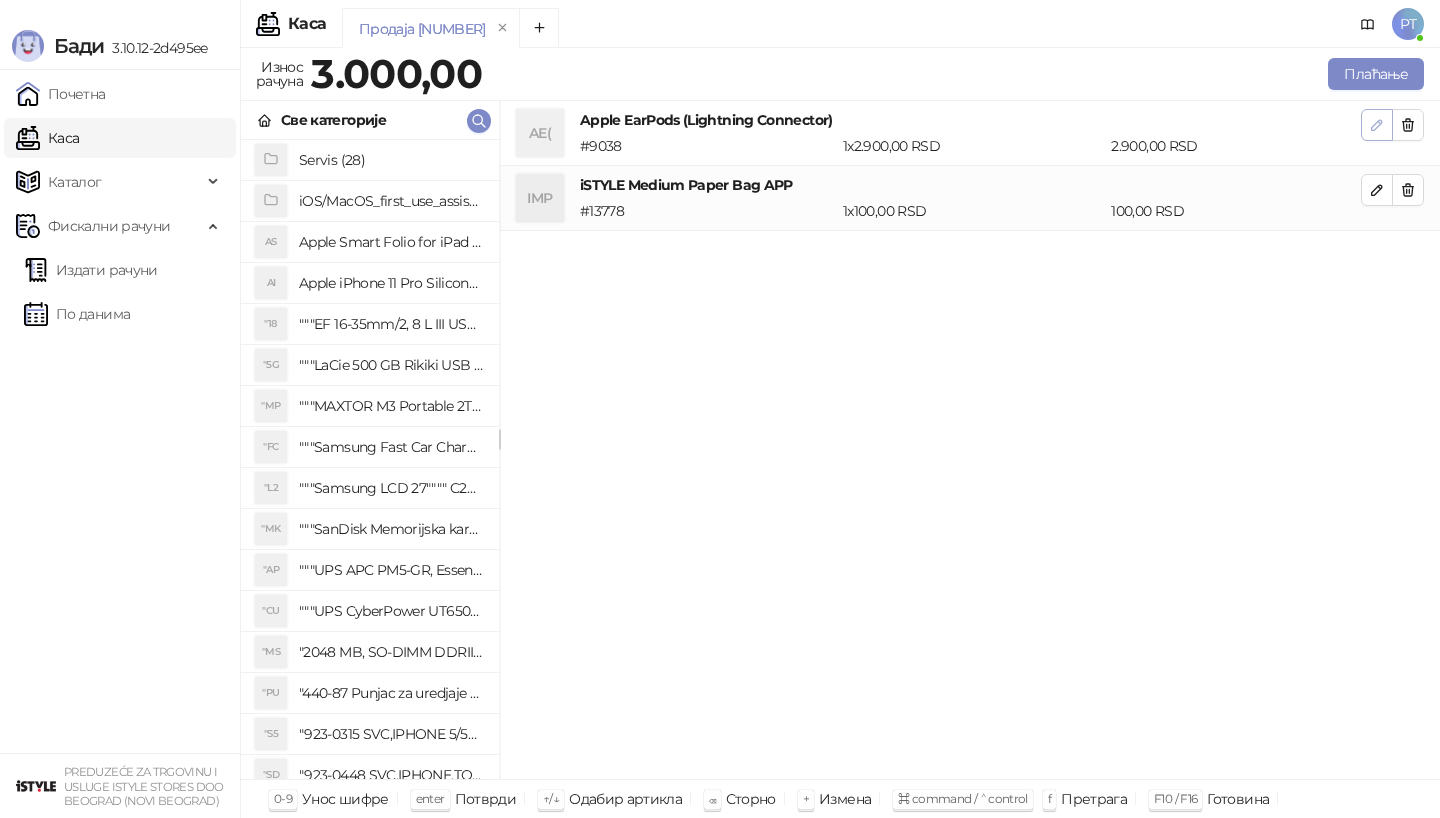 click 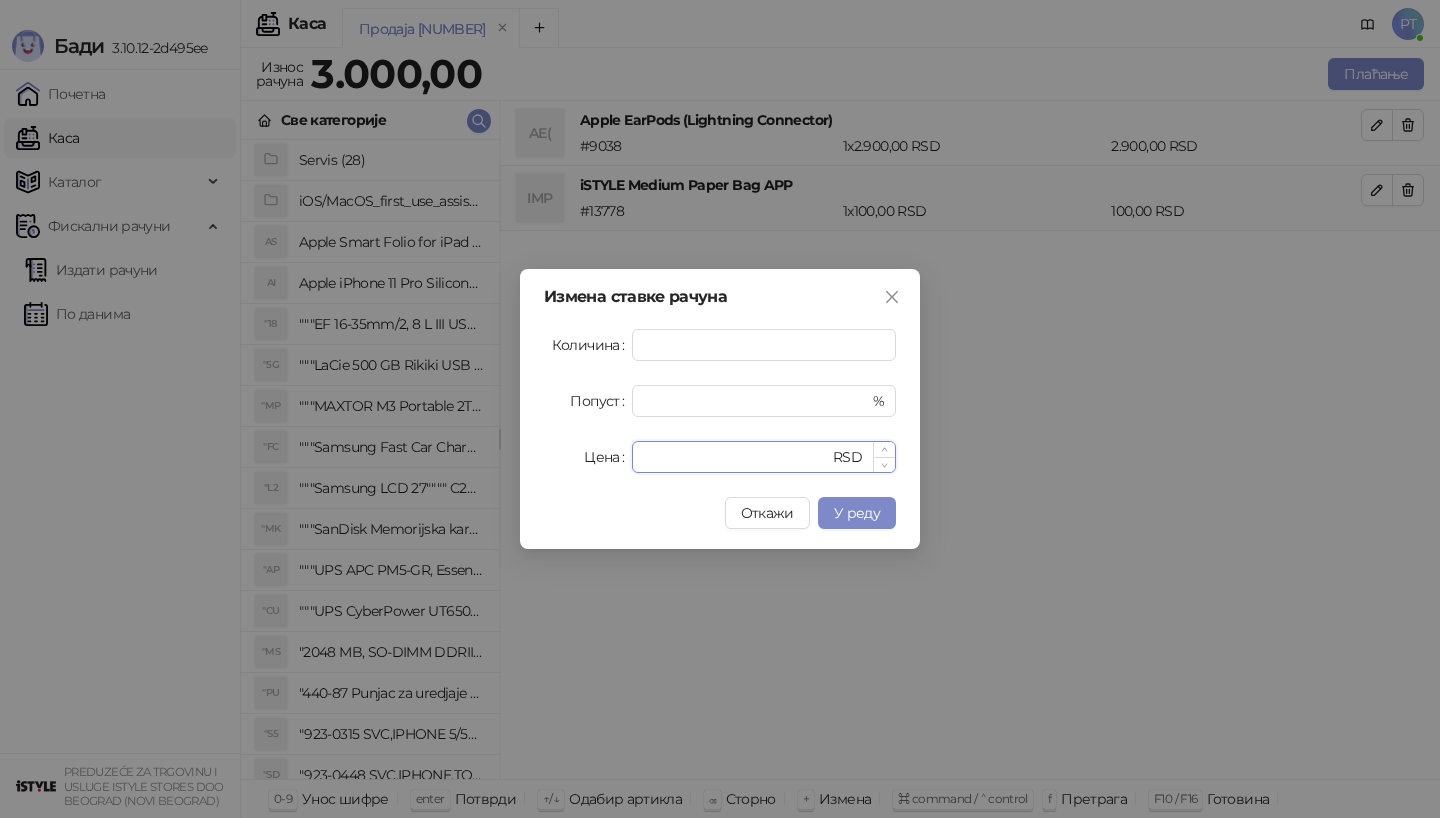click on "****" at bounding box center [736, 457] 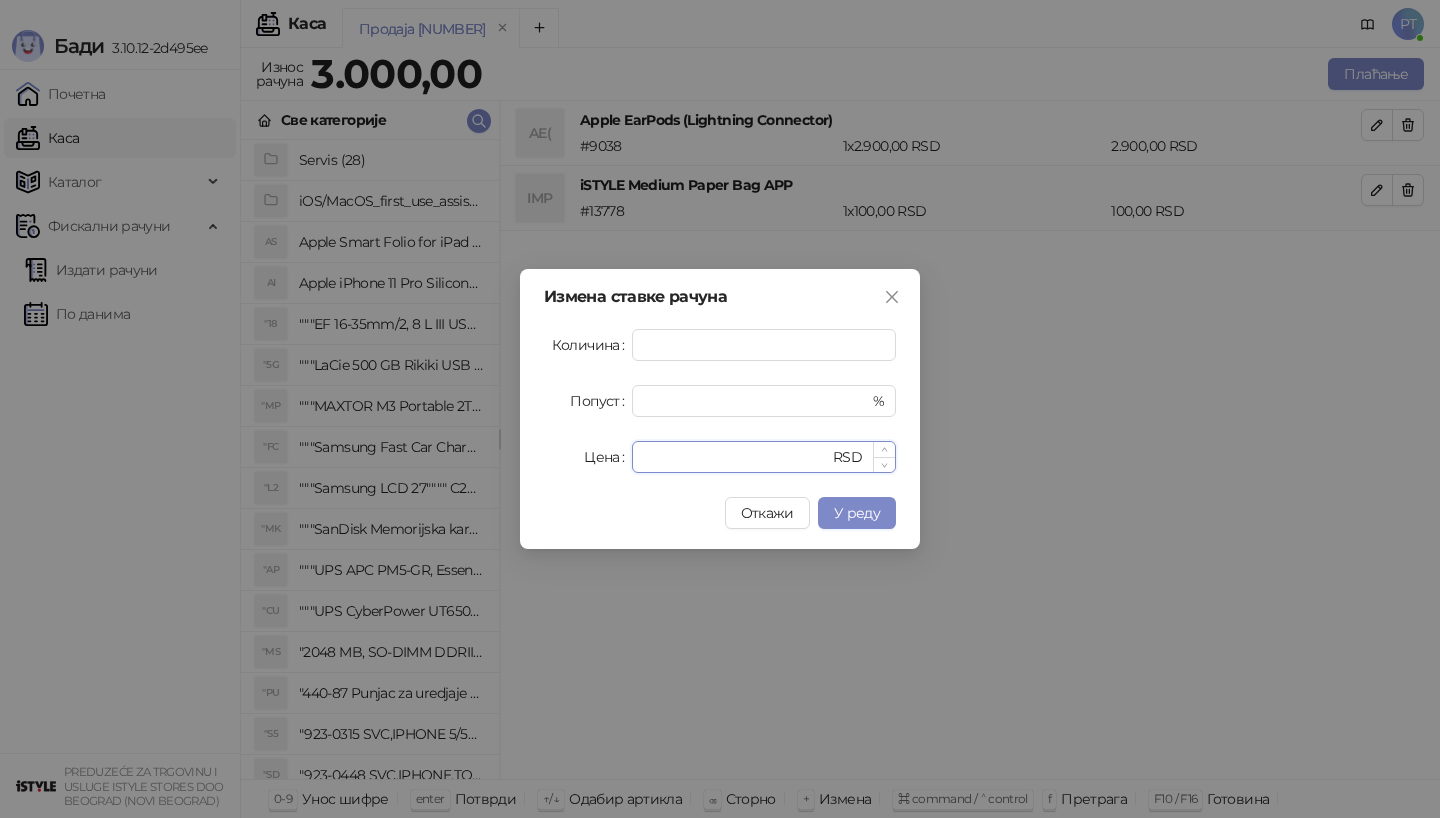 type on "****" 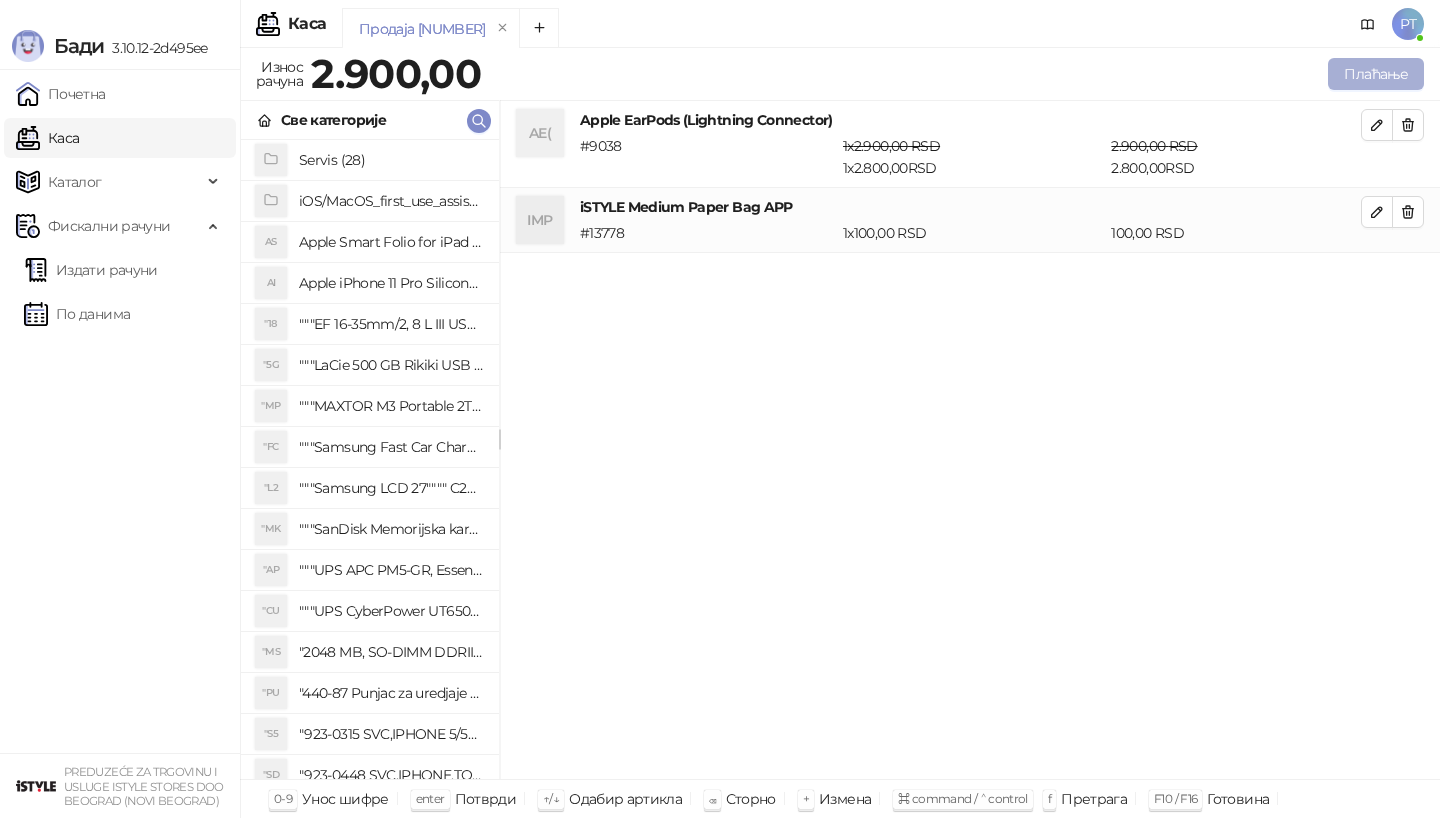 click on "Плаћање" at bounding box center [1376, 74] 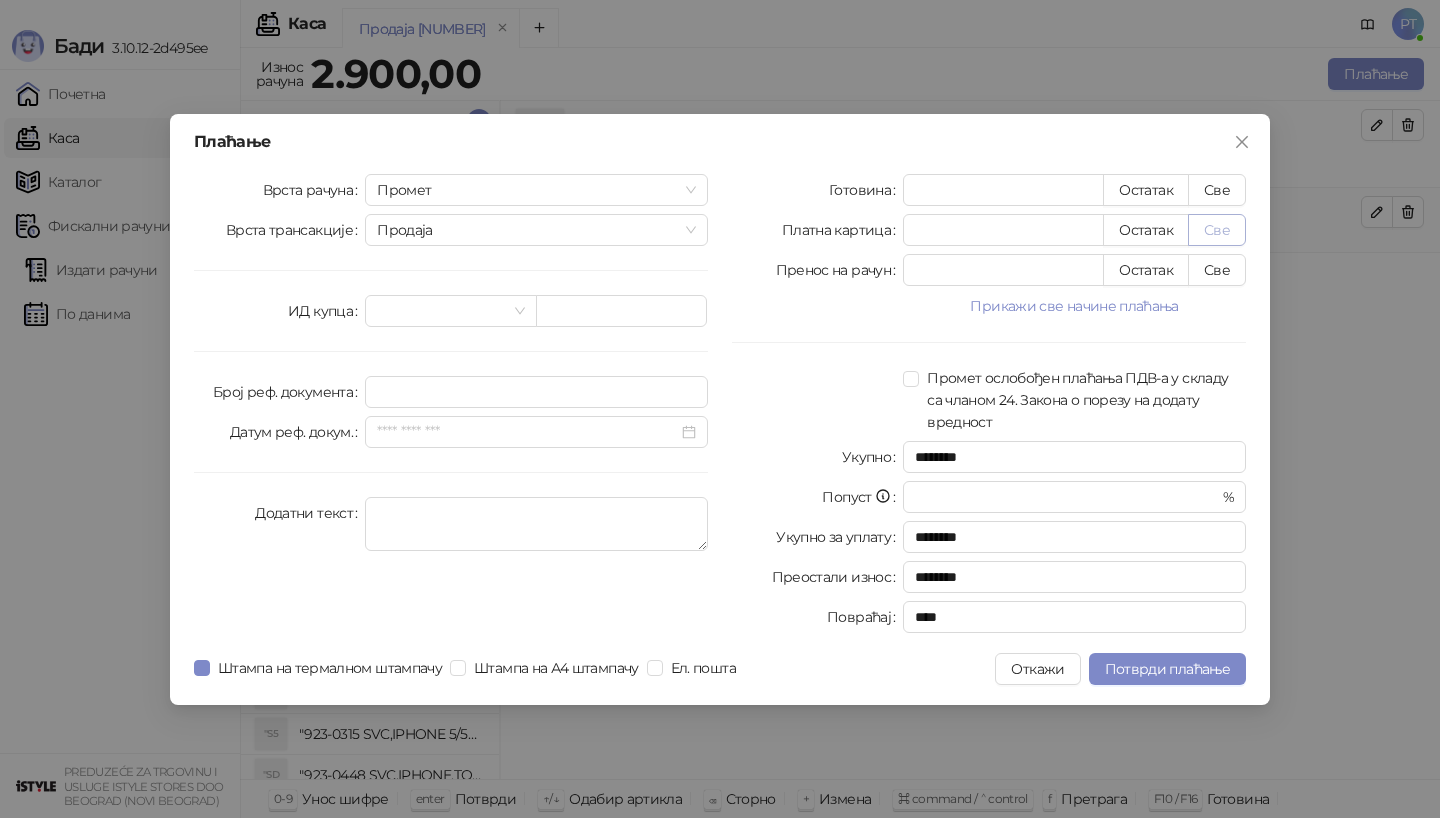 click on "Све" at bounding box center (1217, 230) 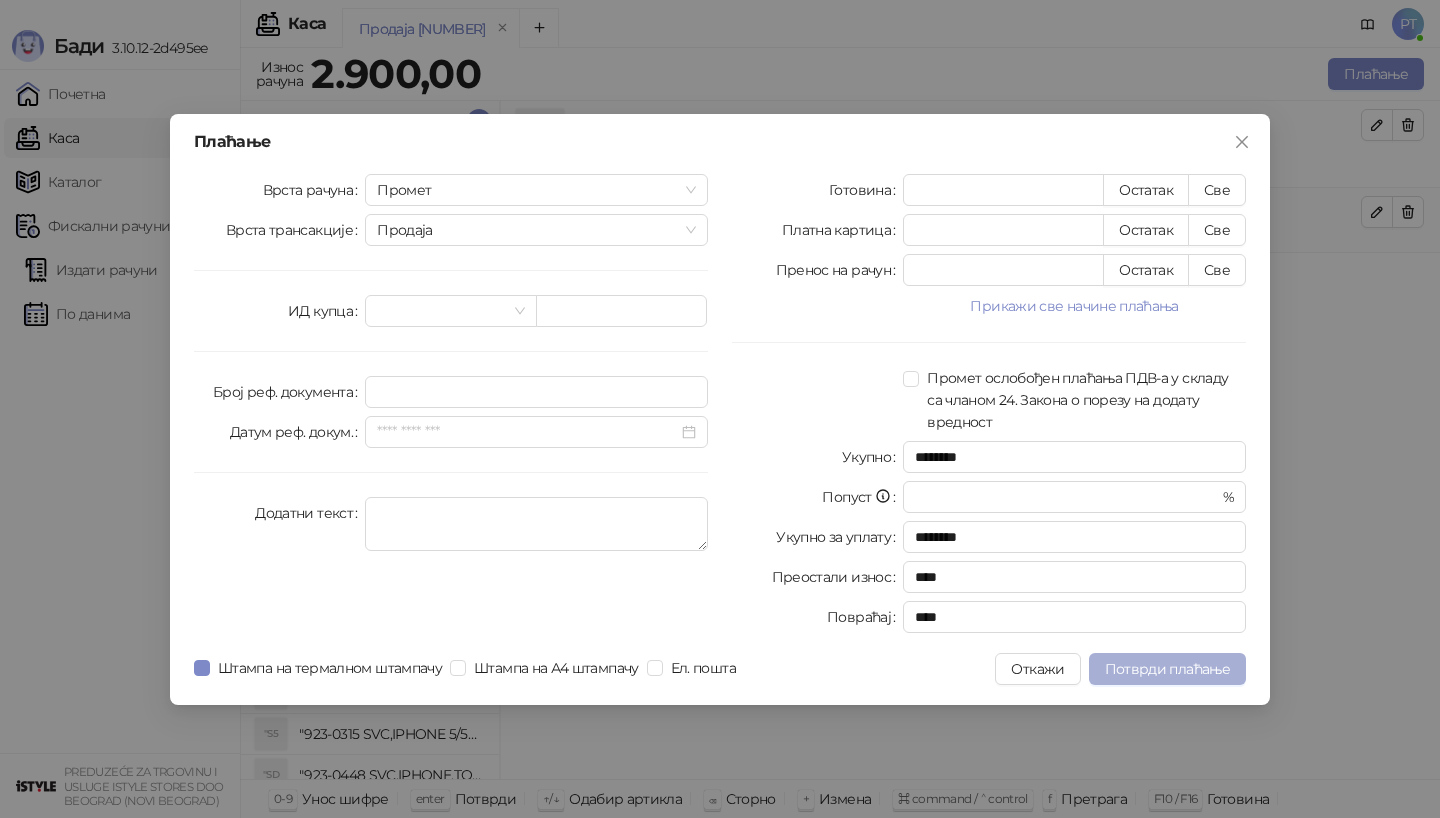 click on "Потврди плаћање" at bounding box center (1167, 669) 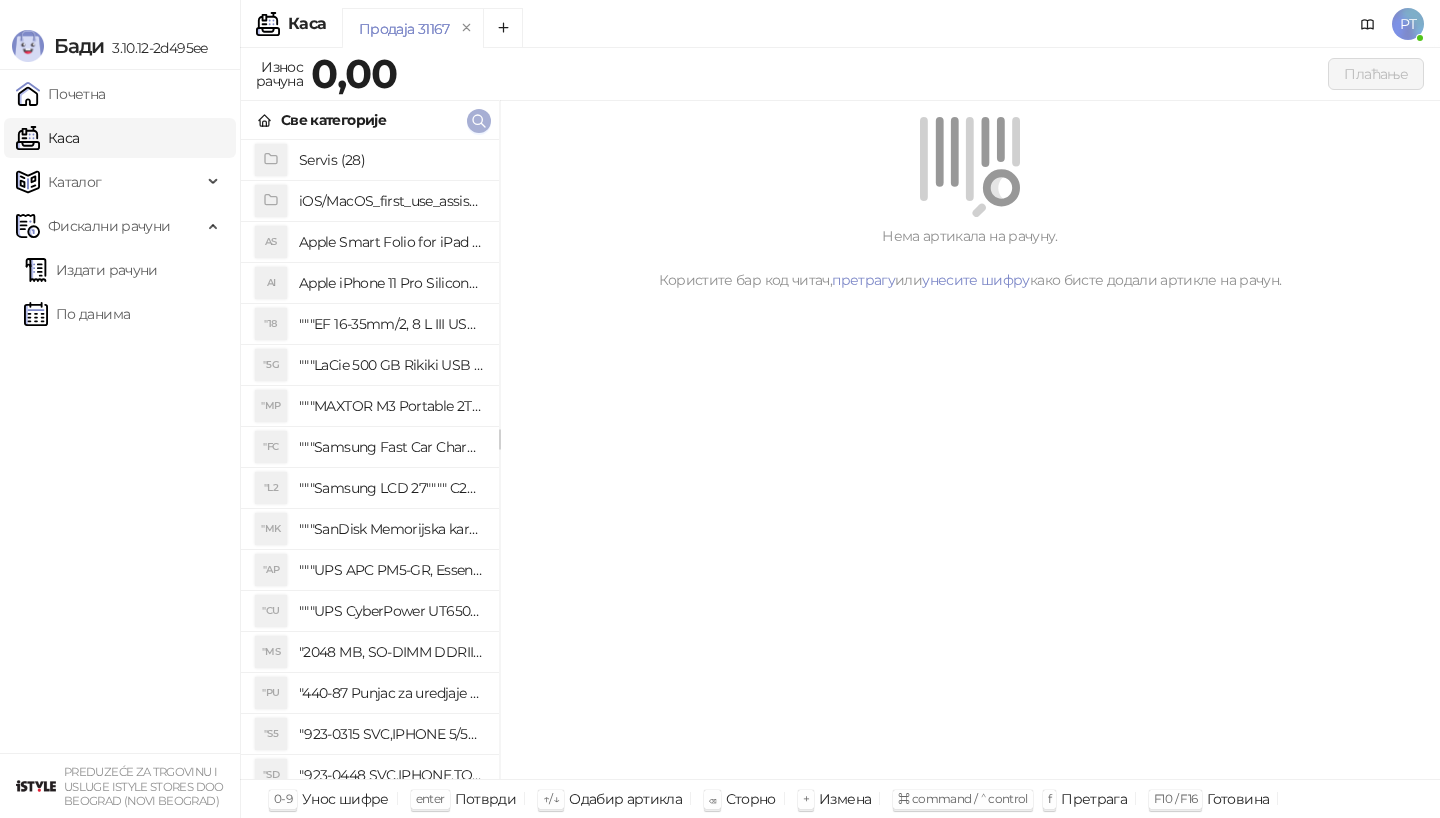 click 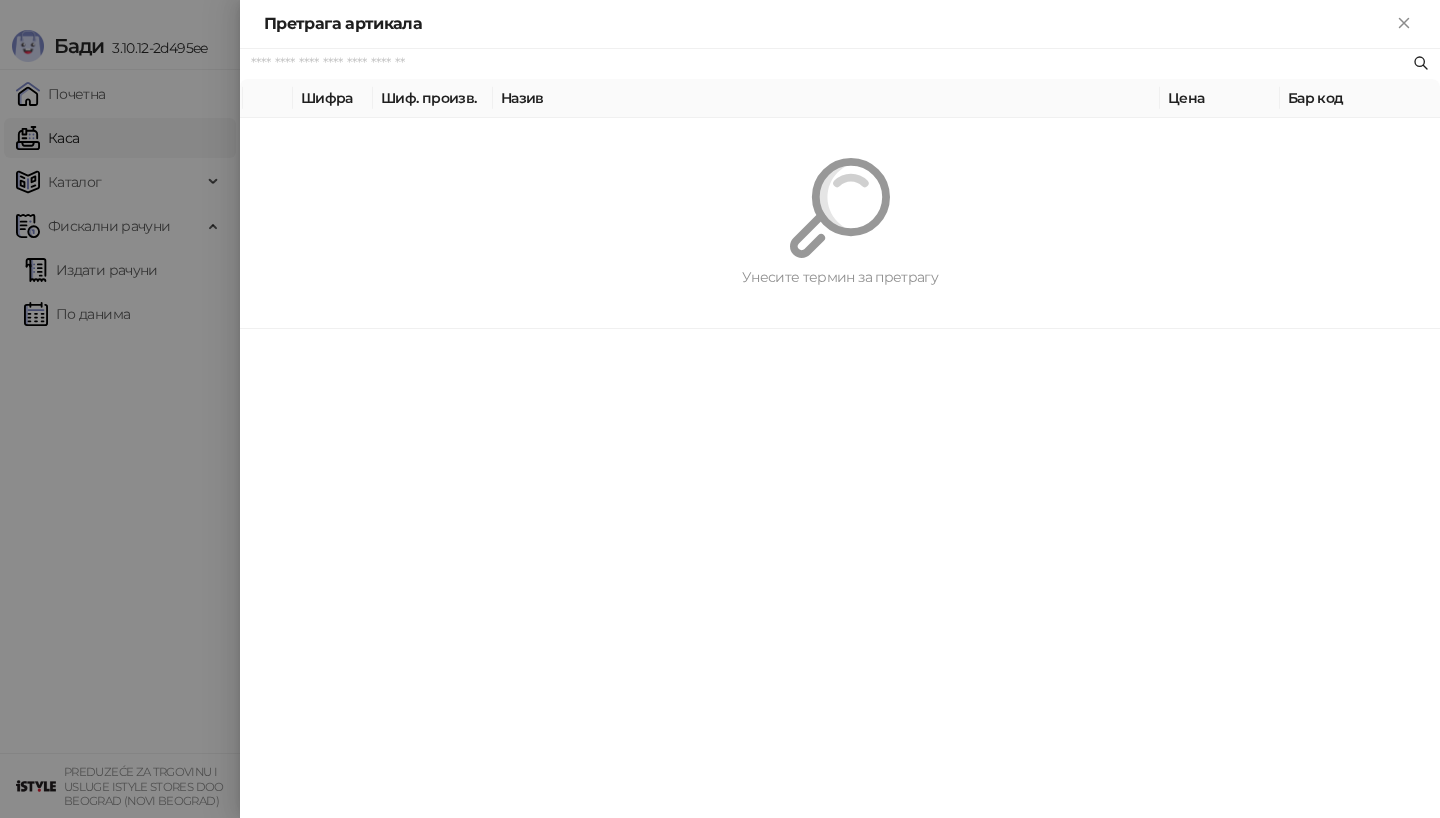 paste on "*********" 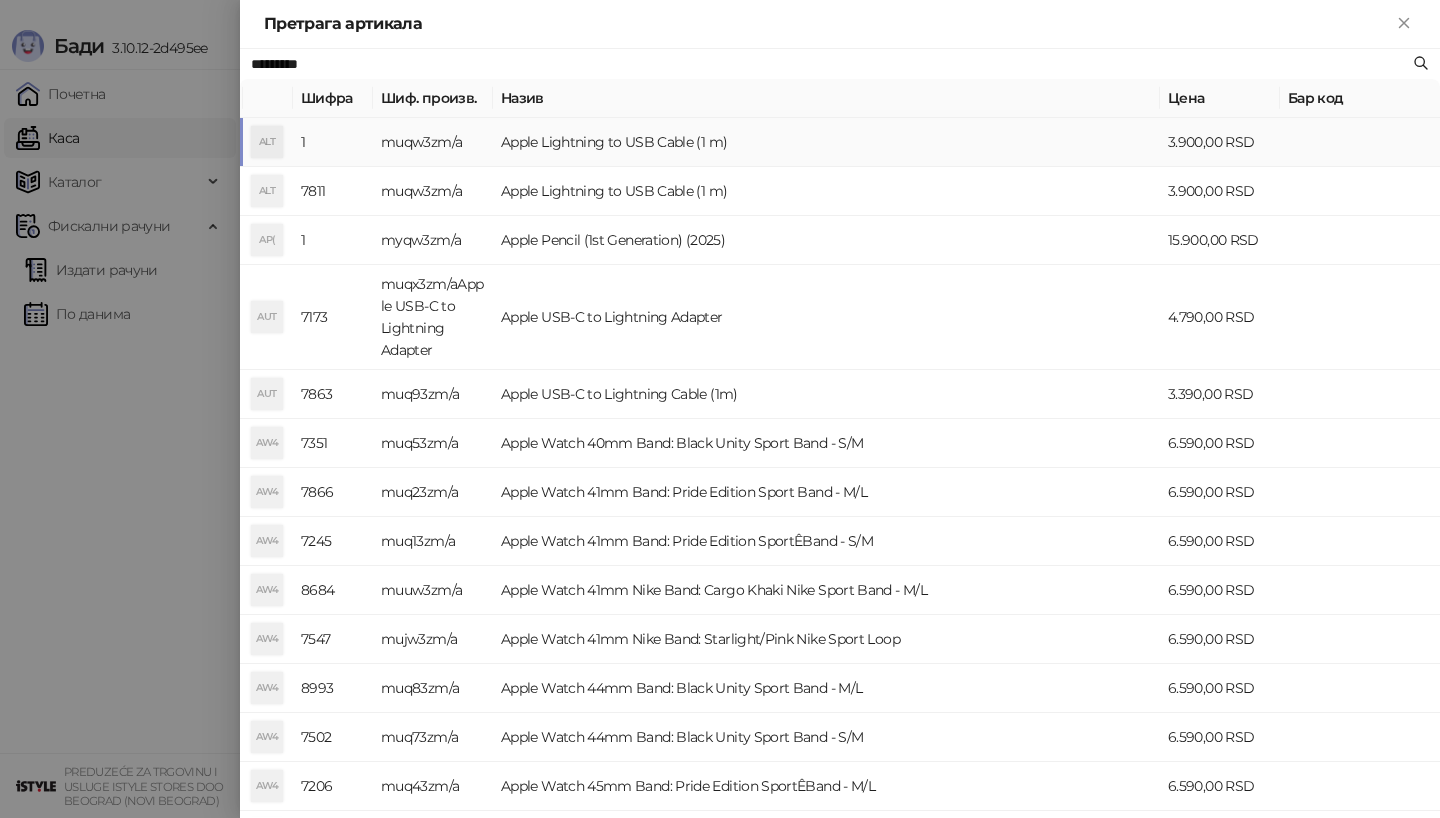 type on "*********" 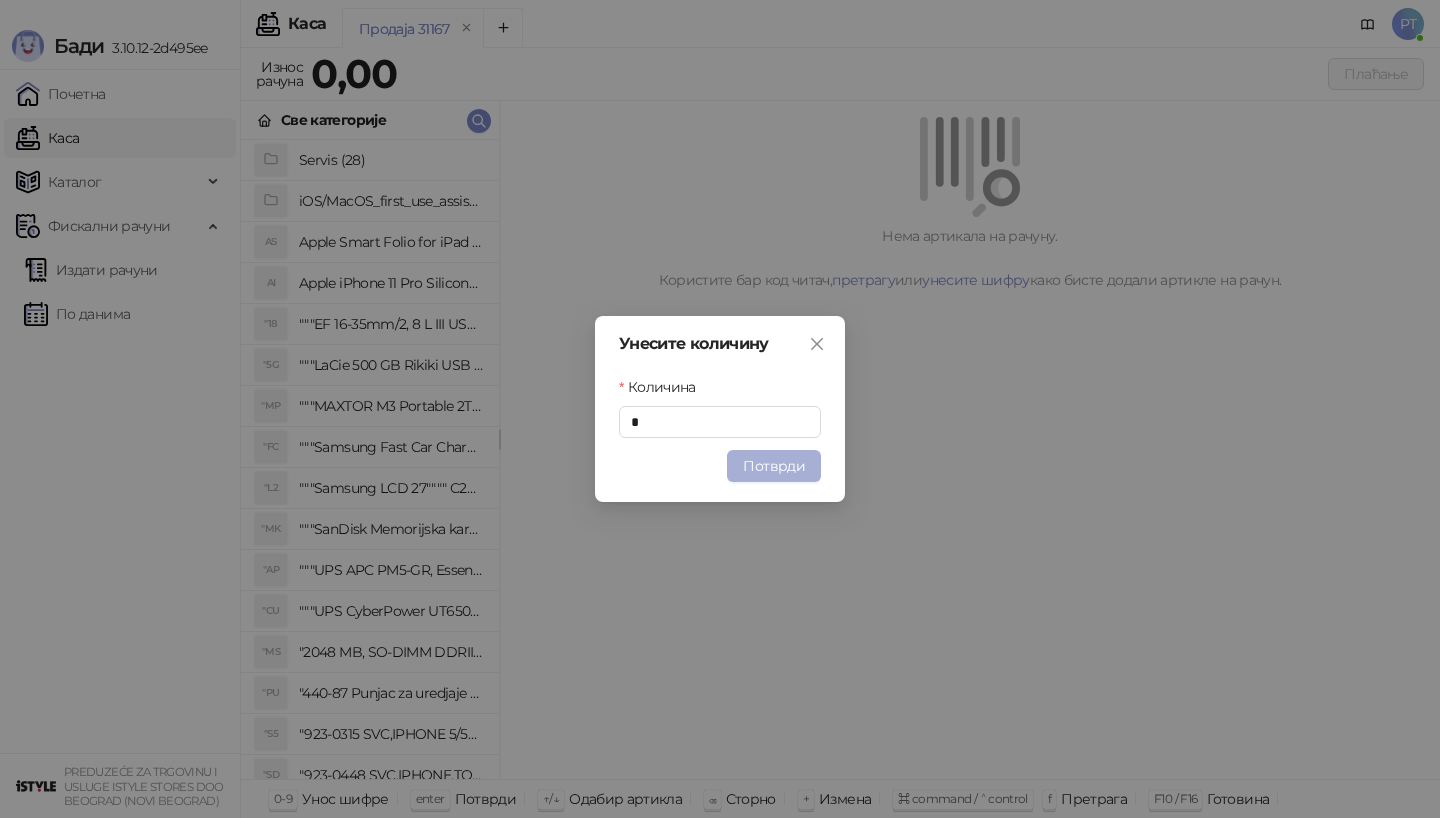 type 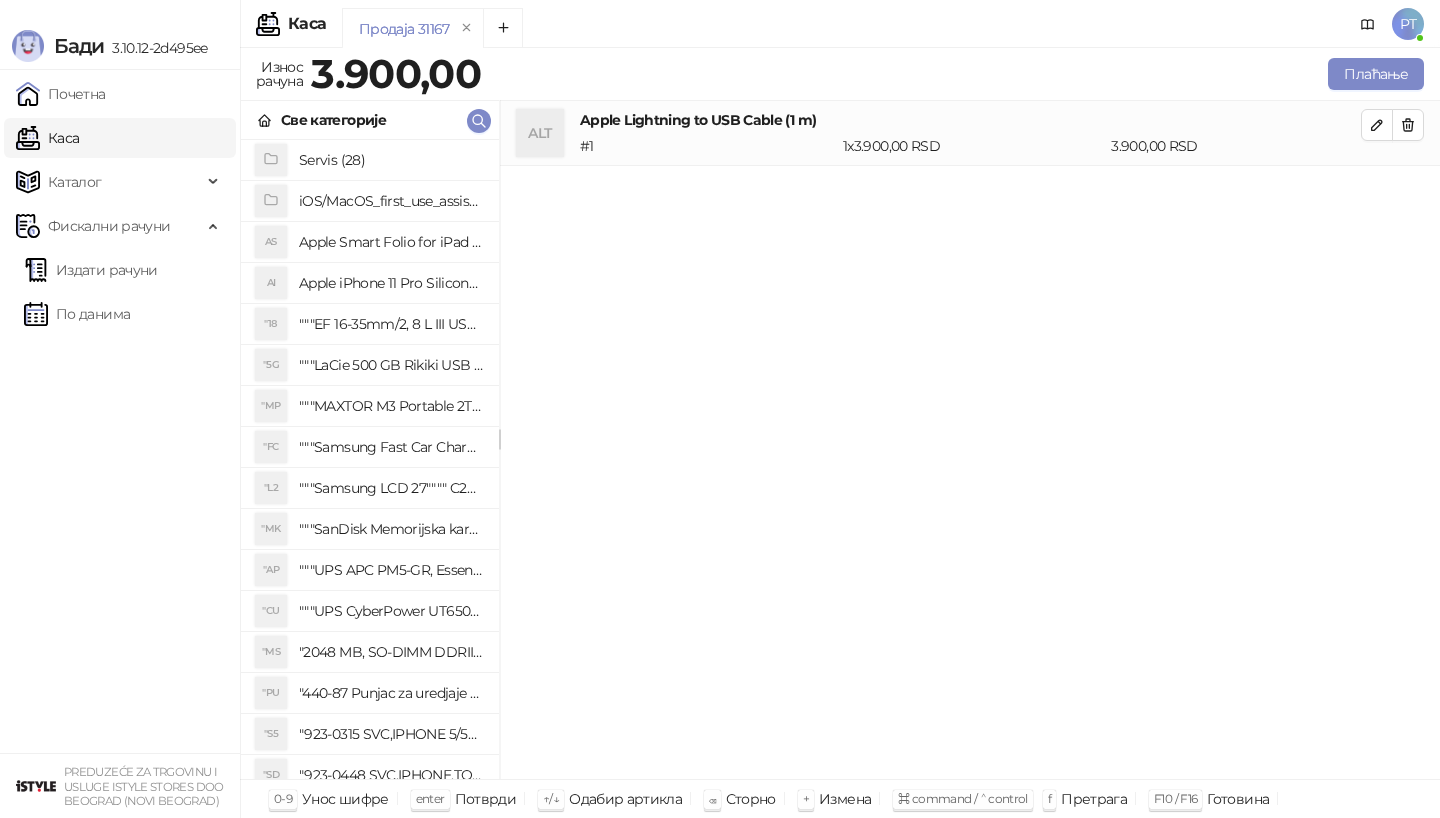 click on "Унесите количину Количина * Потврди" at bounding box center (720, 409) 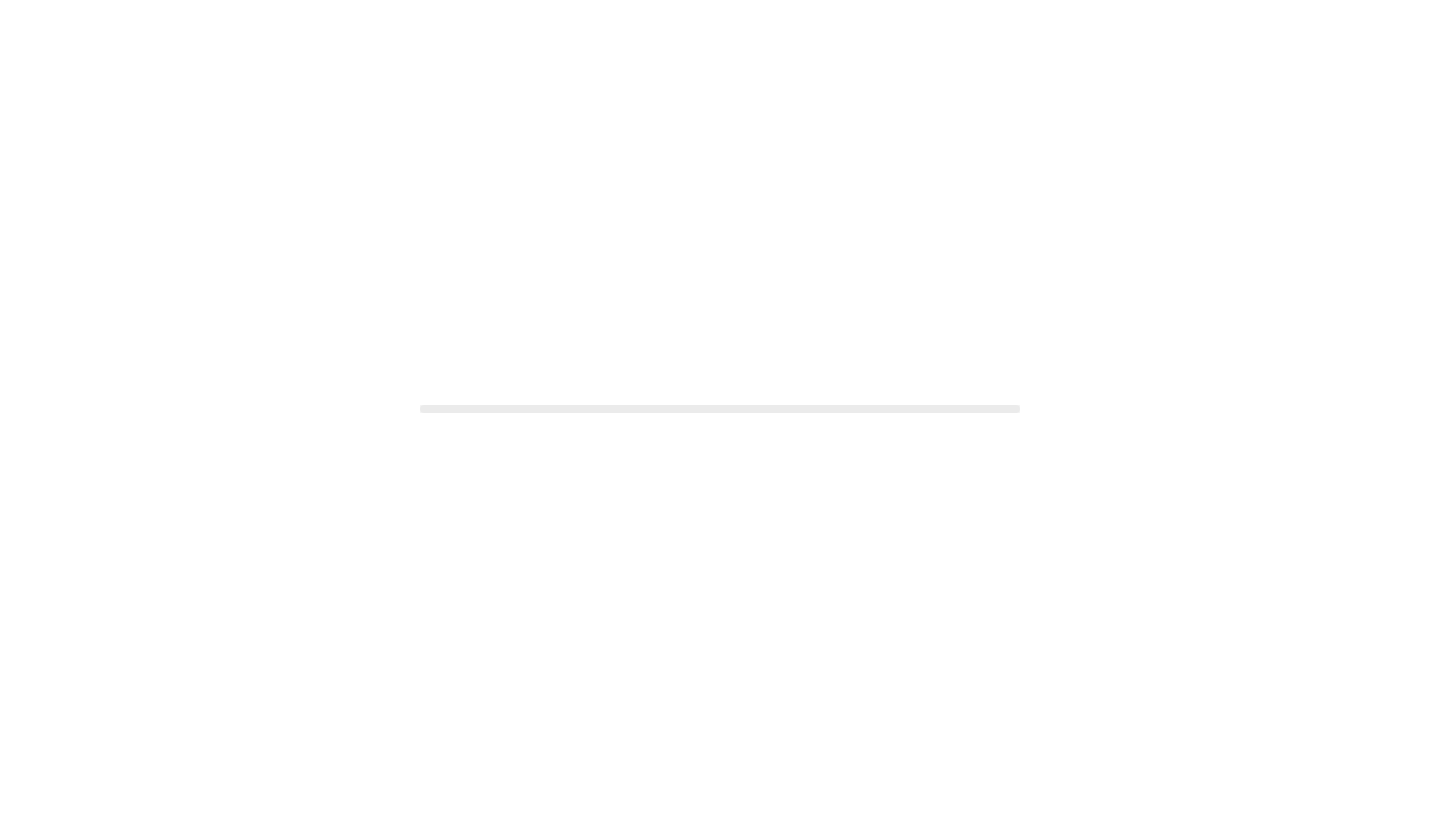 scroll, scrollTop: 0, scrollLeft: 0, axis: both 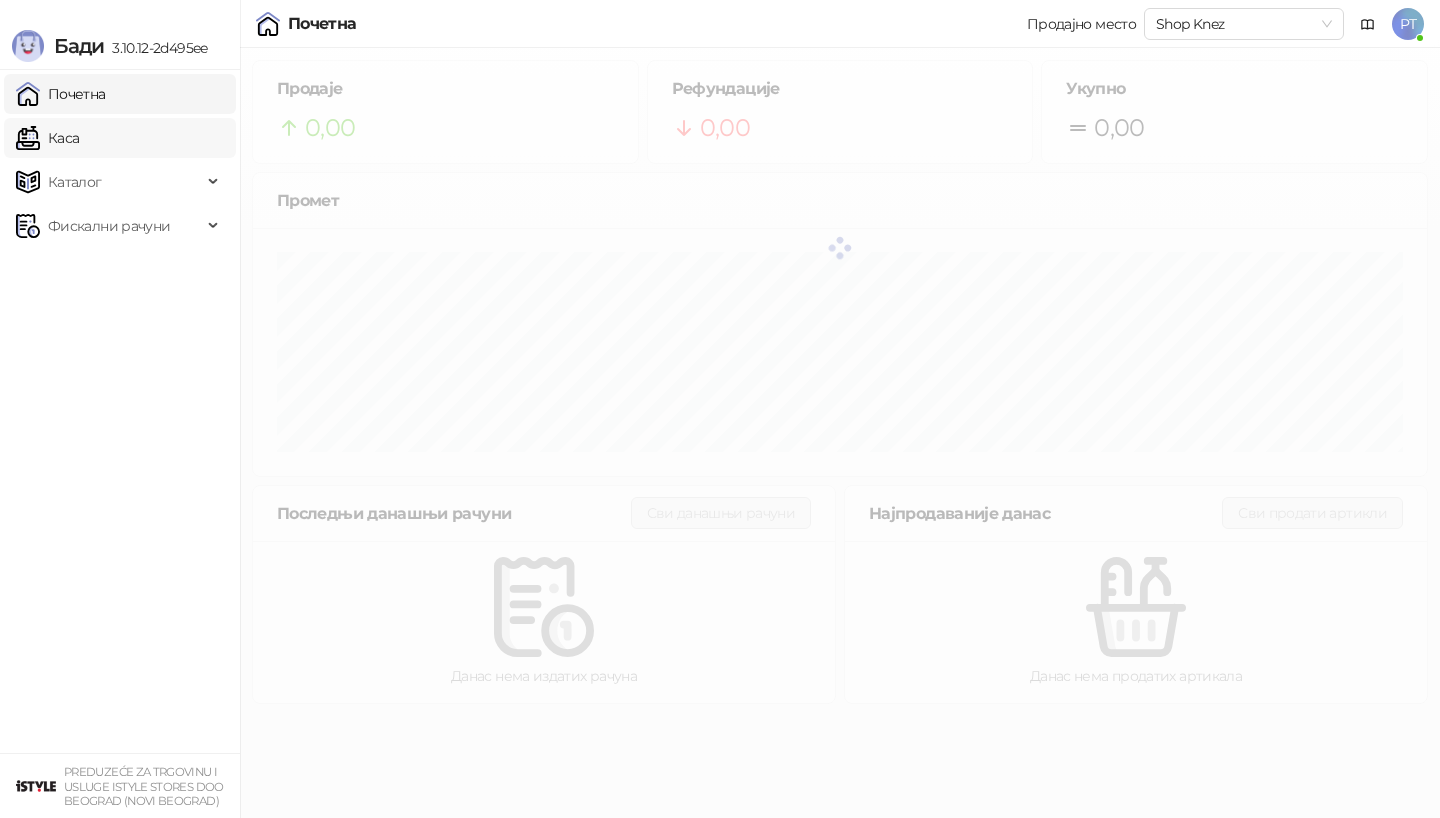 drag, startPoint x: 117, startPoint y: 140, endPoint x: 156, endPoint y: 139, distance: 39.012817 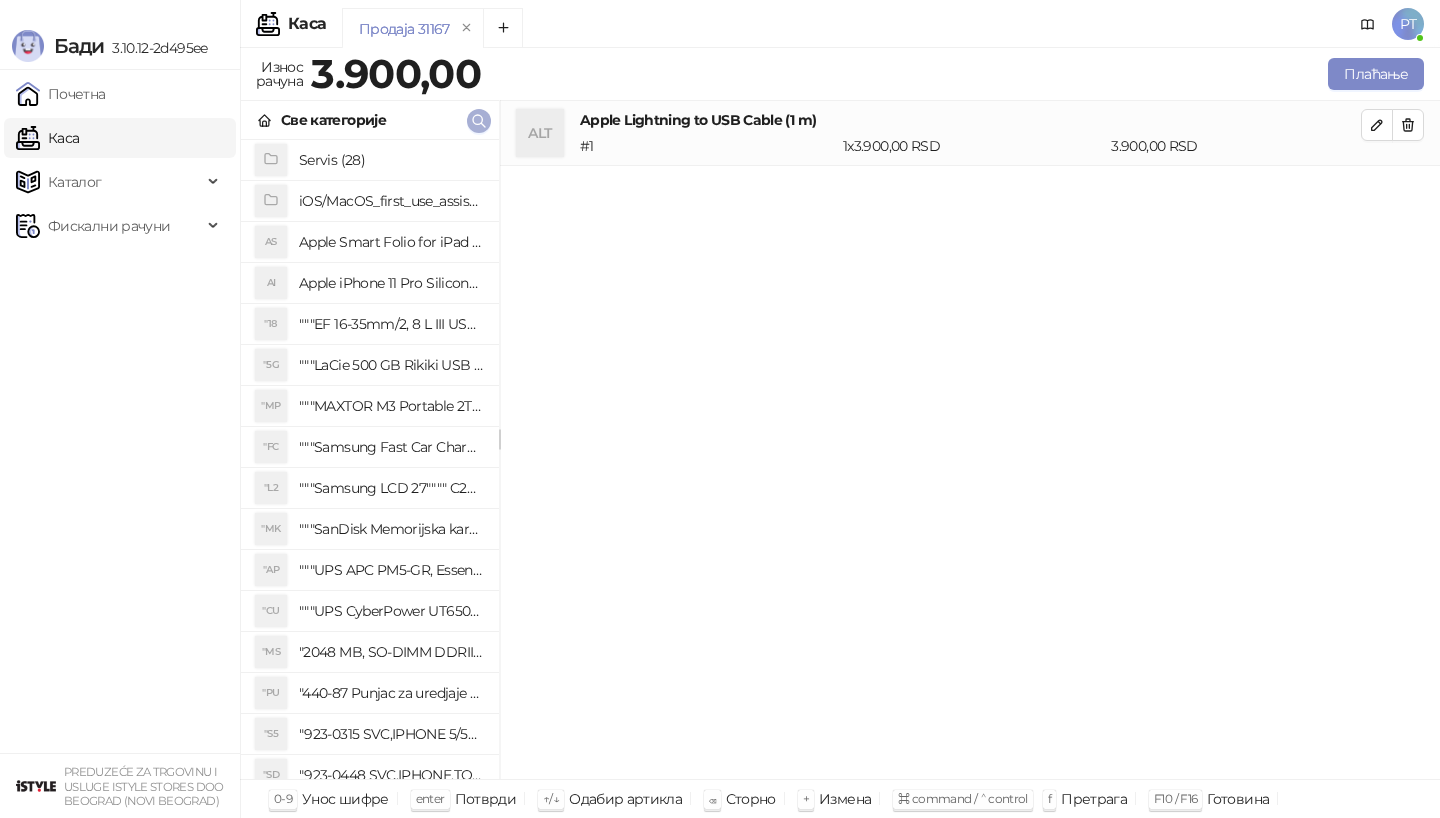 click 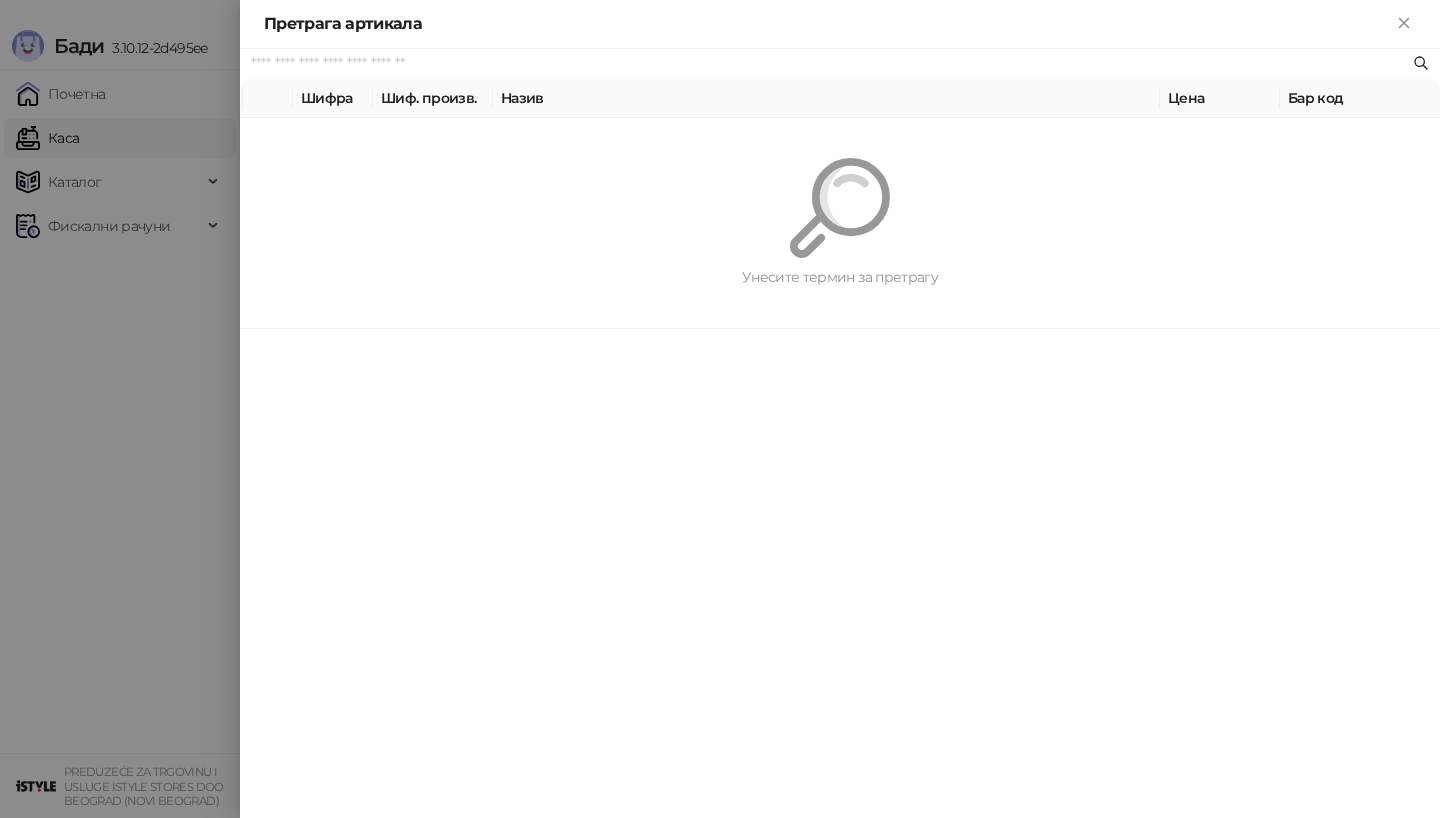 paste on "*********" 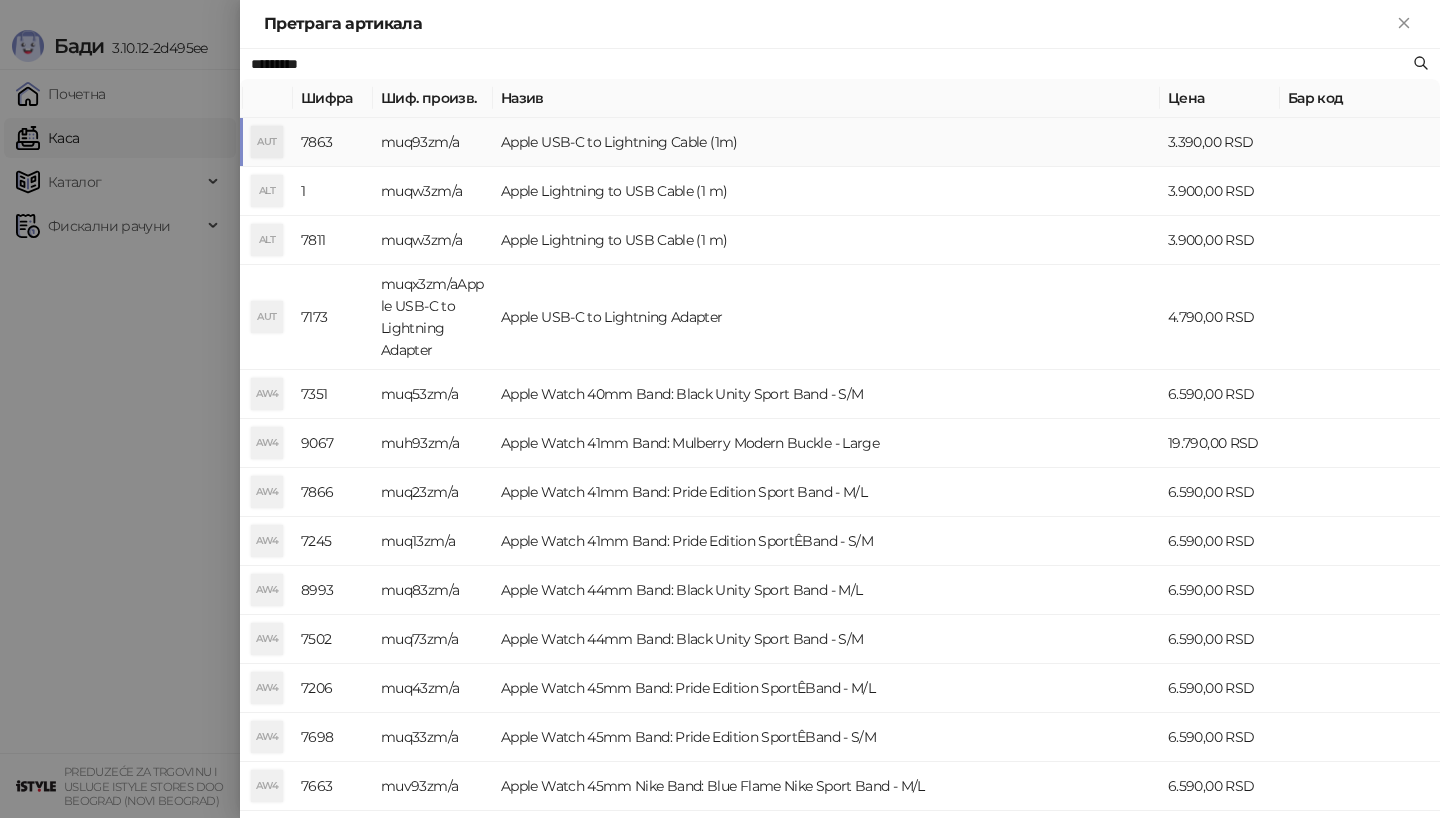type on "*********" 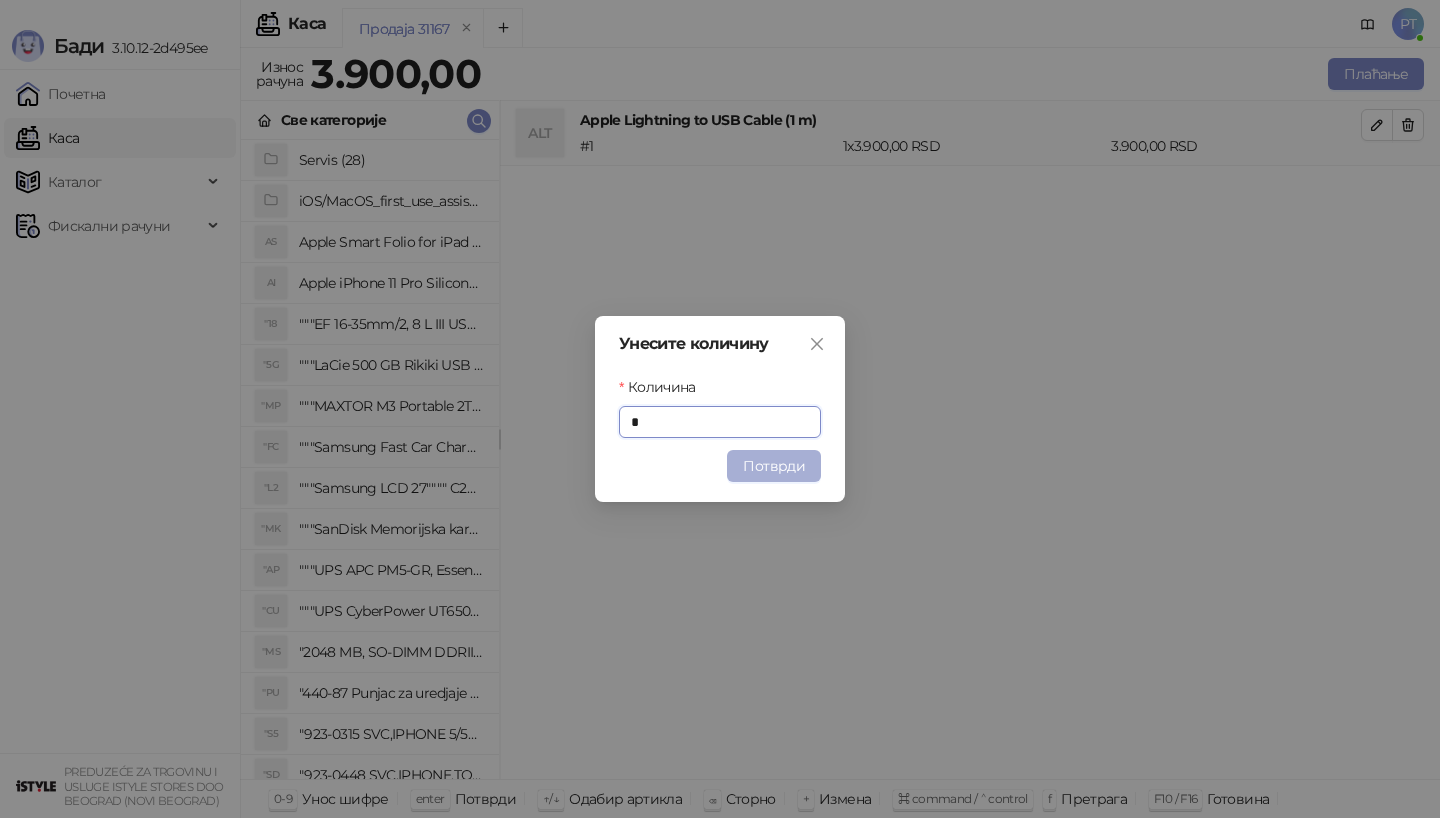 click on "Потврди" at bounding box center [774, 466] 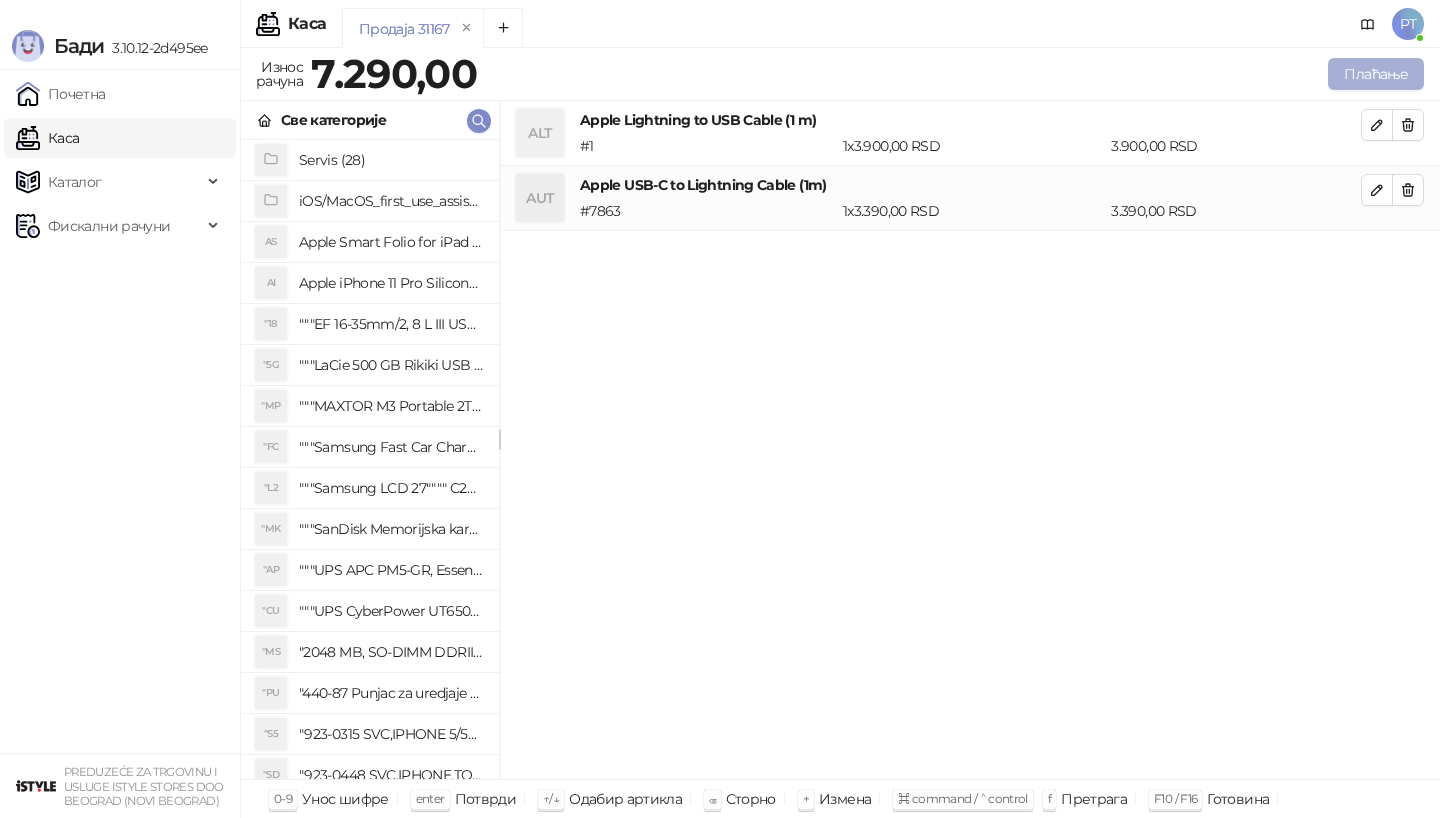 click on "Плаћање" at bounding box center [1376, 74] 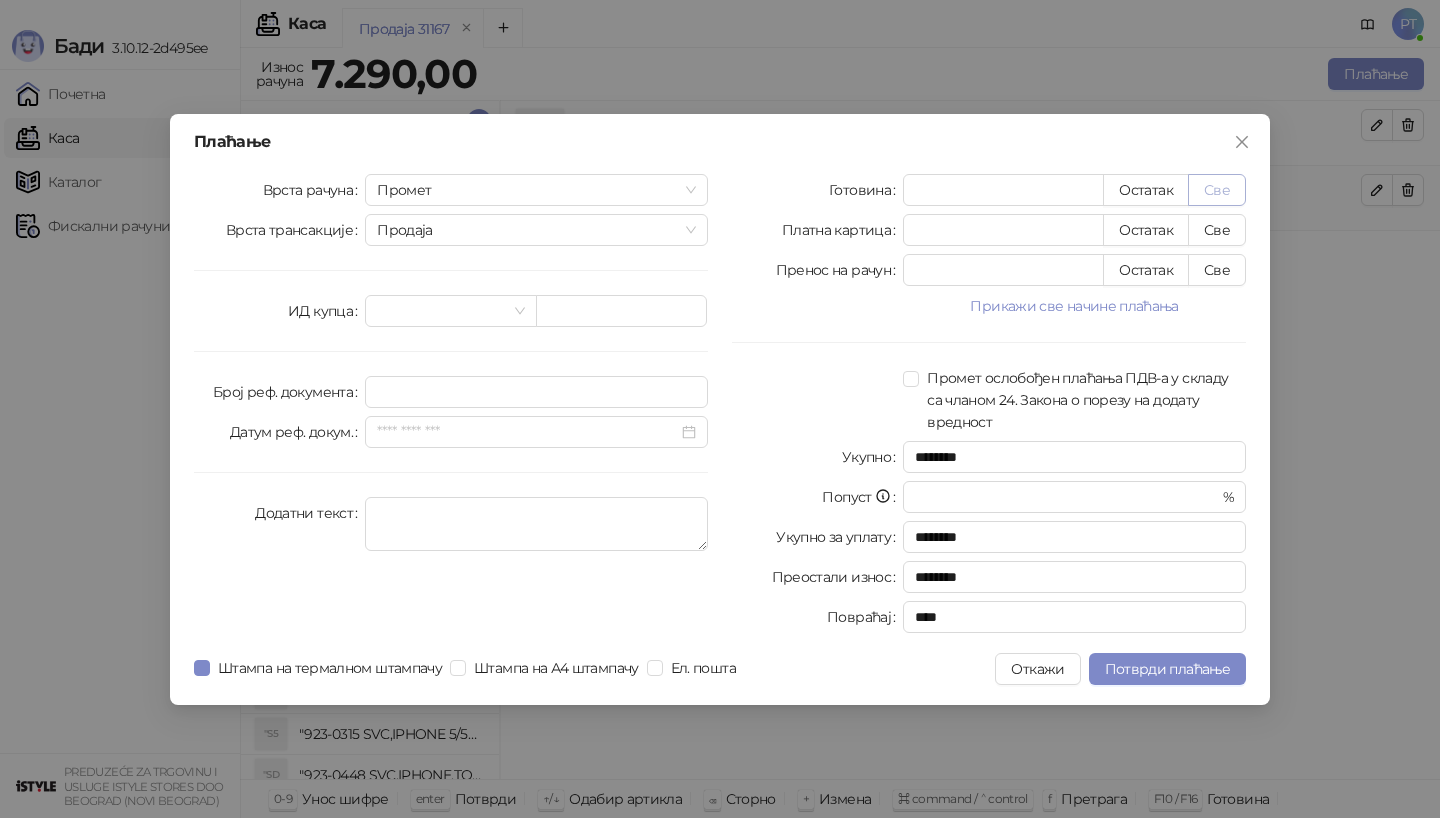 click on "Све" at bounding box center (1217, 190) 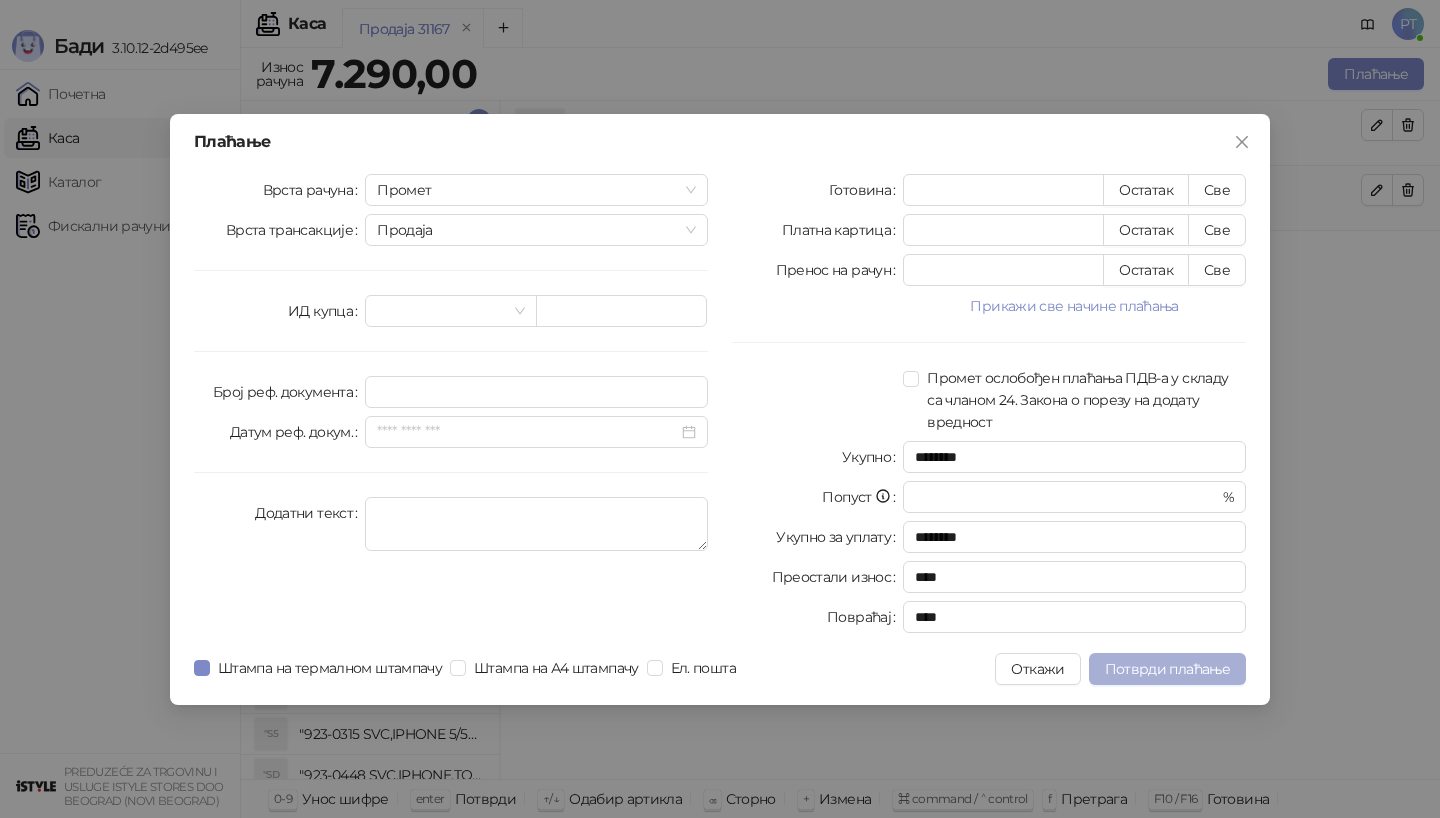 click on "Потврди плаћање" at bounding box center (1167, 669) 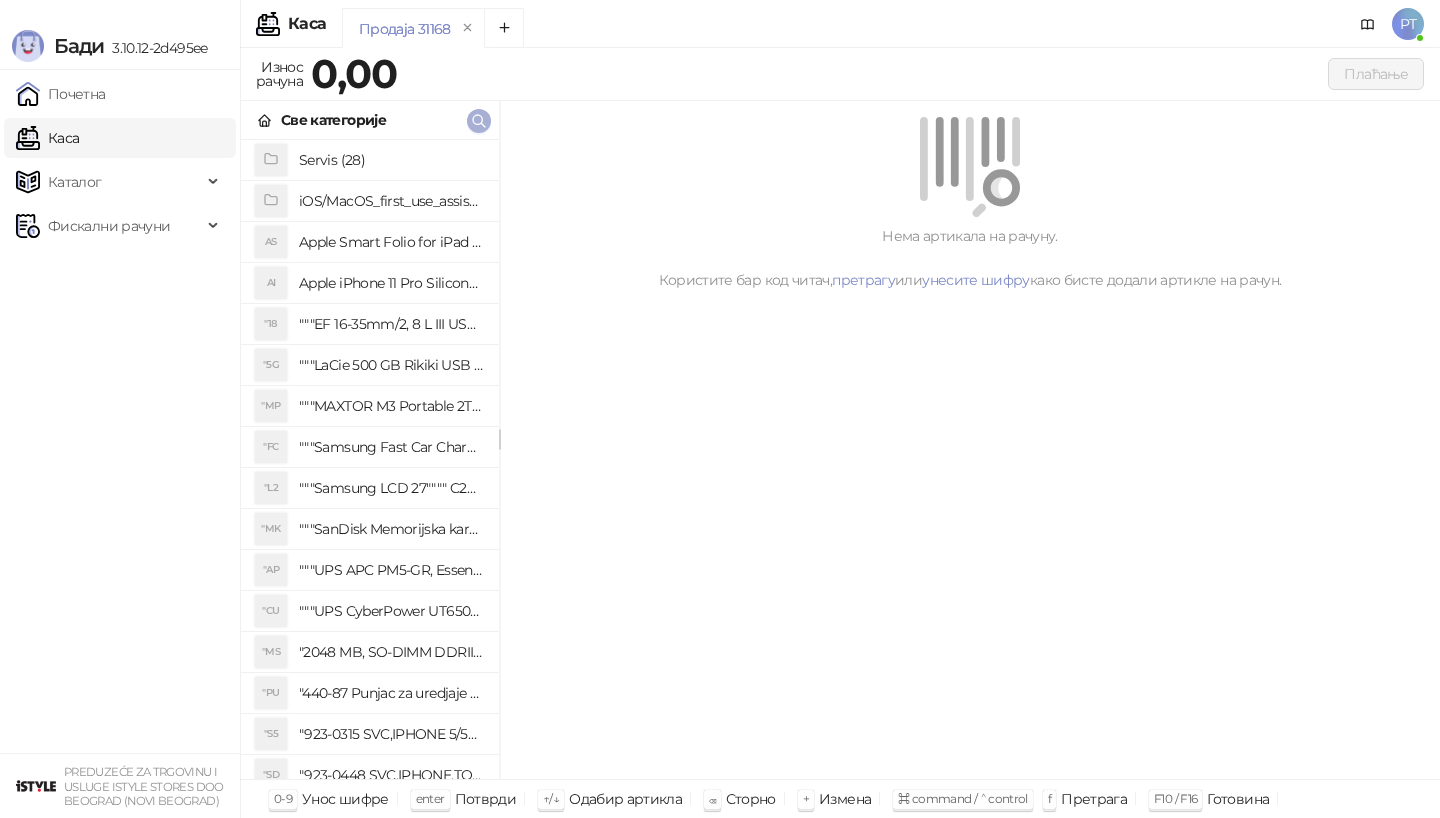 click 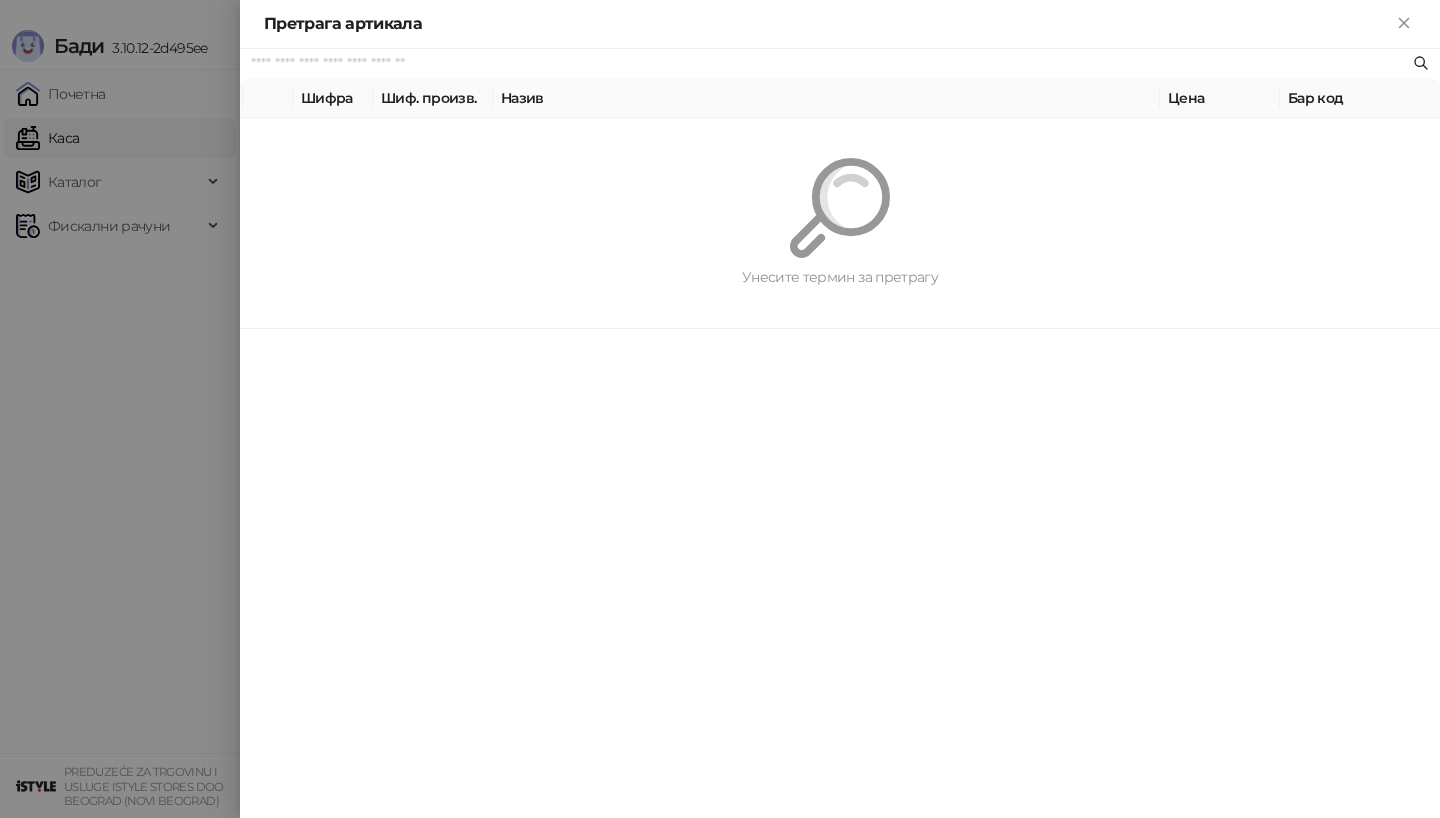 paste on "*********" 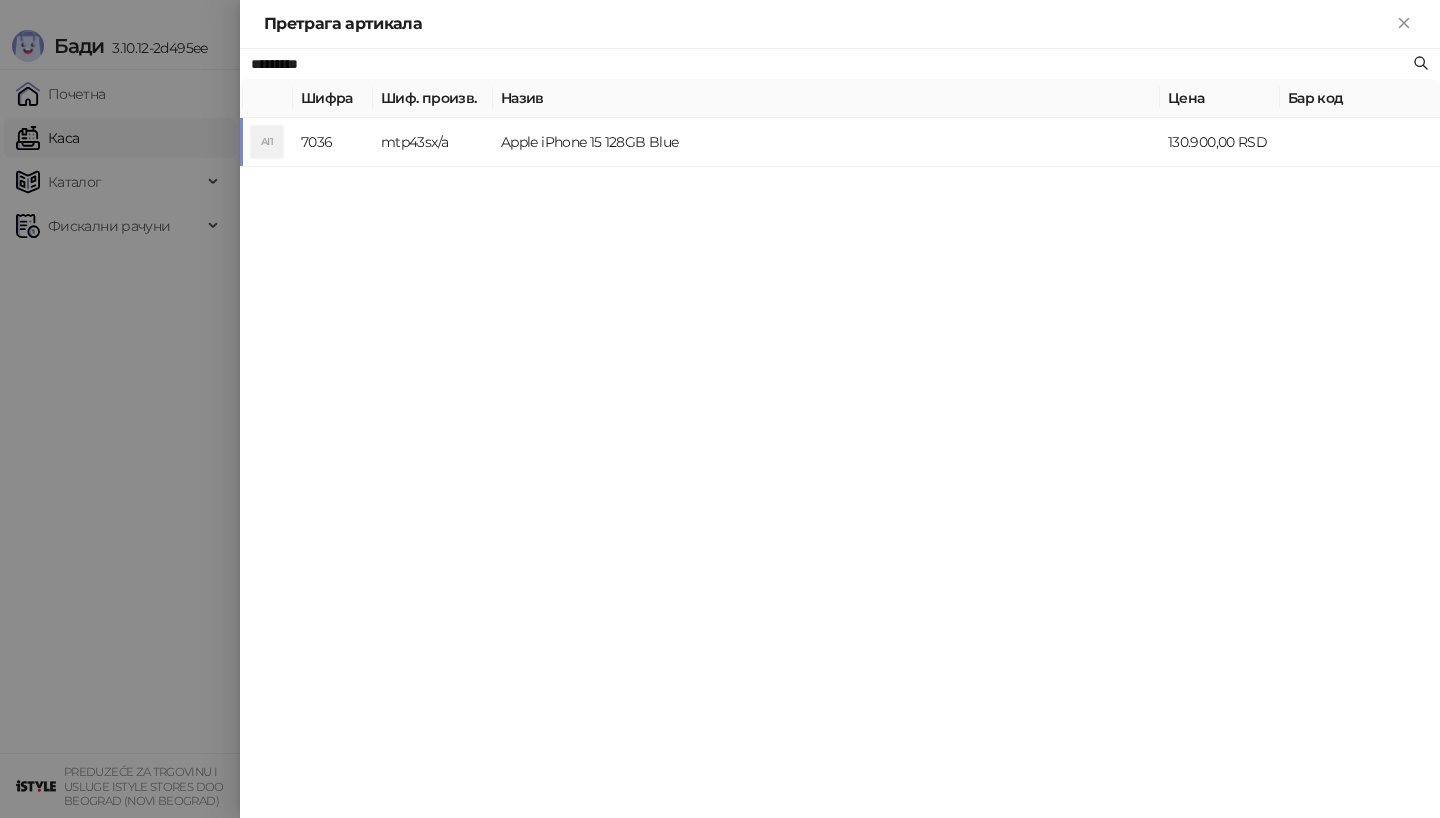 type on "*********" 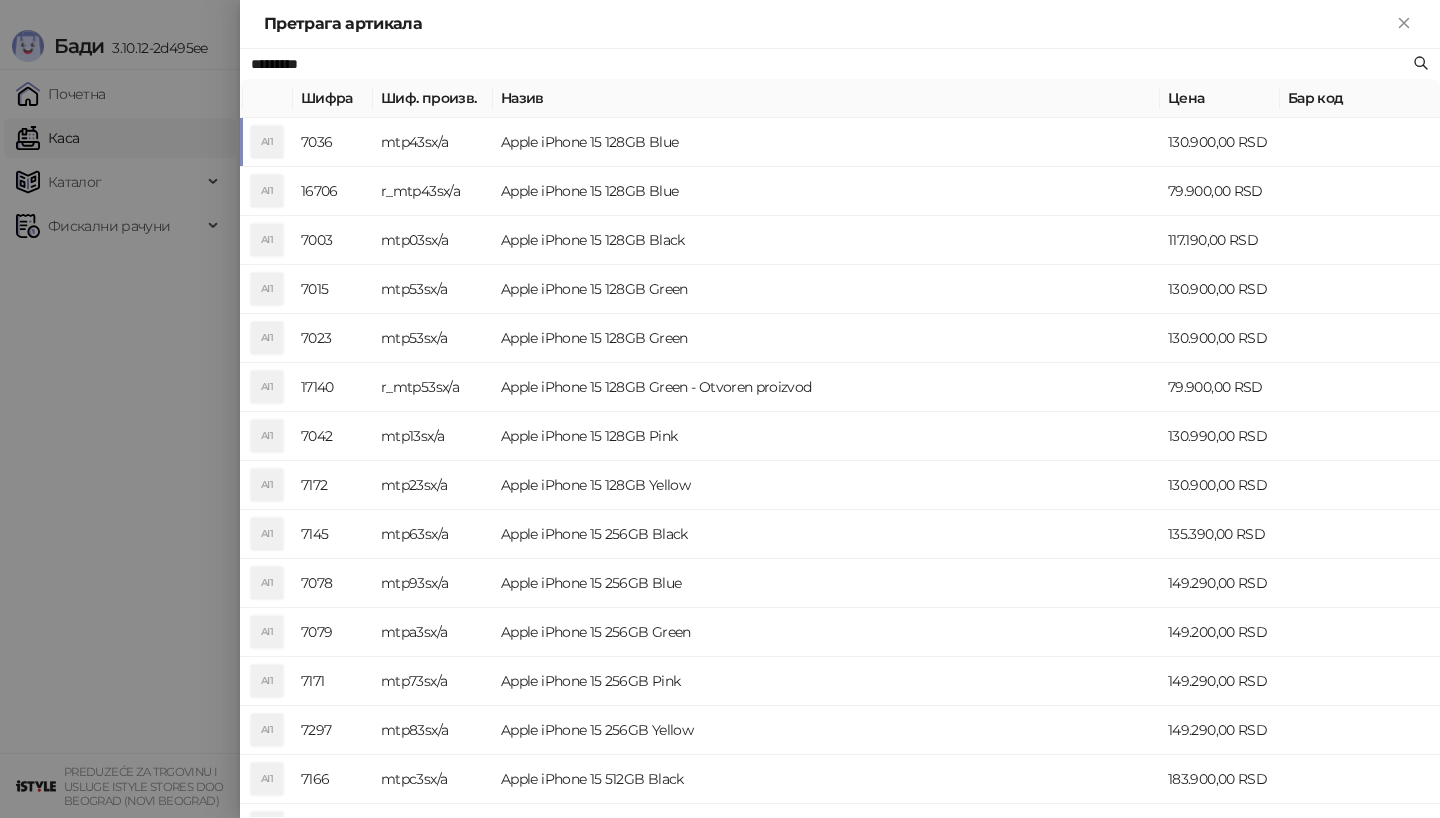 click on "mtp43sx/a" at bounding box center (433, 142) 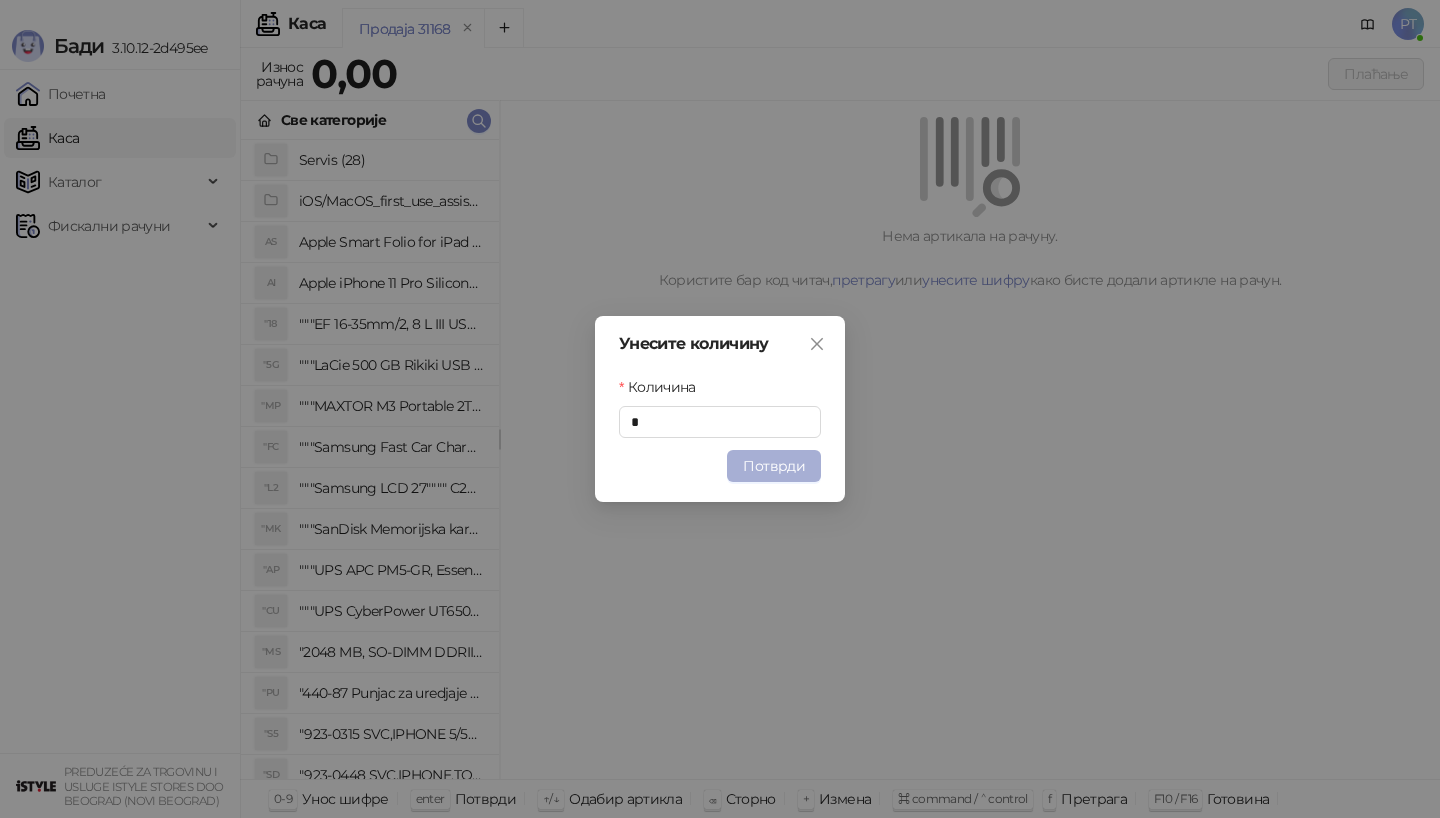 click on "Потврди" at bounding box center [774, 466] 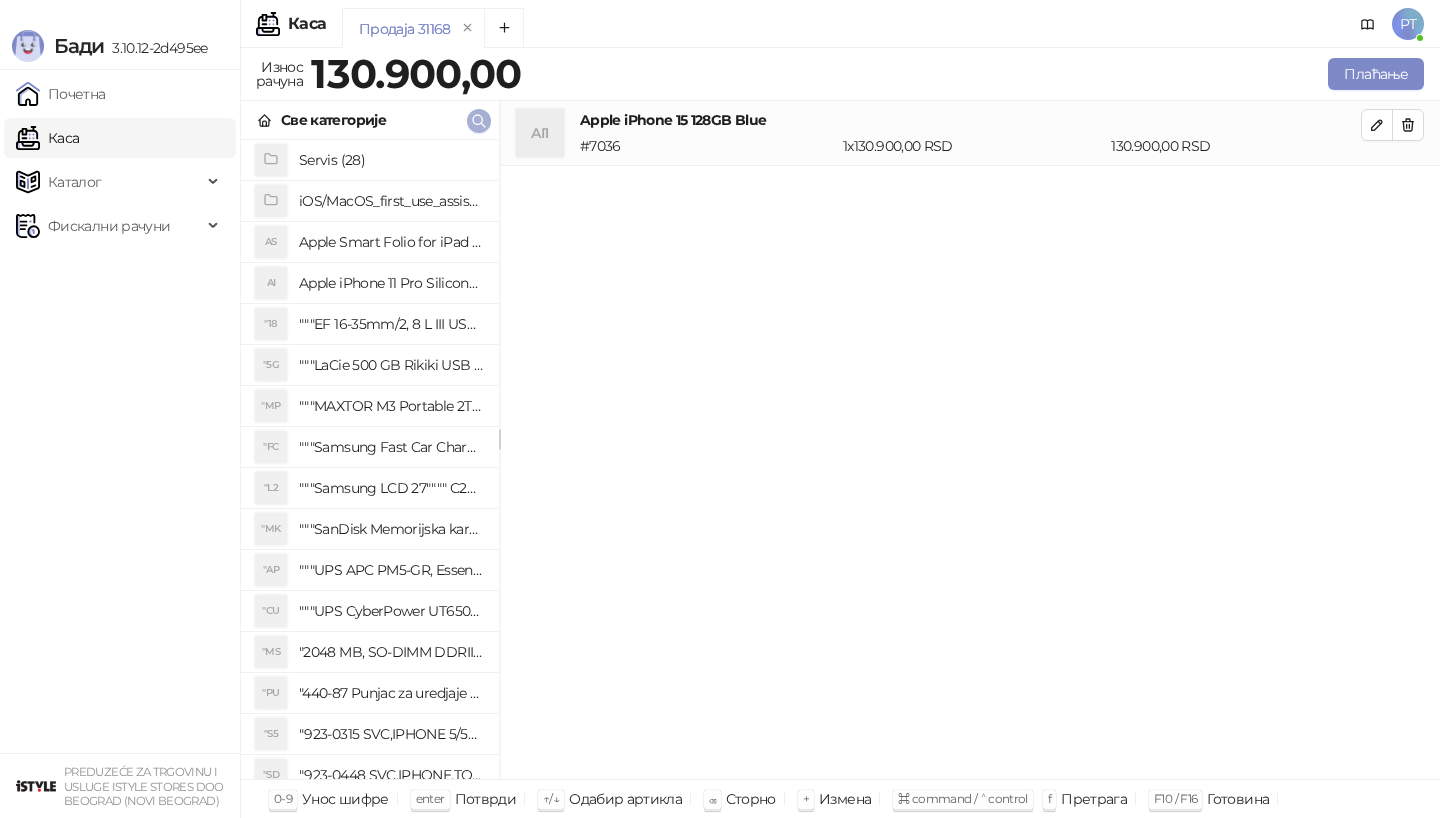 type 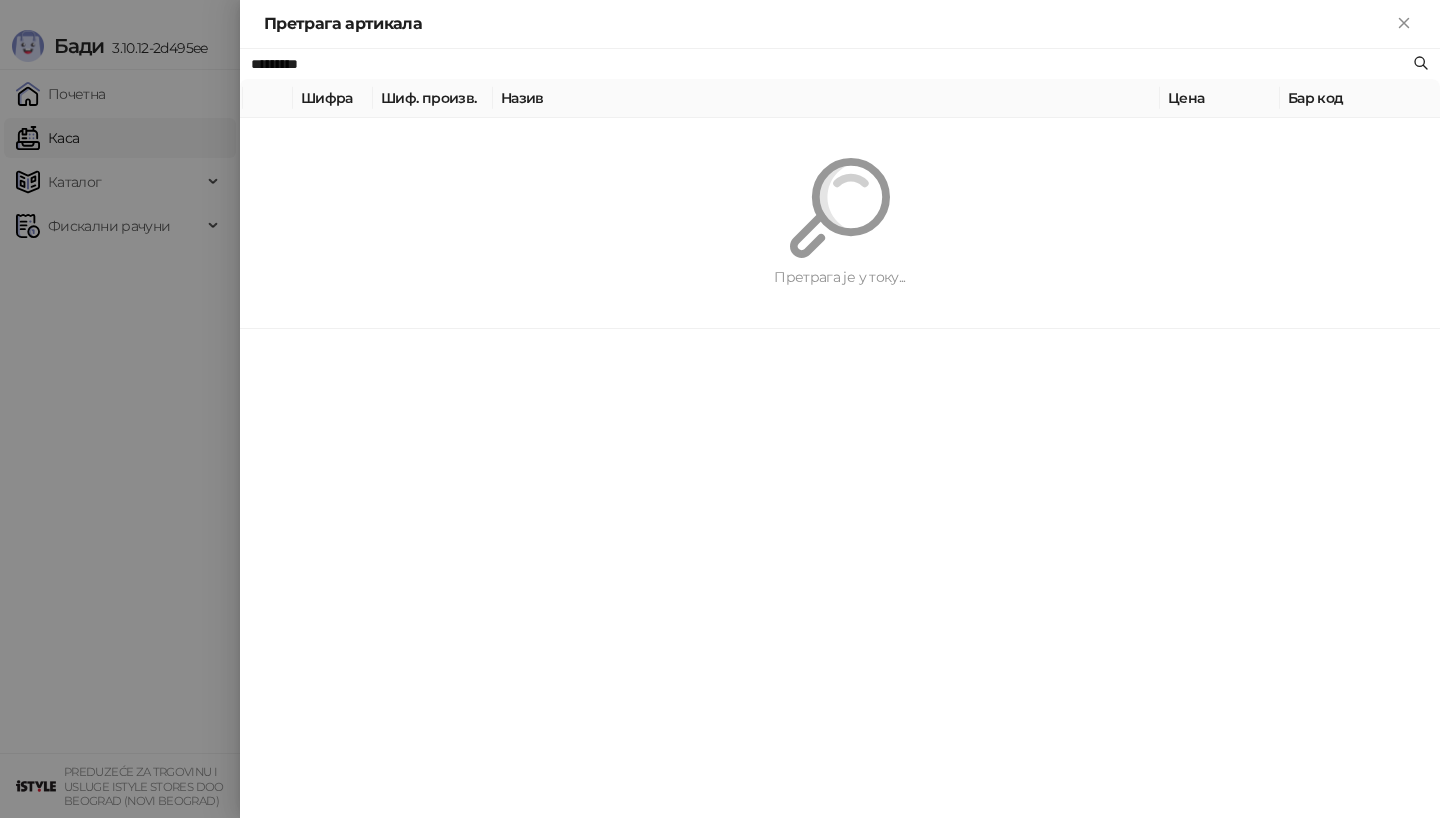 paste 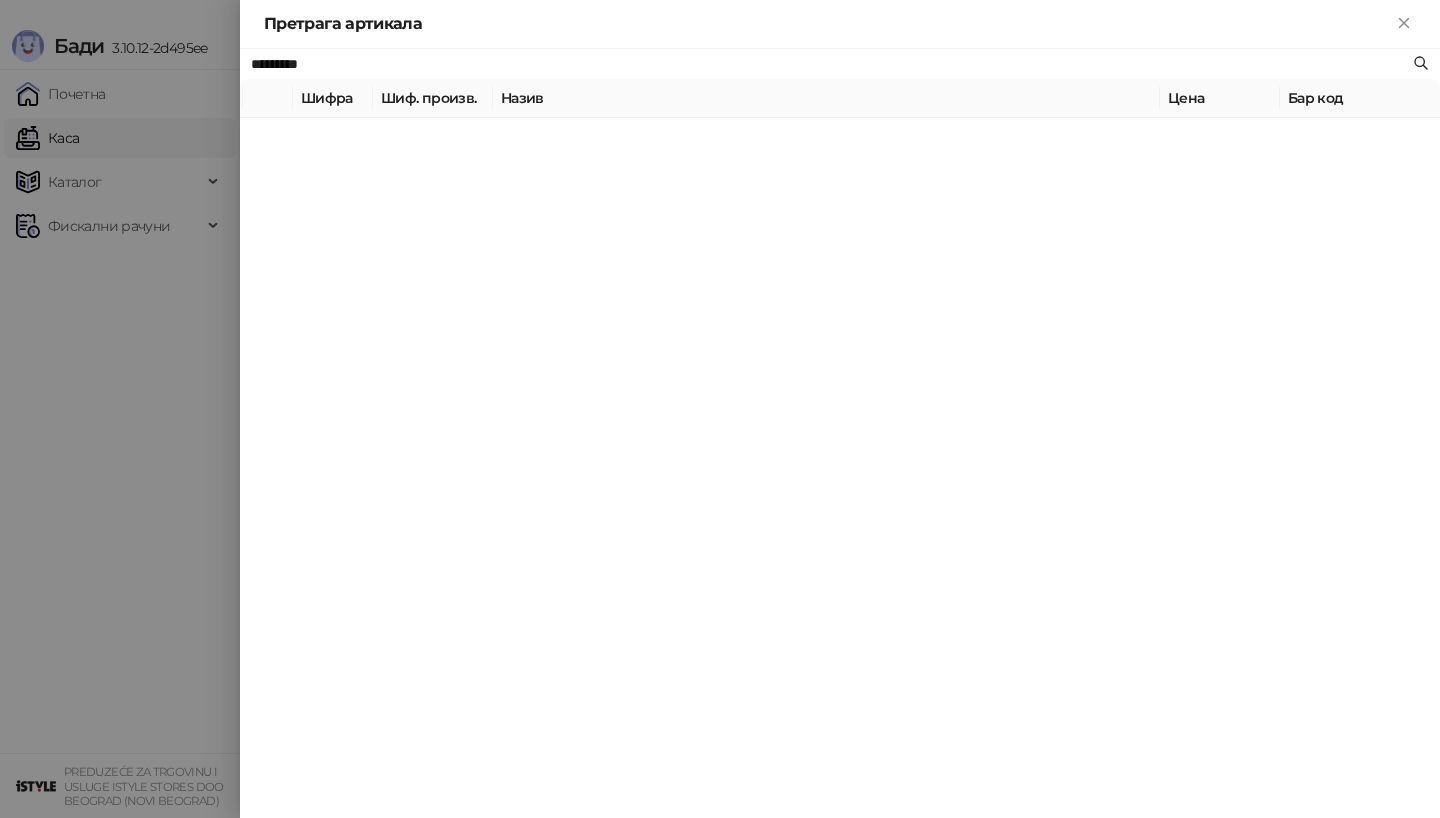 type on "*********" 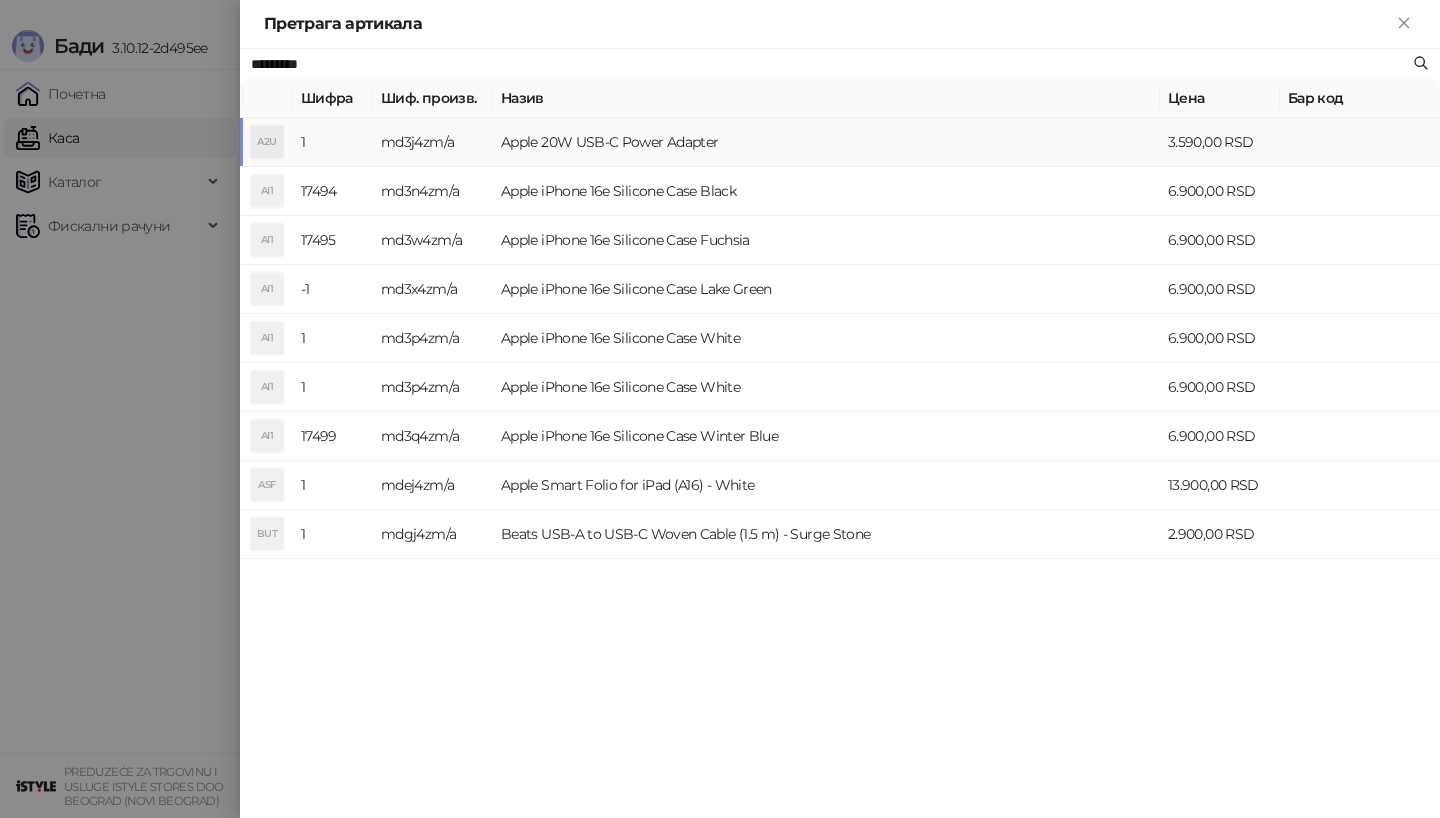 click on "md3j4zm/a" at bounding box center (433, 142) 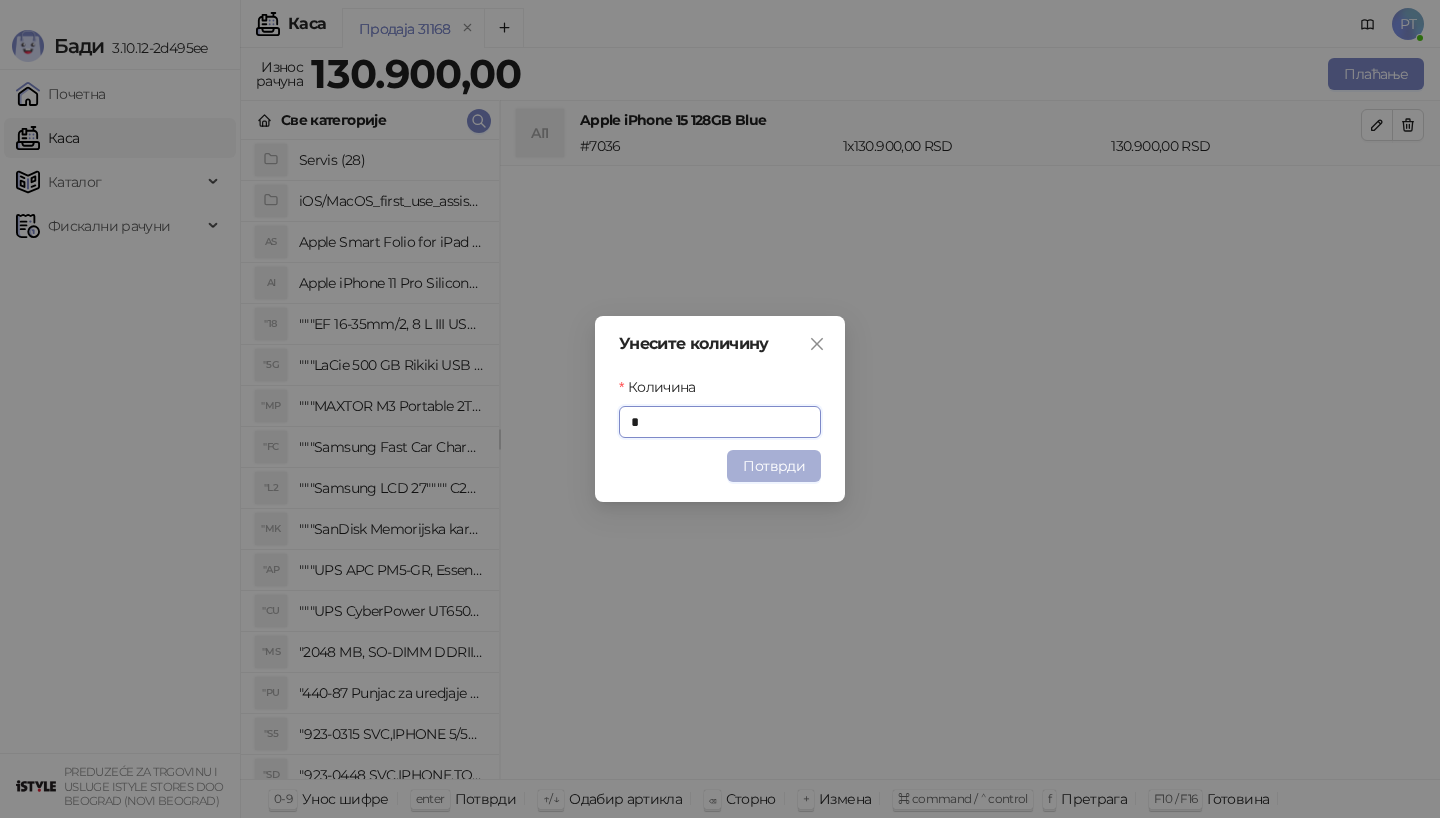 click on "Потврди" at bounding box center [774, 466] 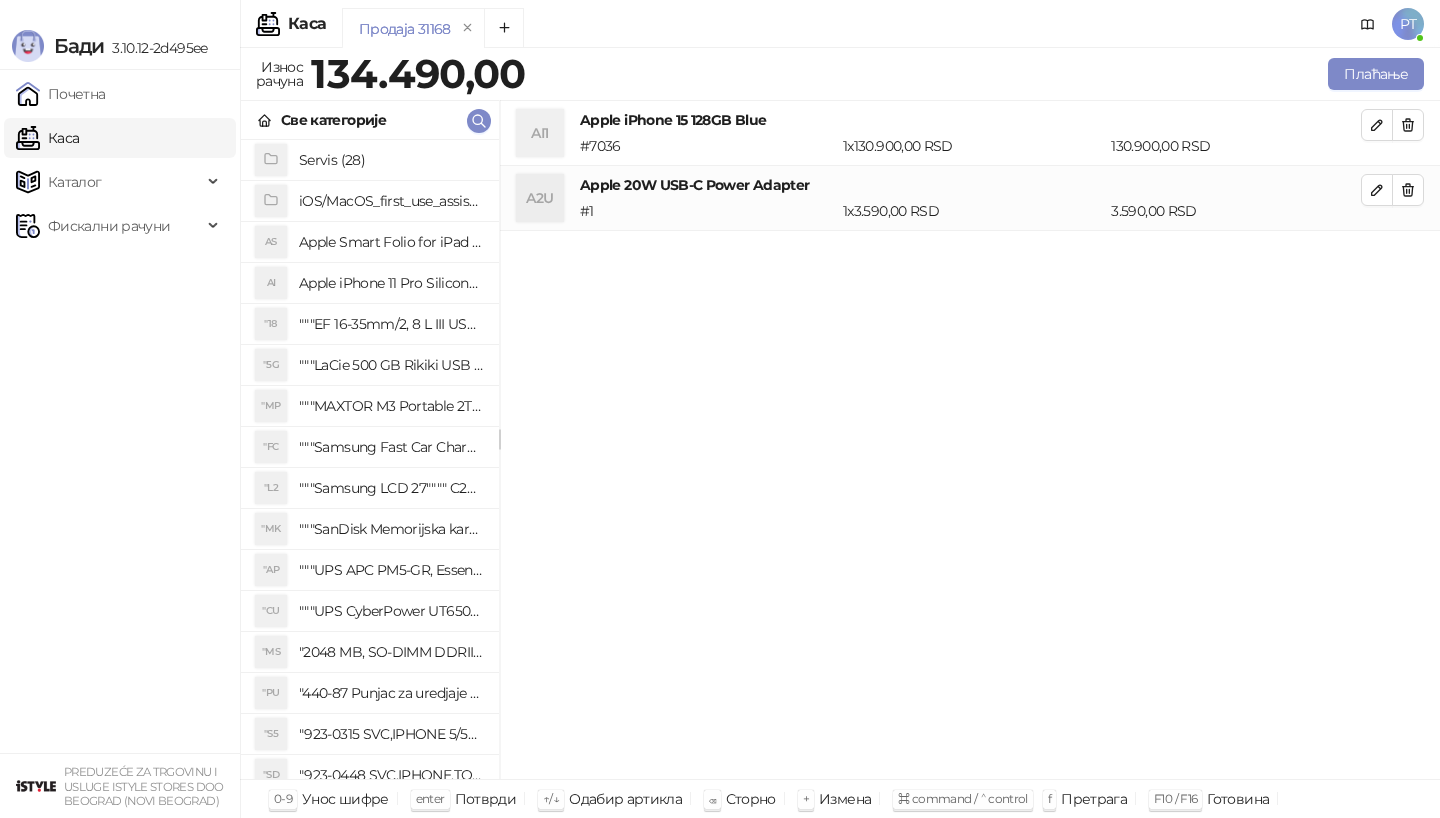 click on "Apple iPhone 15 128GB Blue" at bounding box center [970, 120] 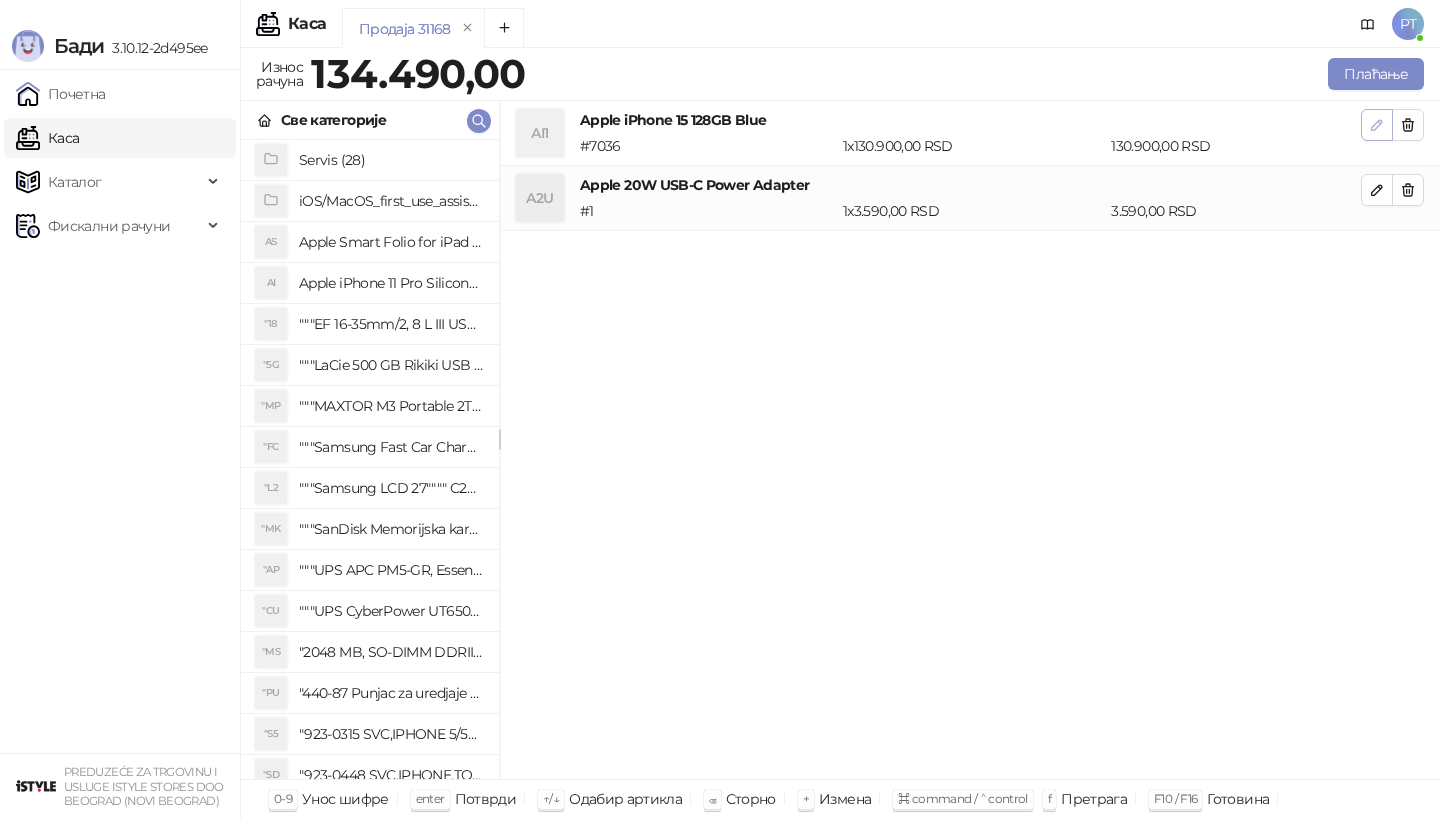 click 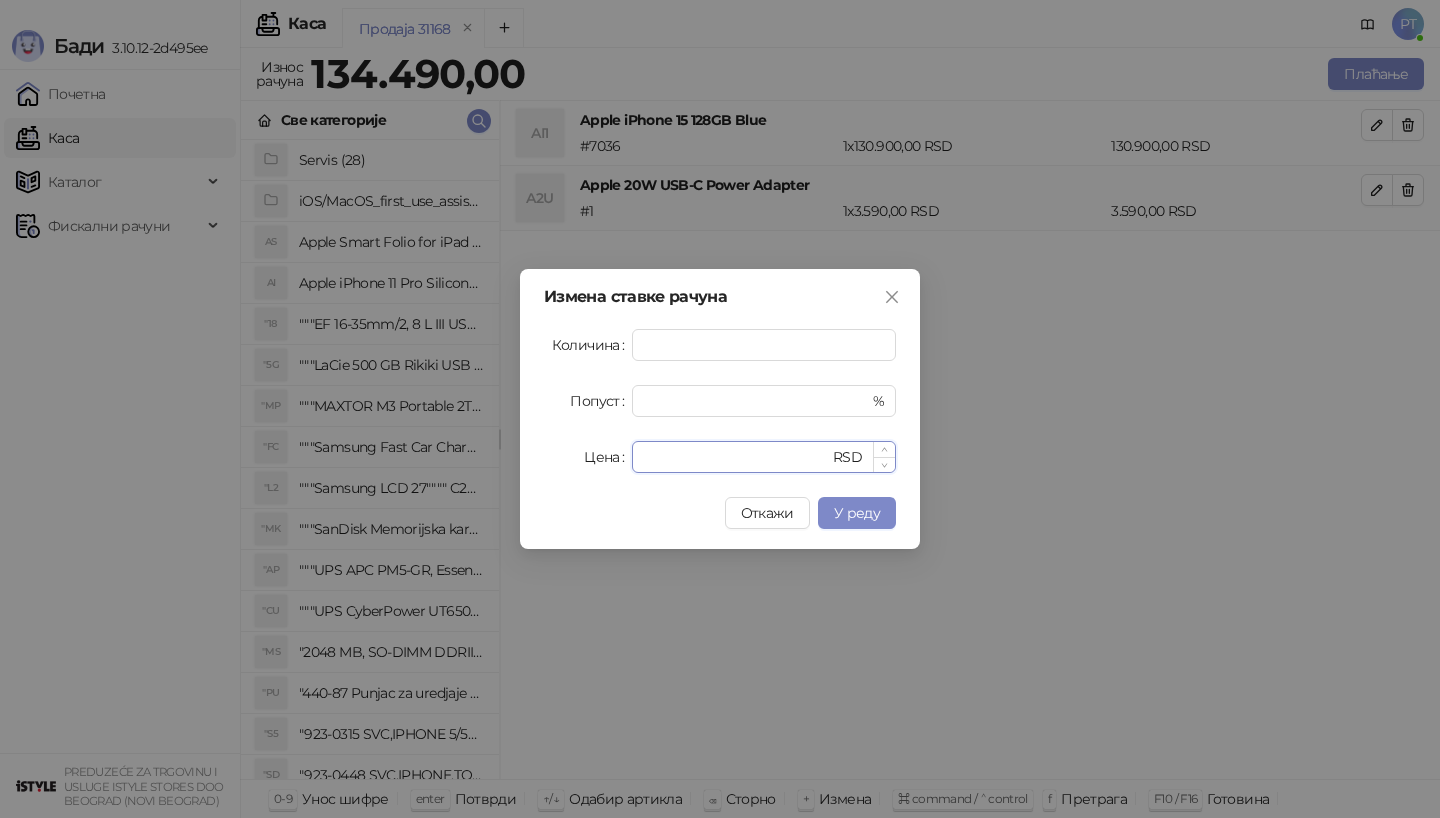 click on "******" at bounding box center (736, 457) 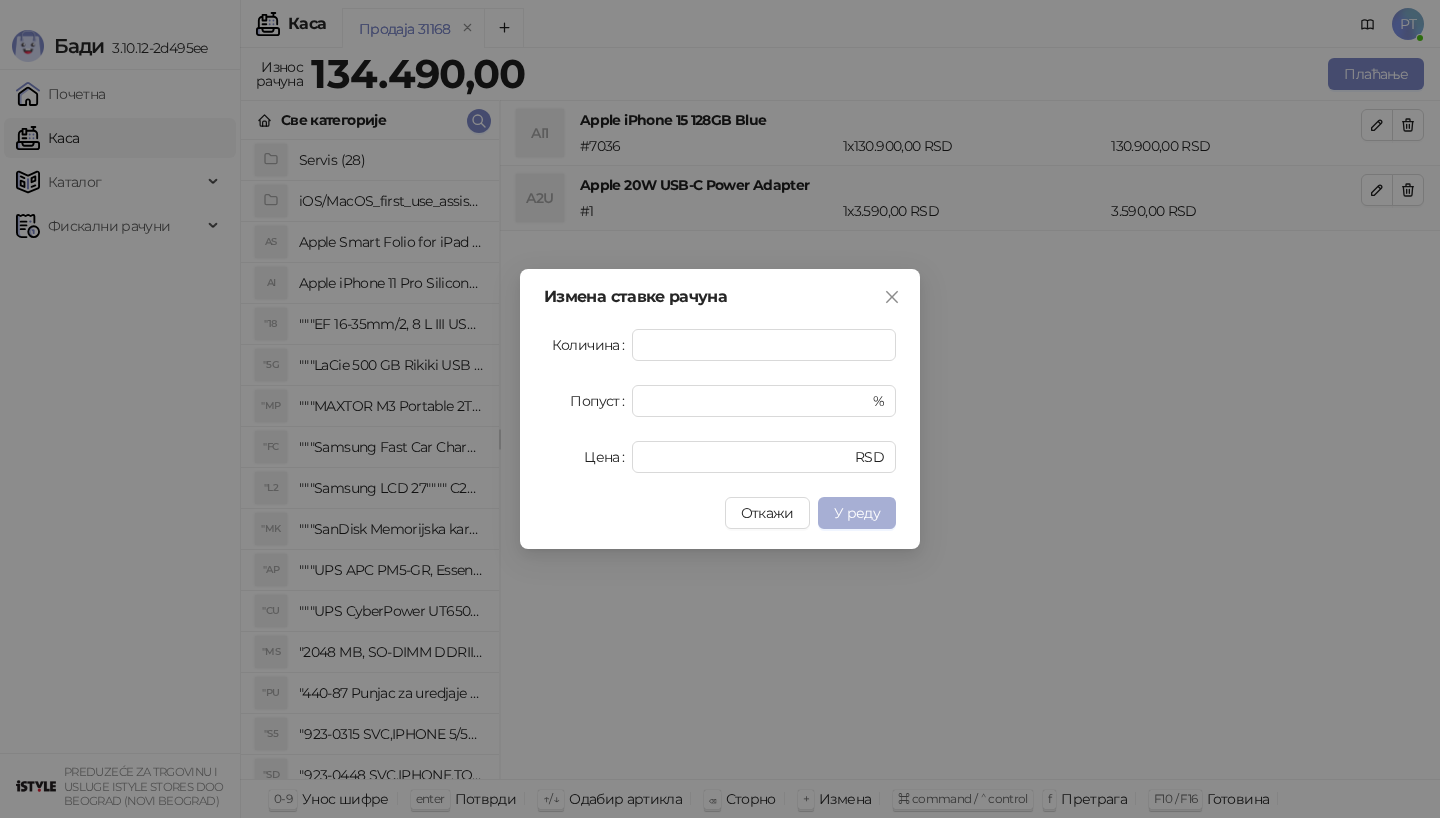 type on "*****" 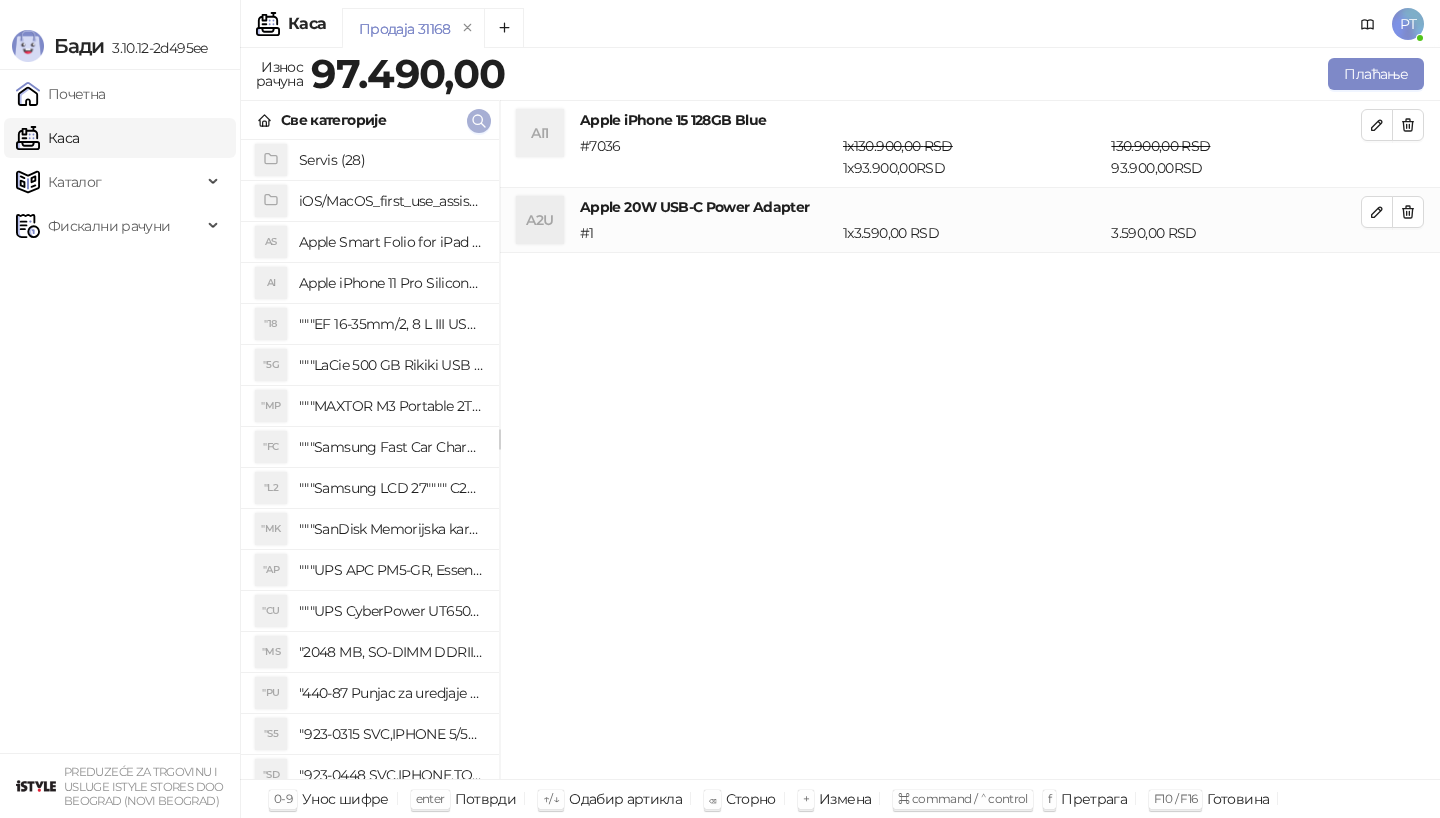 click at bounding box center [479, 121] 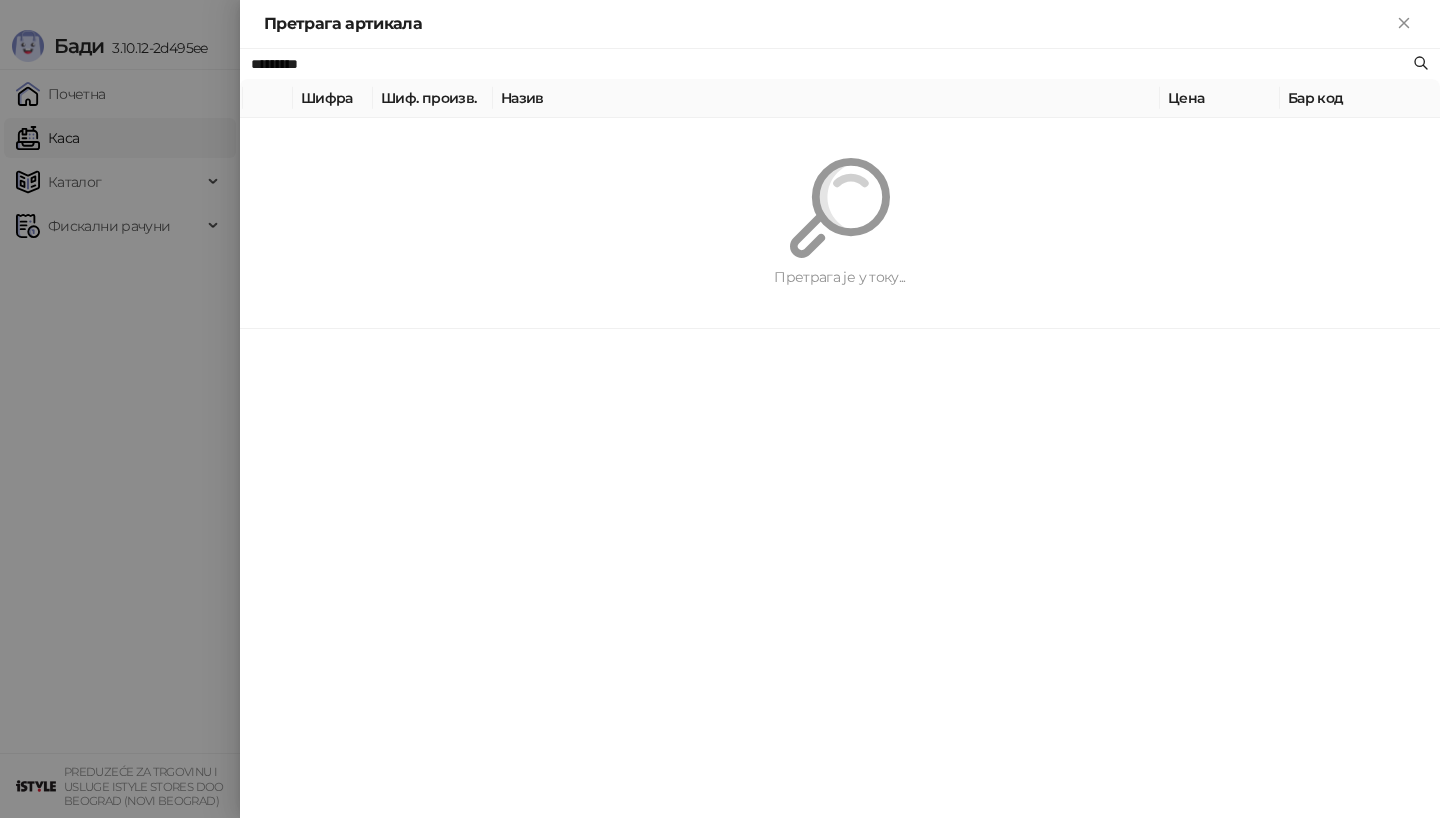 paste on "**********" 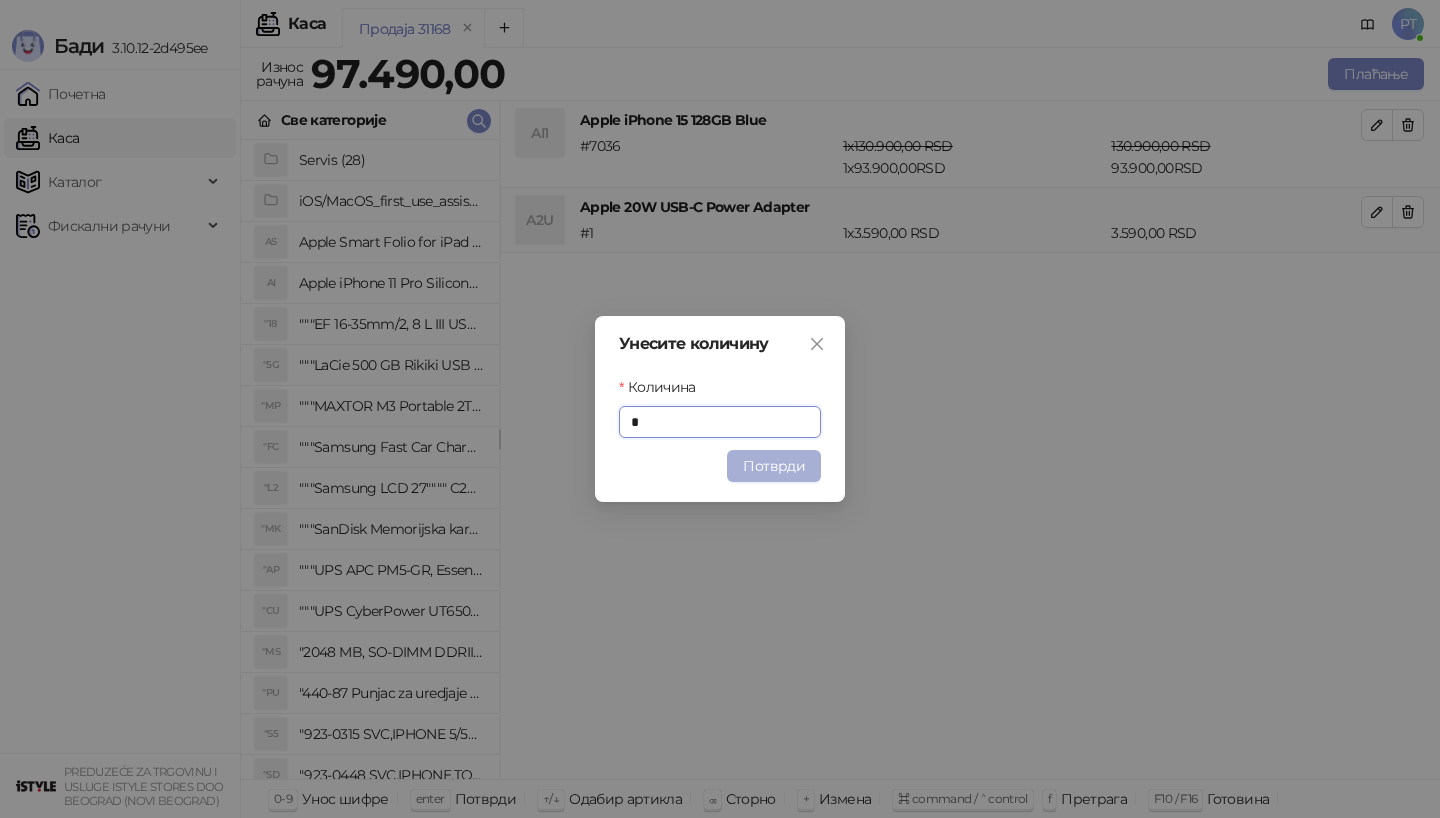 click on "Потврди" at bounding box center [774, 466] 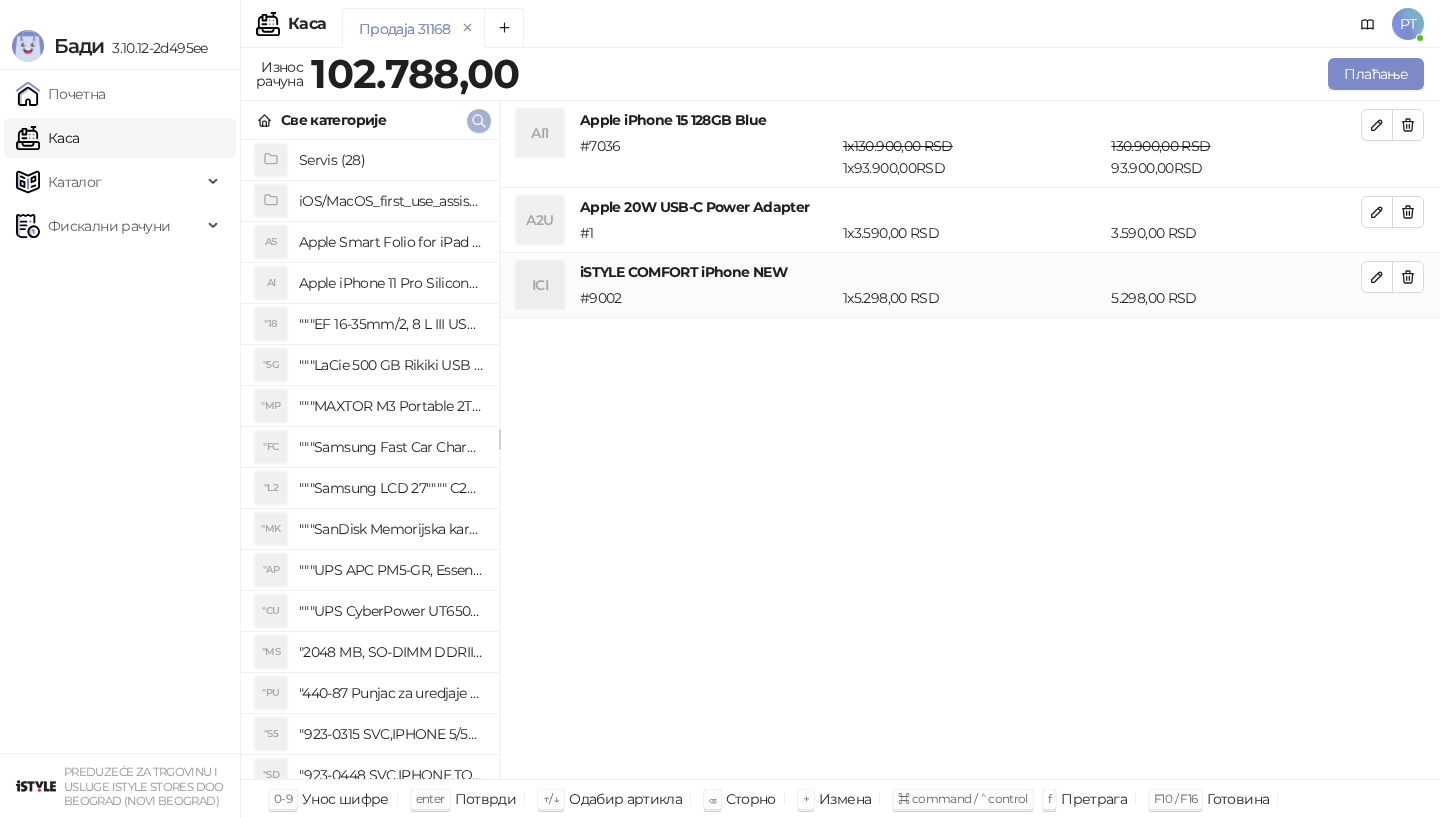 click 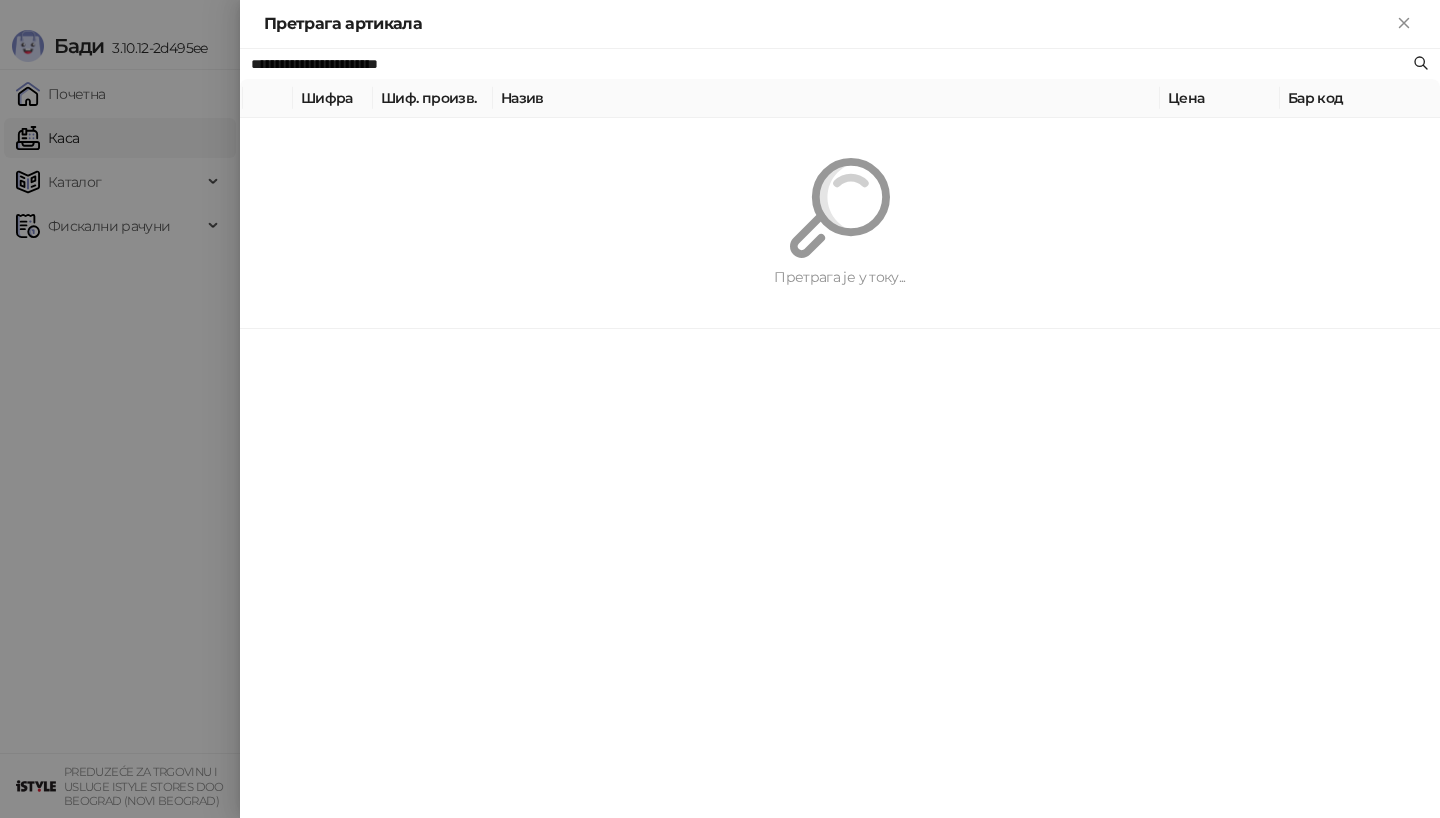 paste 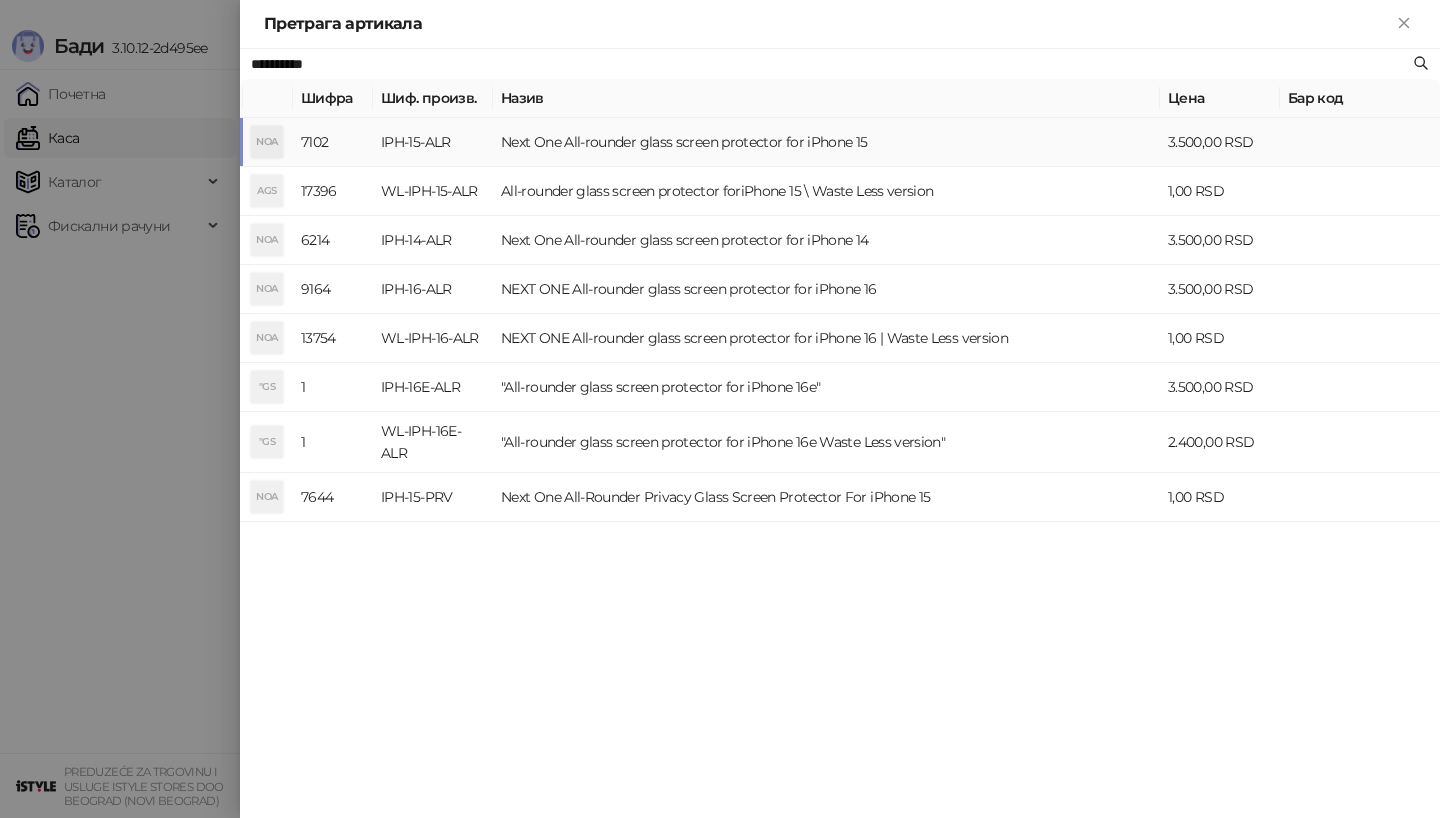 type on "**********" 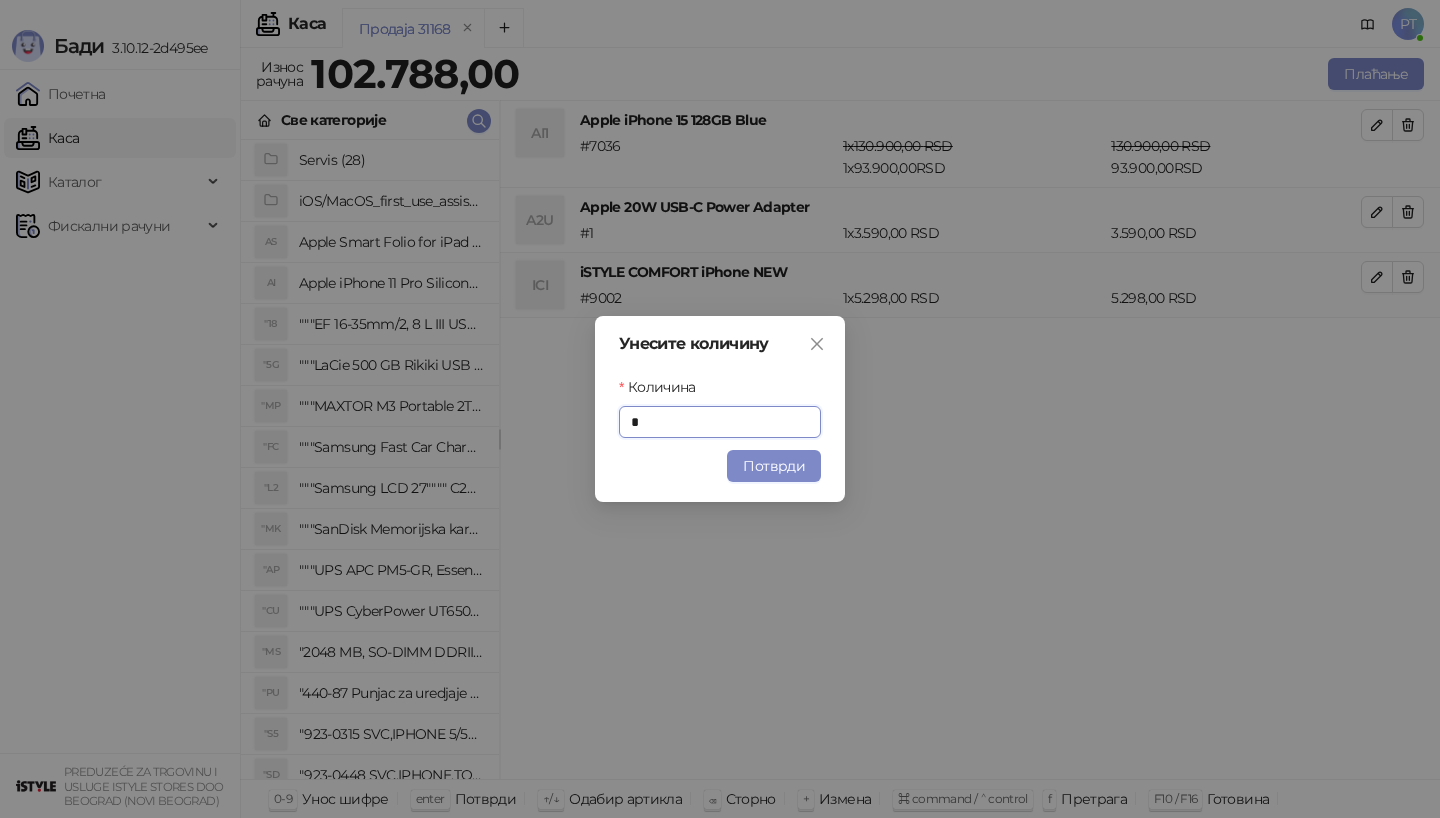 drag, startPoint x: 454, startPoint y: 152, endPoint x: 754, endPoint y: 485, distance: 448.20642 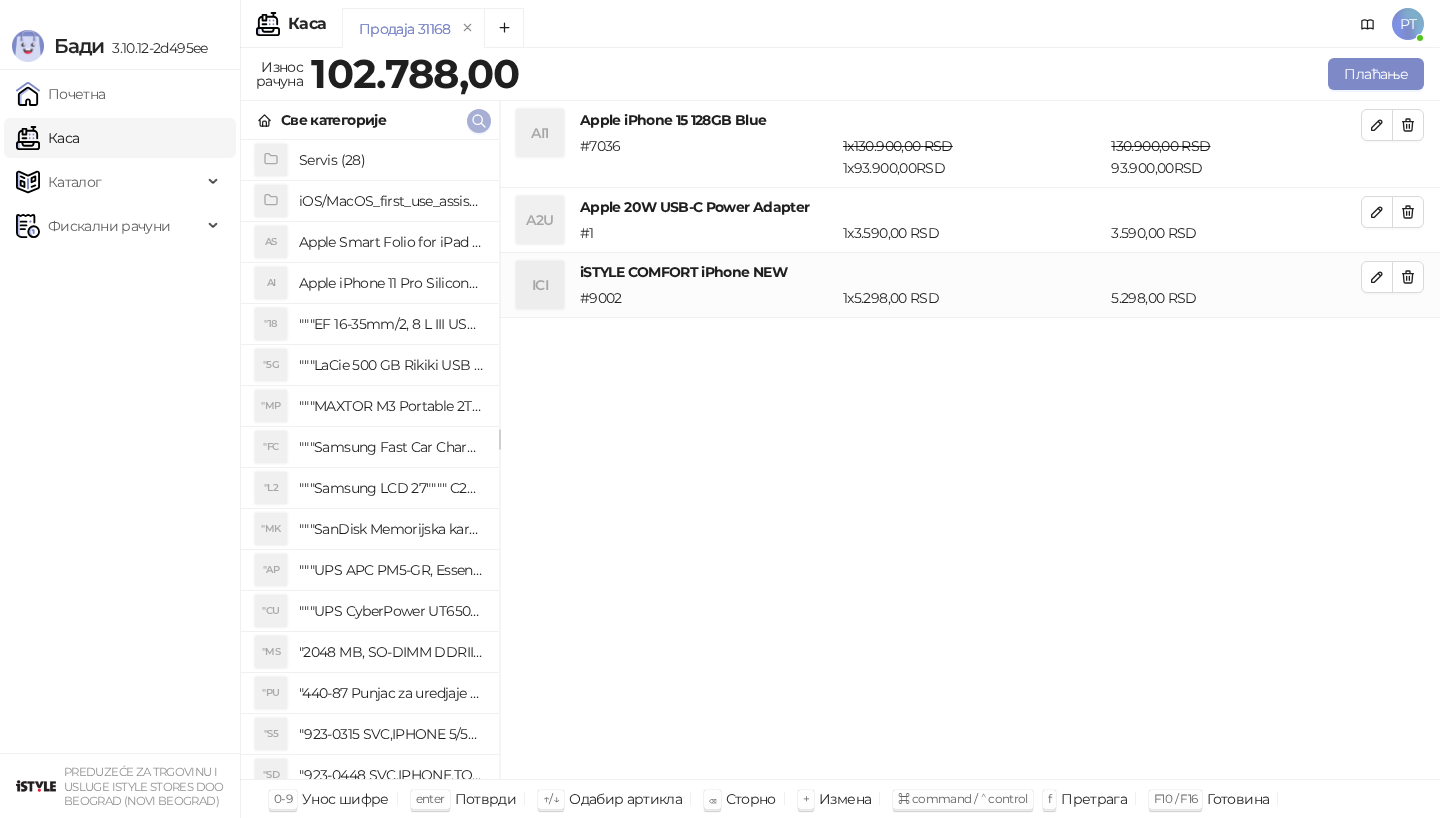 click 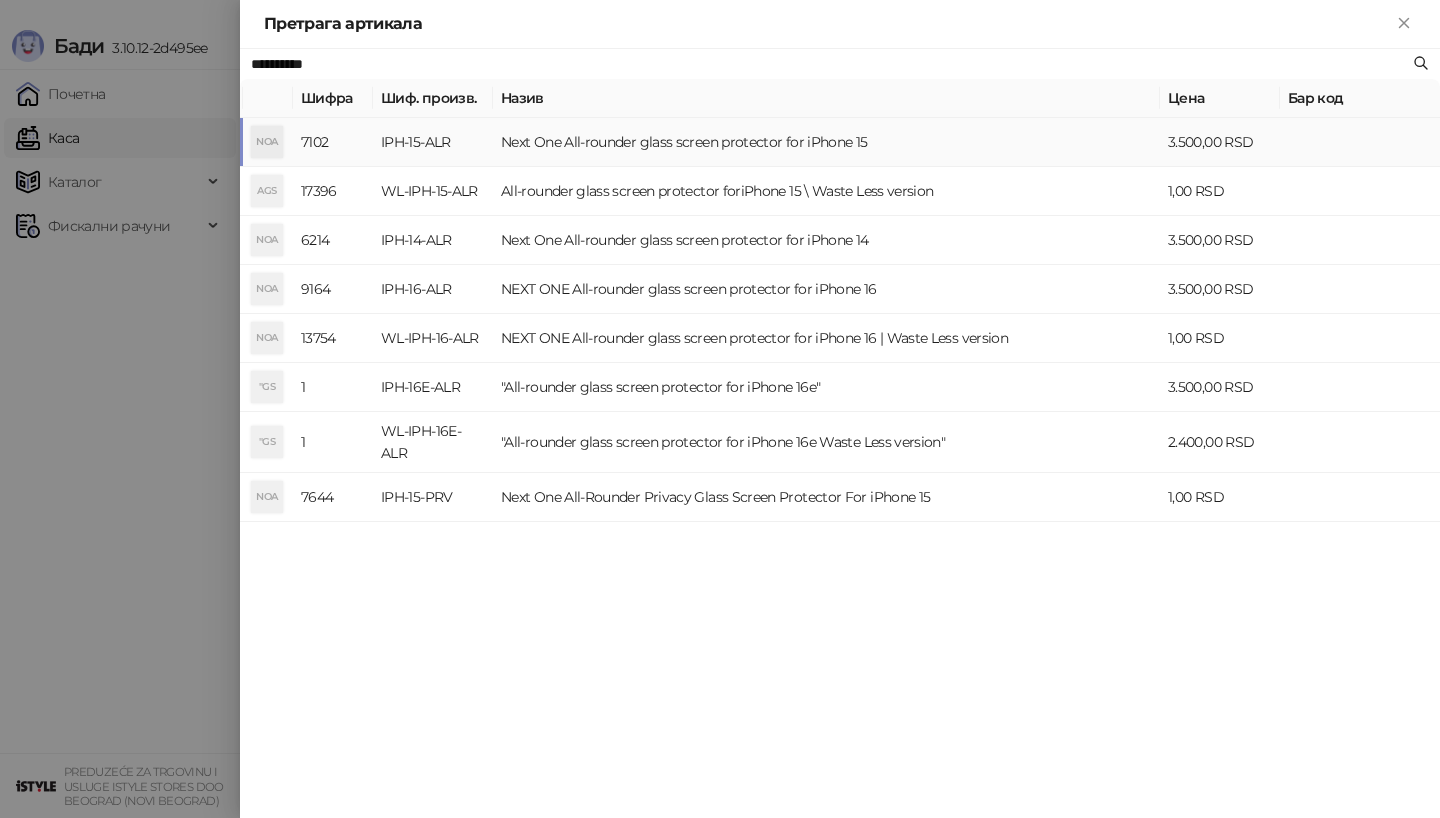 click on "IPH-15-ALR" at bounding box center (433, 142) 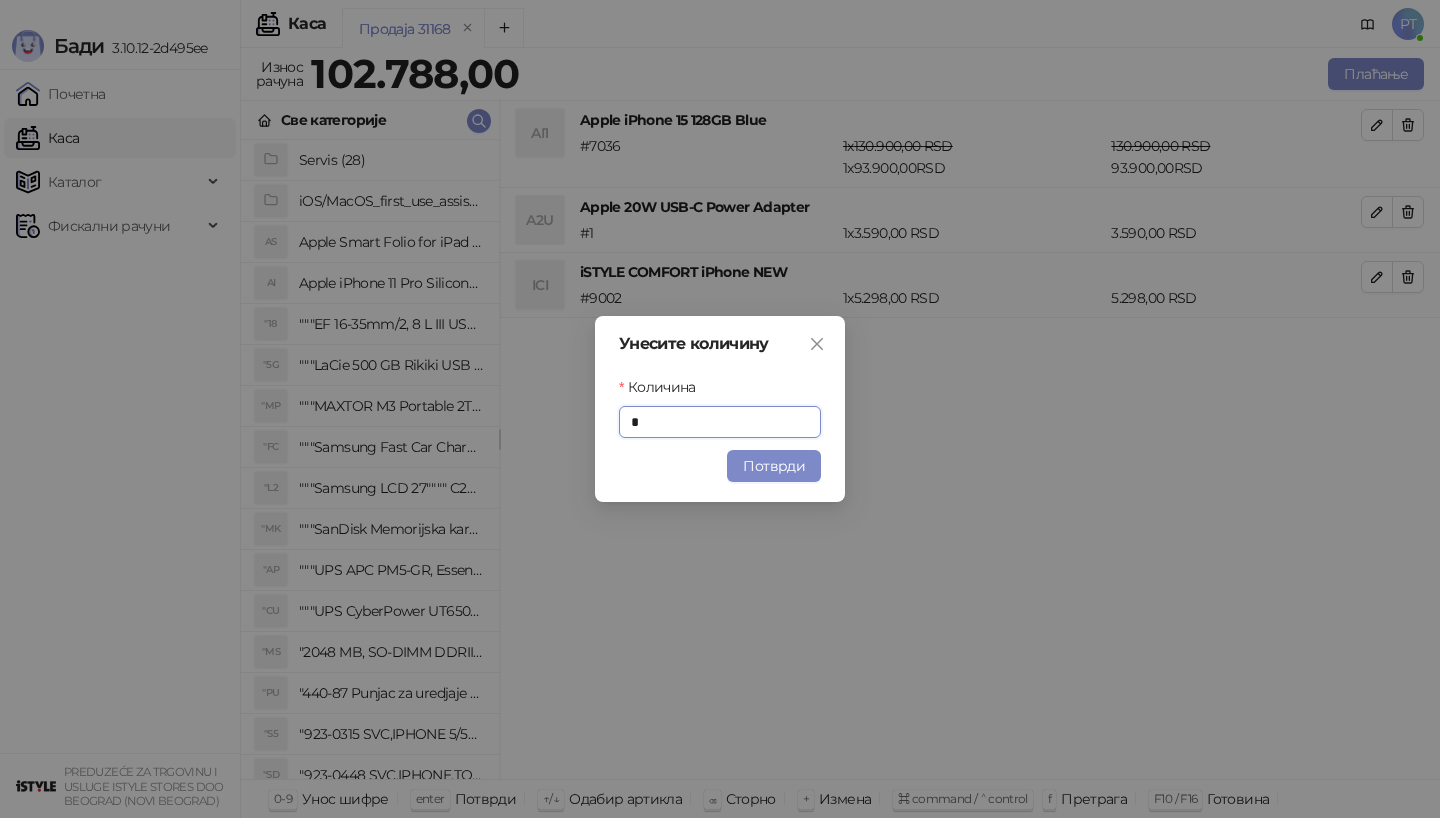 click on "Унесите количину Количина * Потврди" at bounding box center (720, 409) 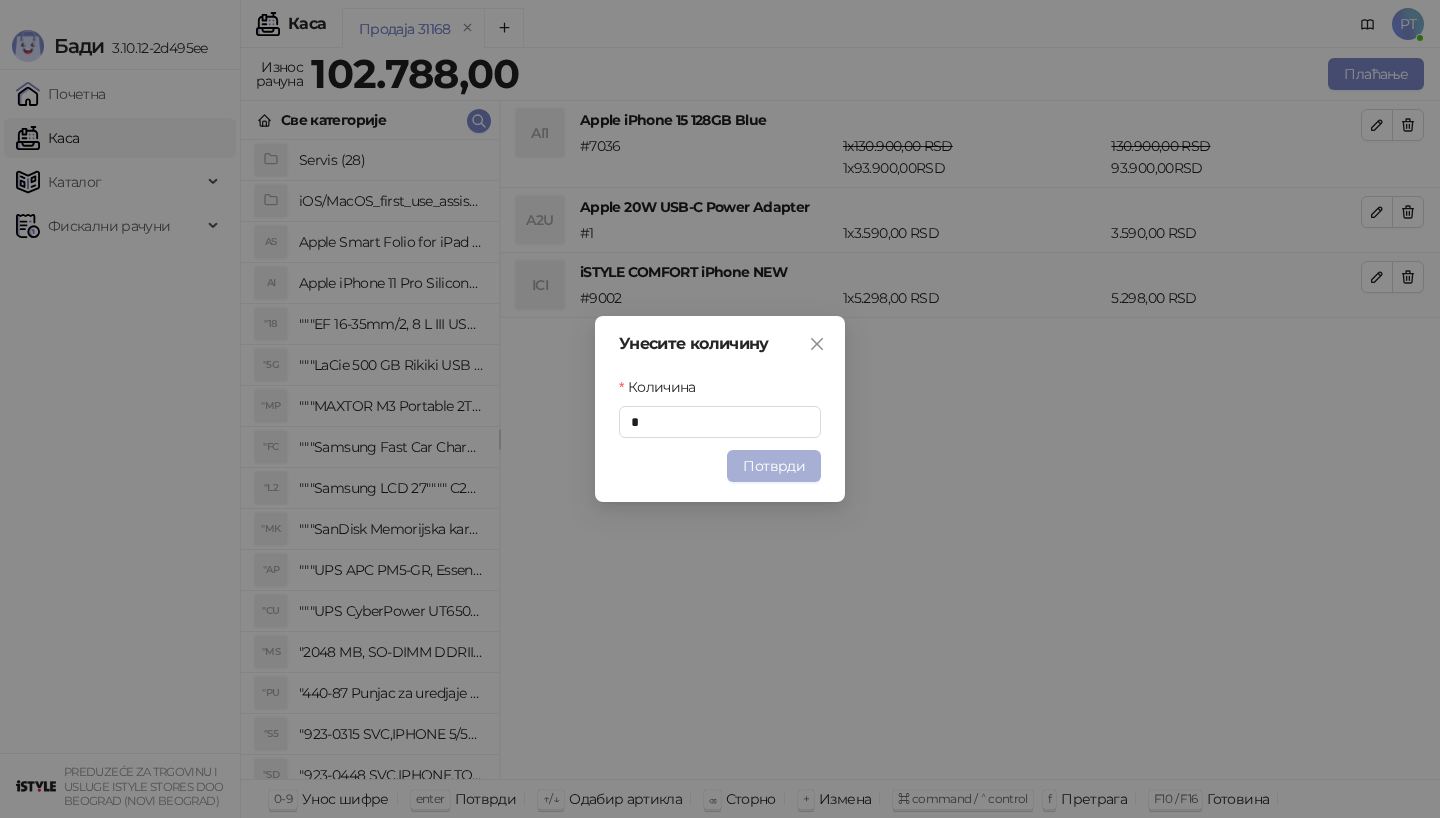 click on "Потврди" at bounding box center [774, 466] 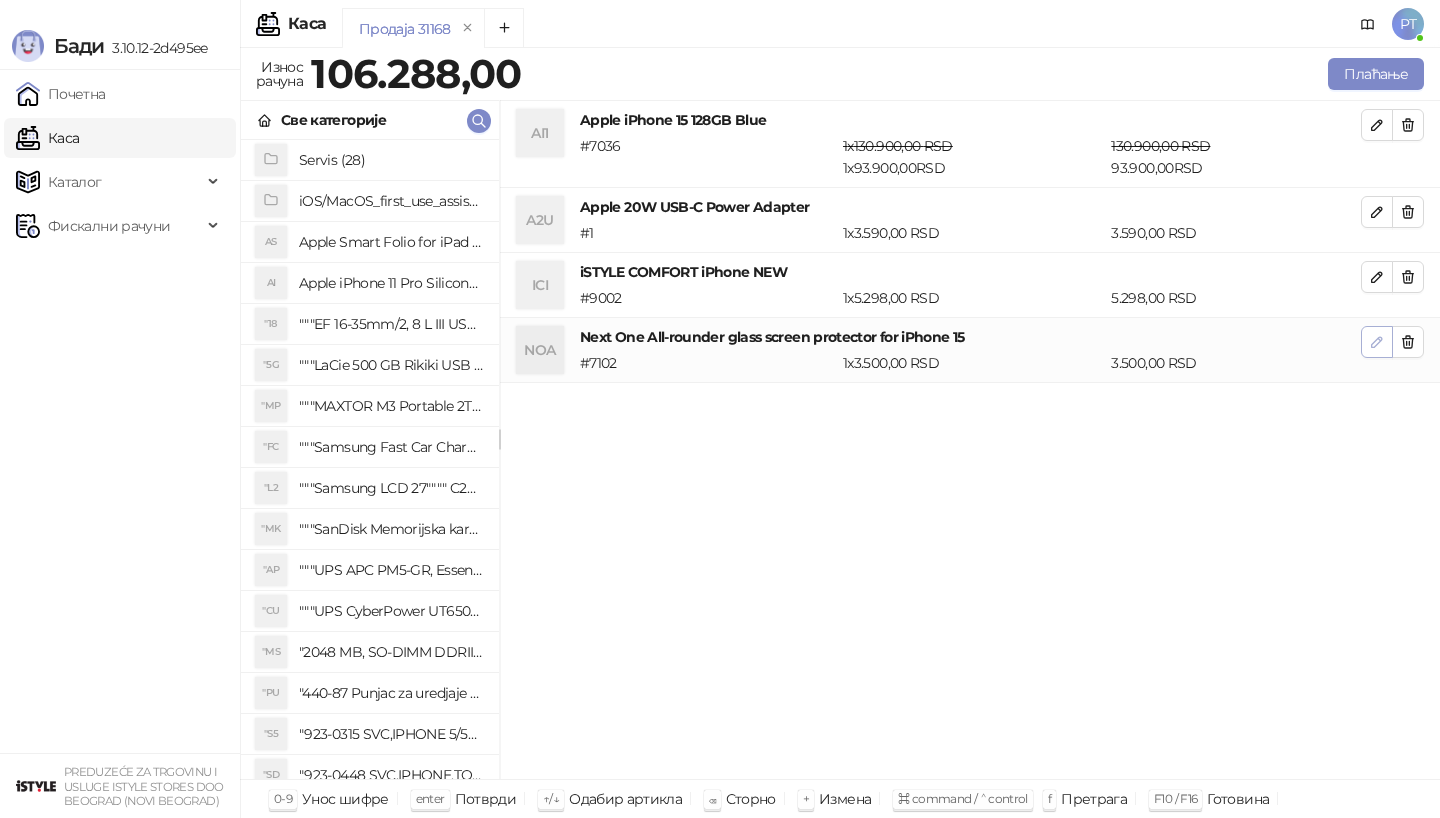 click 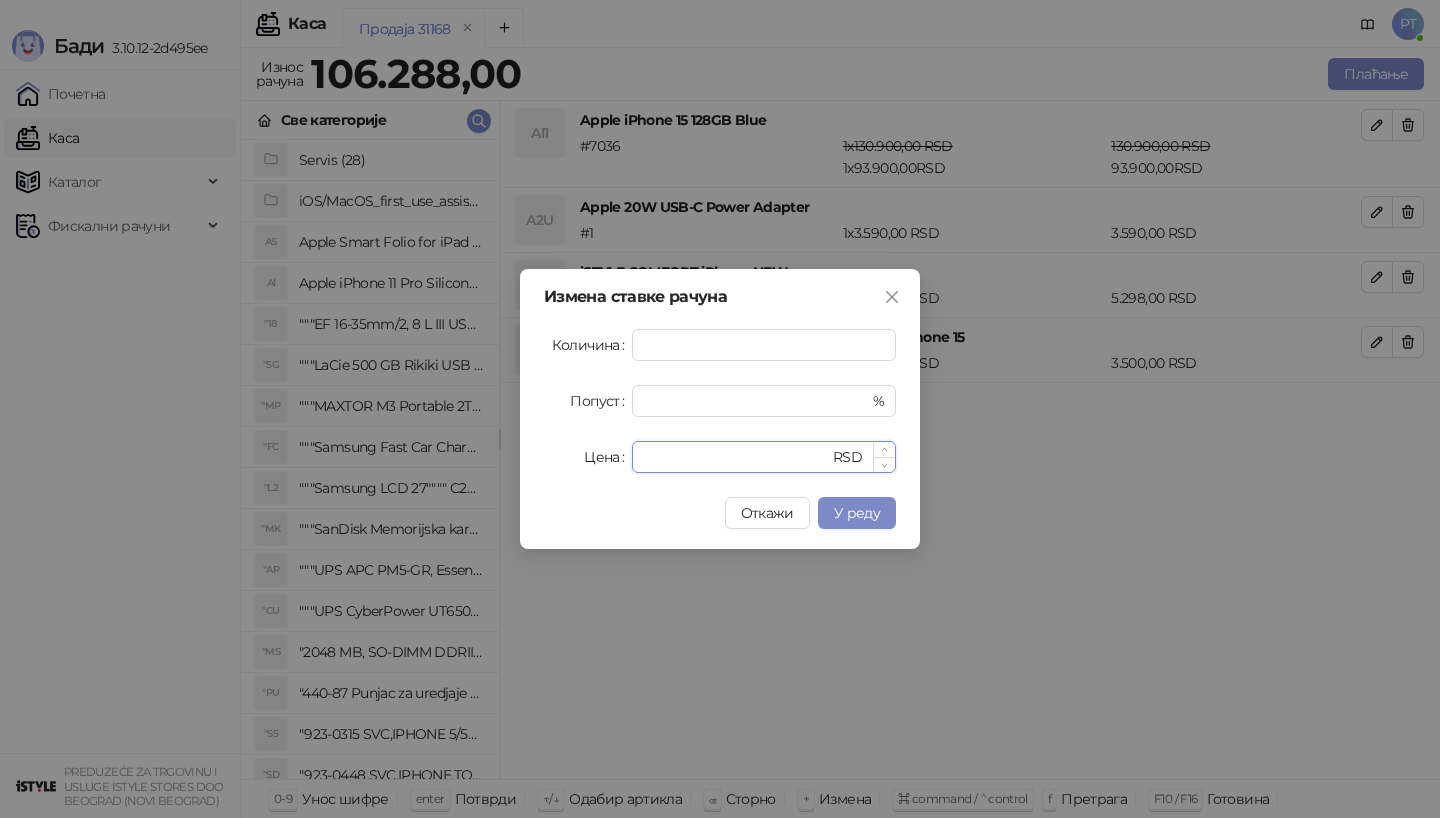 click on "****" at bounding box center [736, 457] 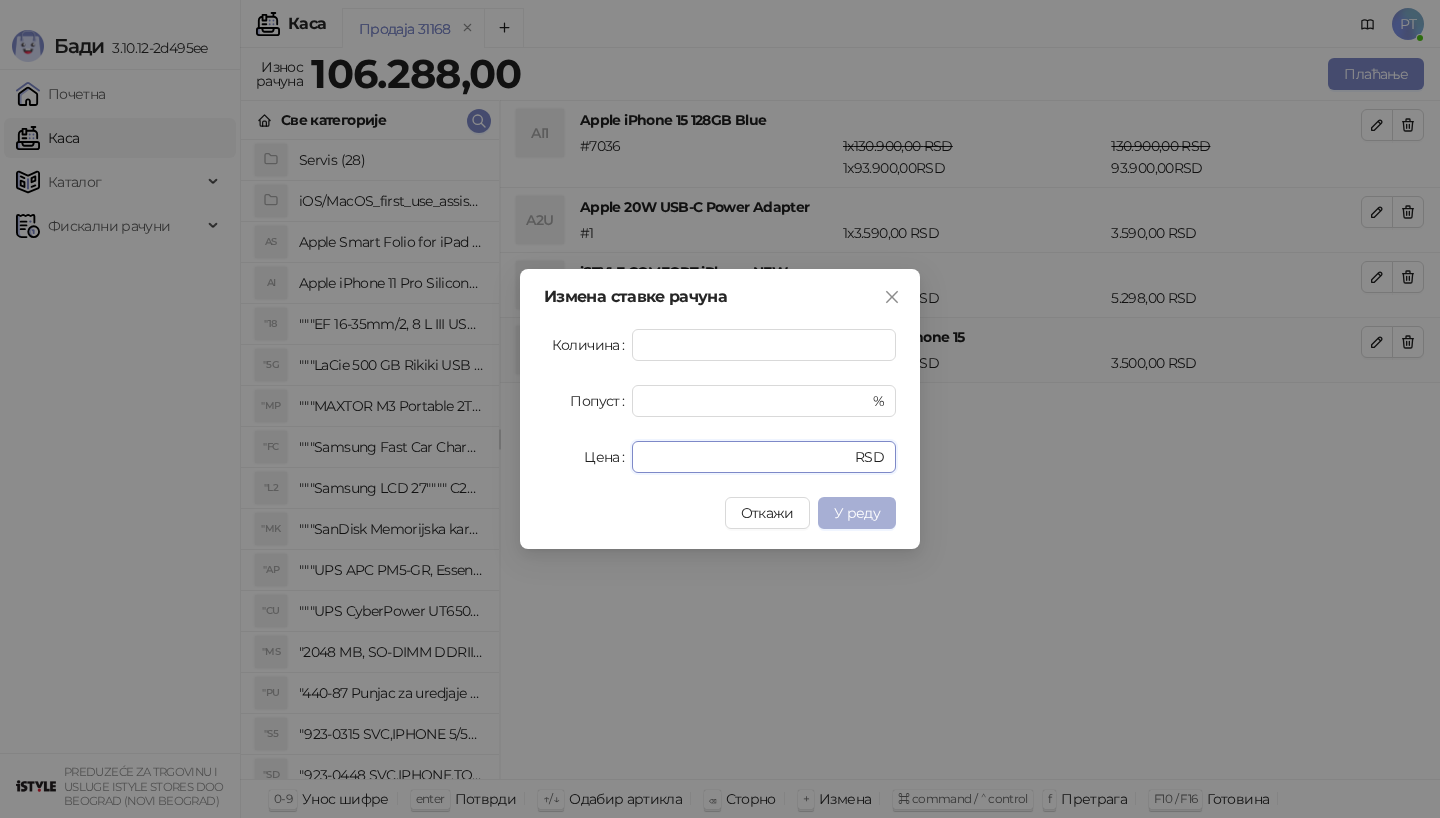type on "*" 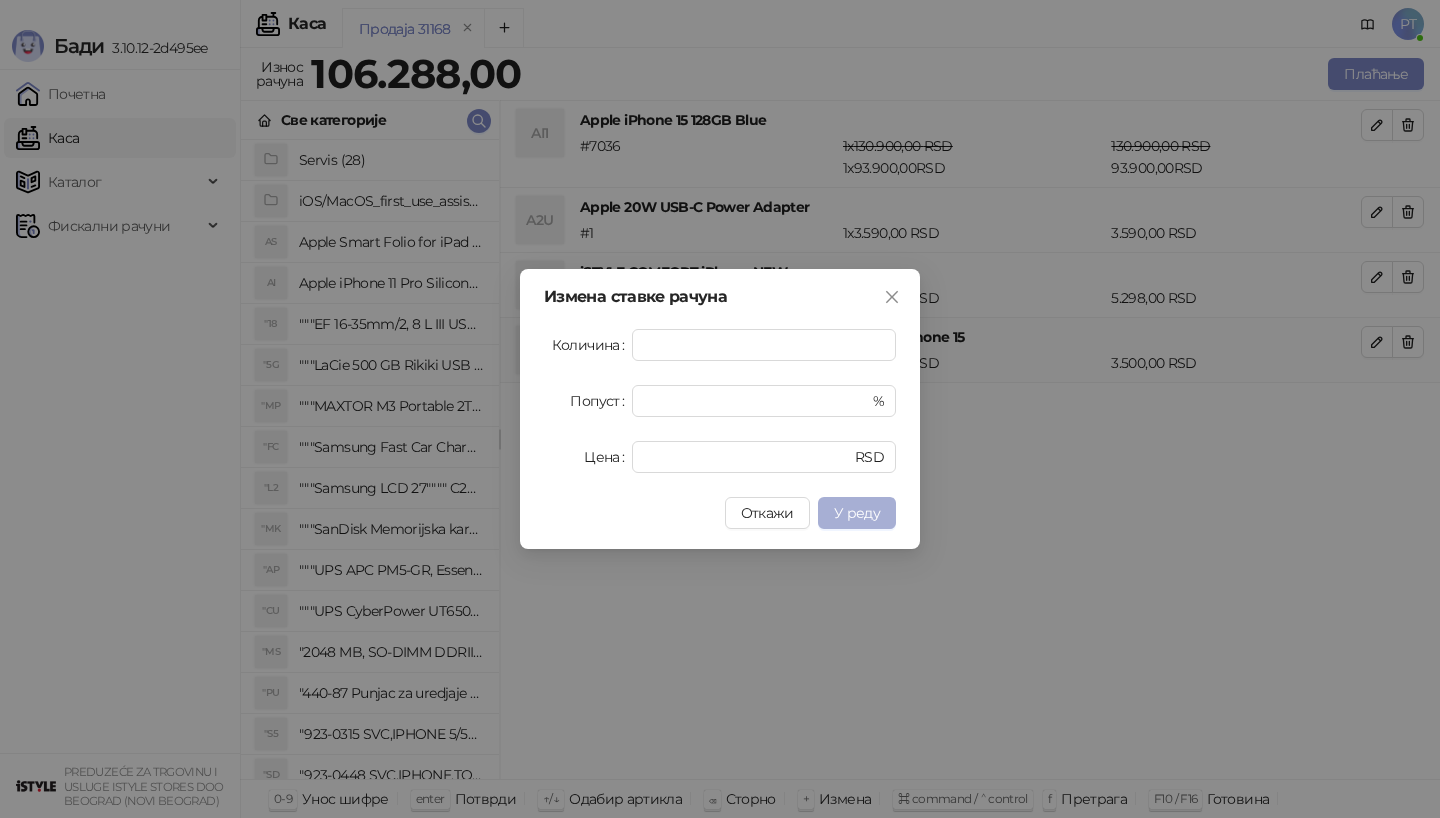 click on "У реду" at bounding box center (857, 513) 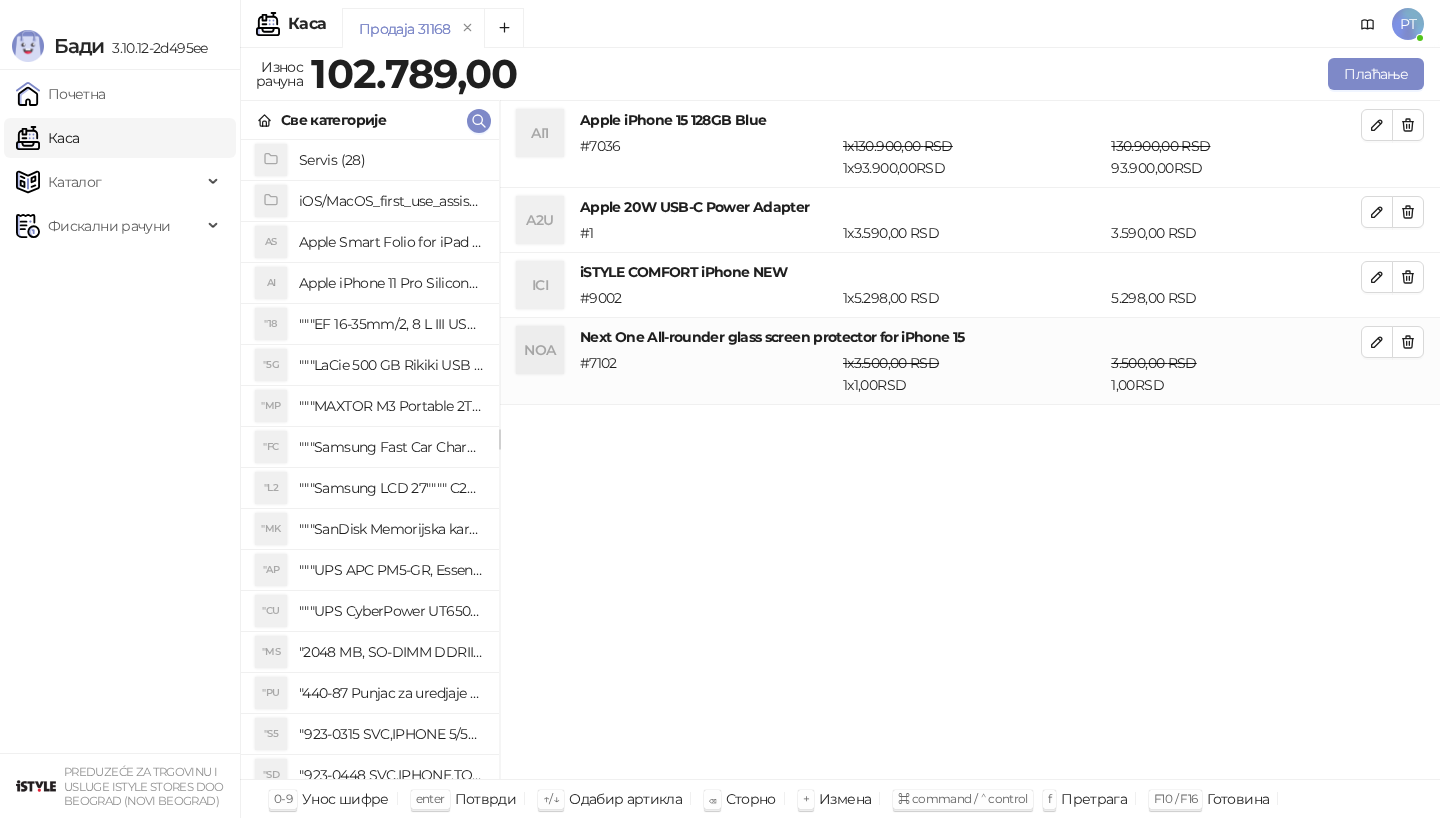 type 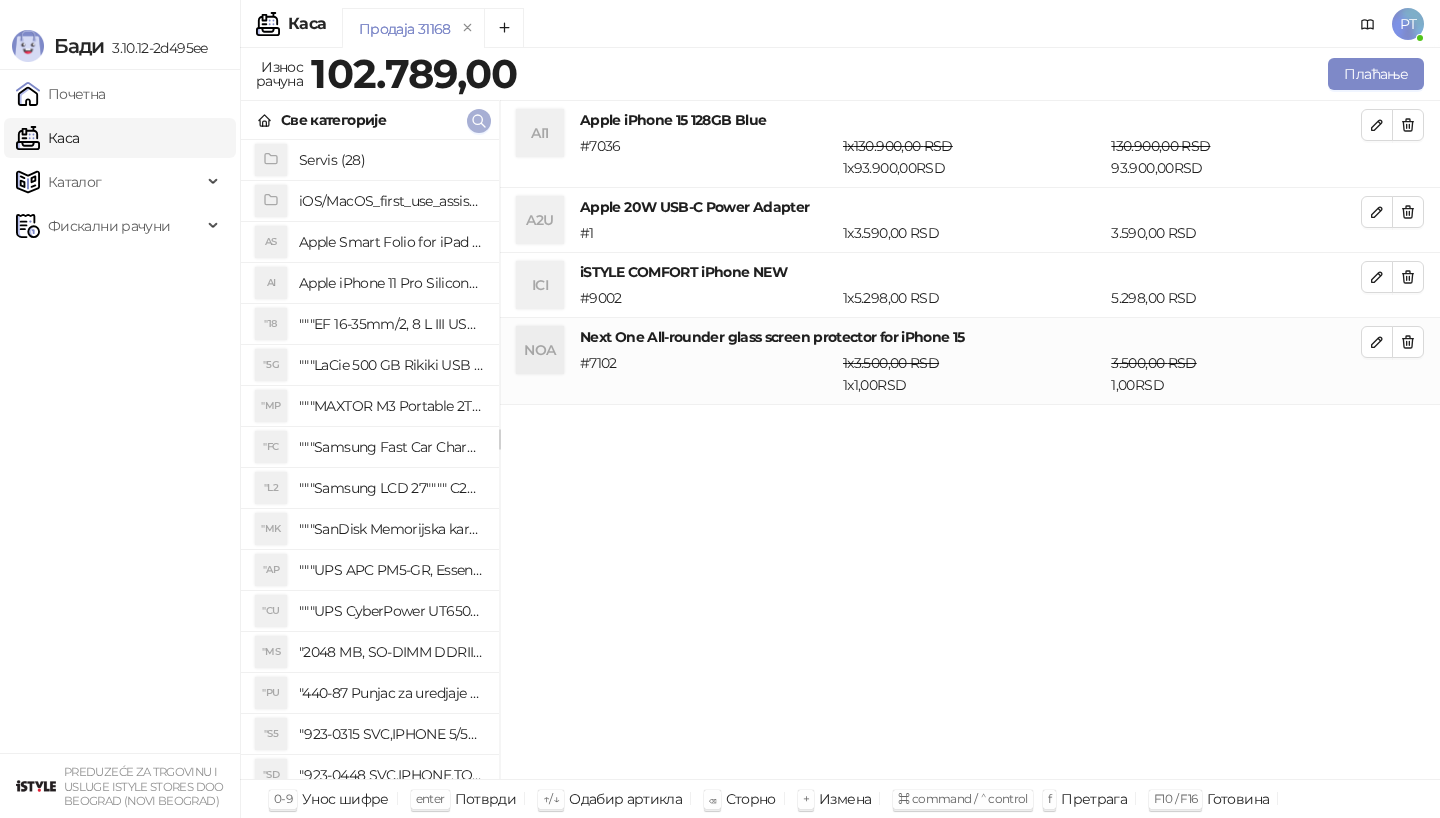 click 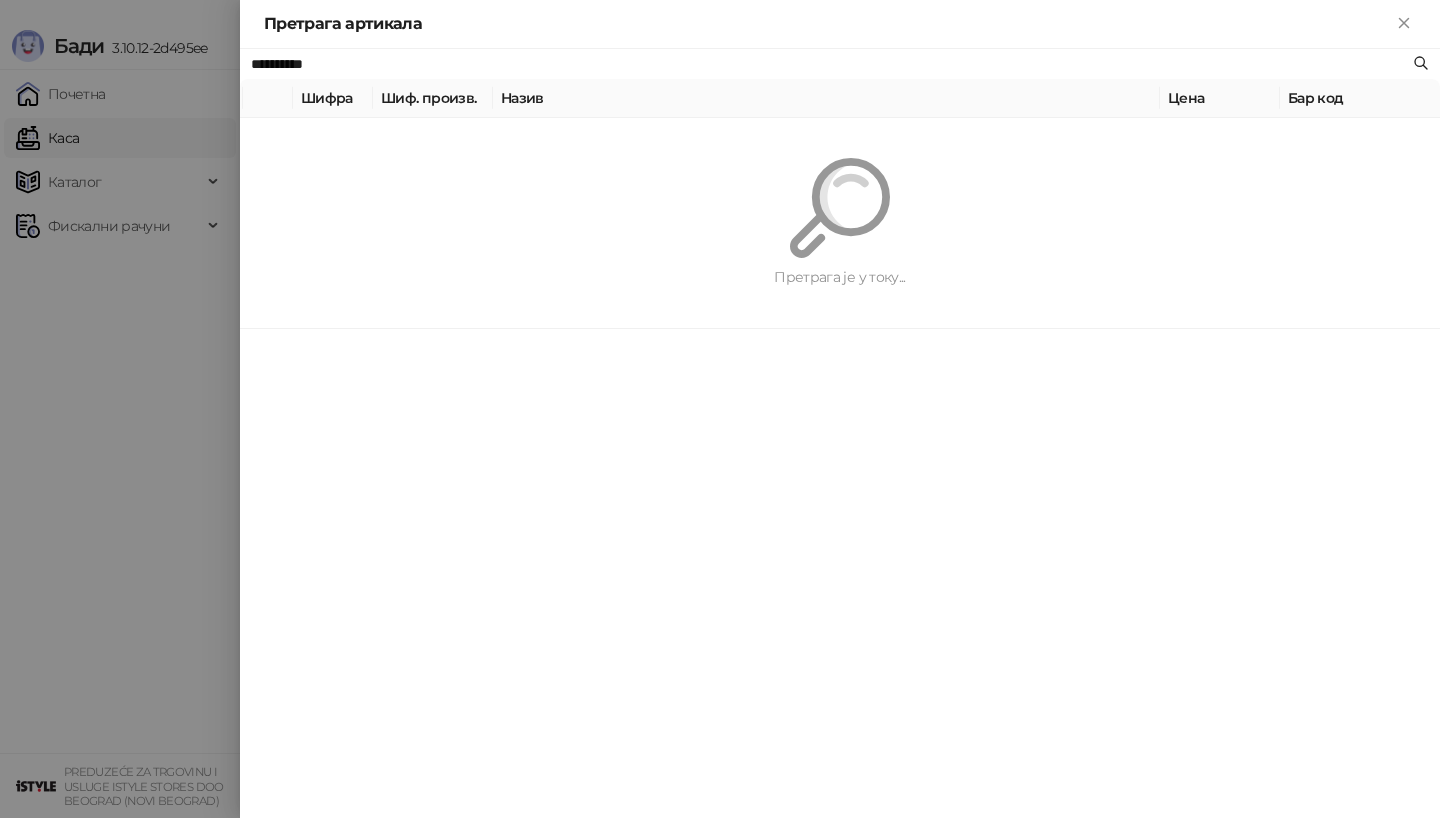 paste 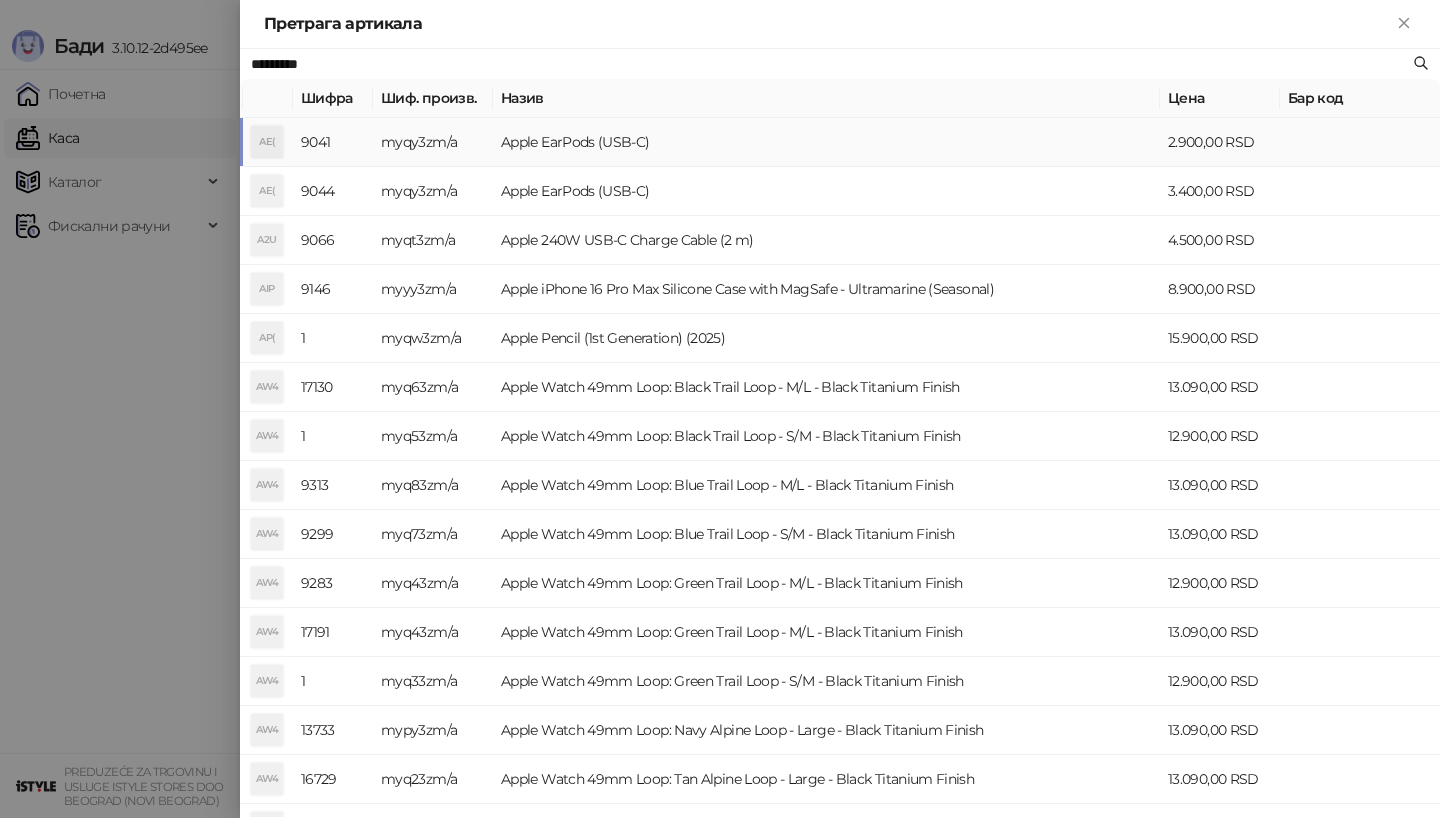 type on "*********" 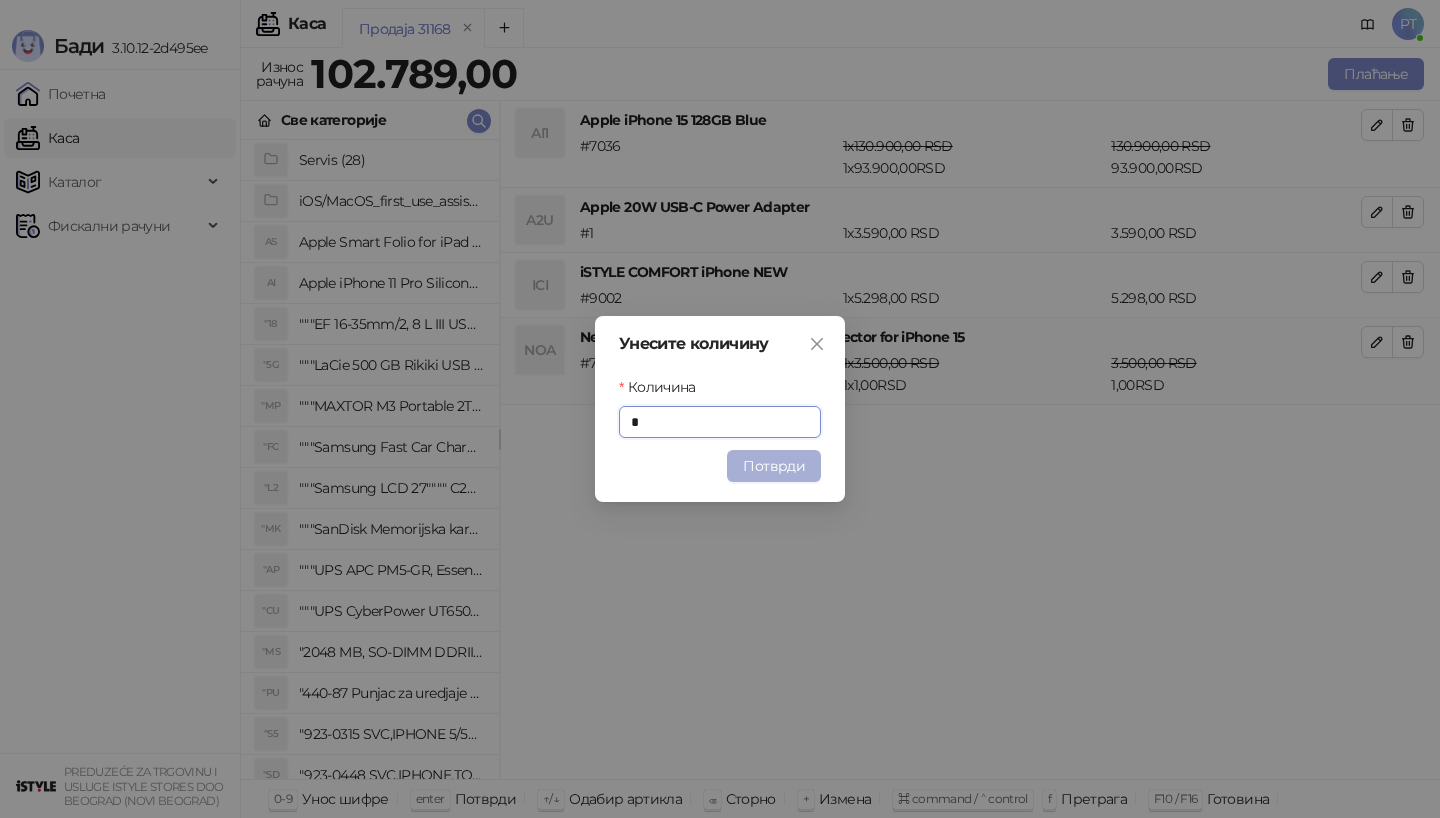 click on "Потврди" at bounding box center [774, 466] 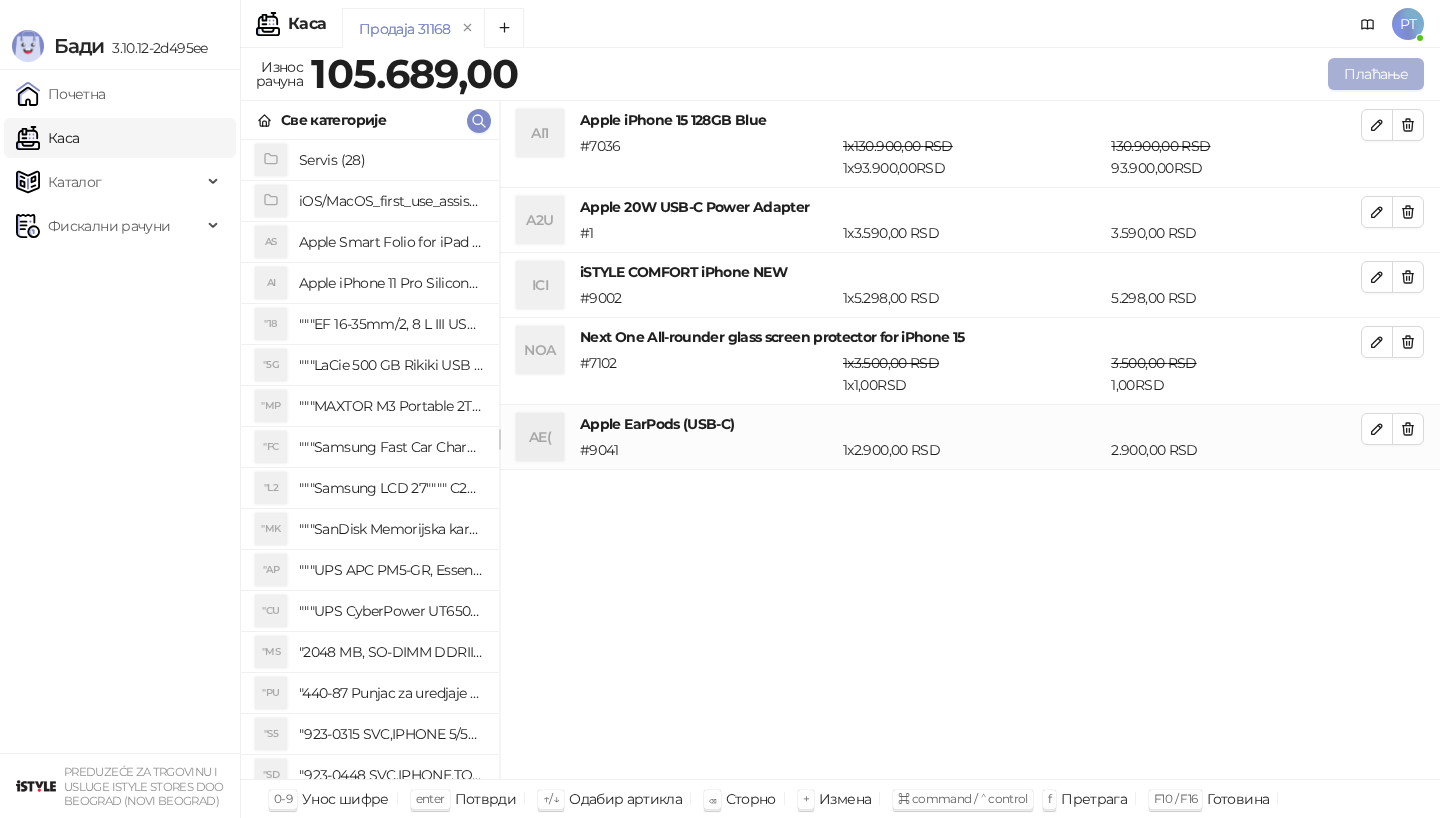 click on "Плаћање" at bounding box center (1376, 74) 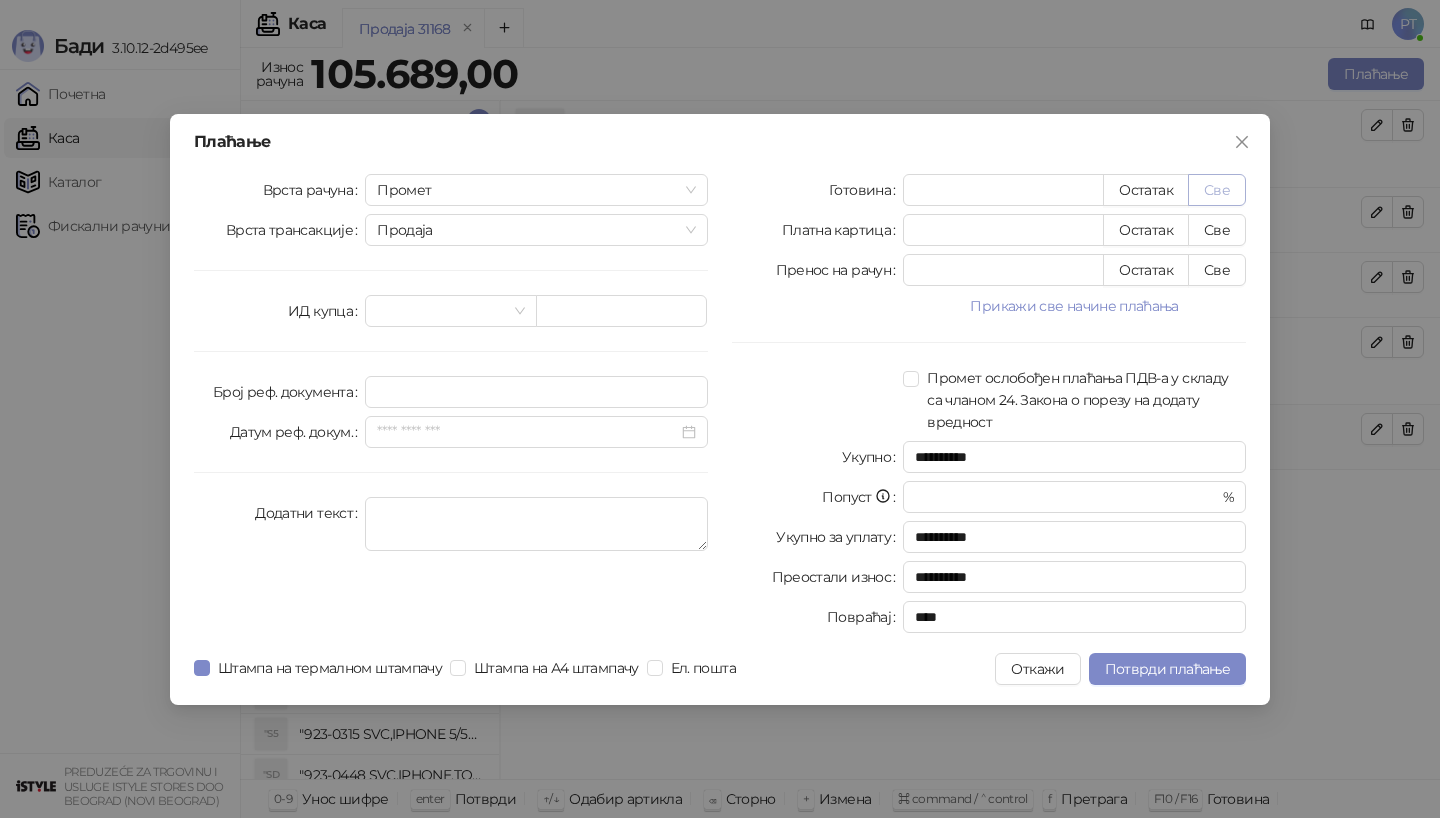 click on "Све" at bounding box center (1217, 190) 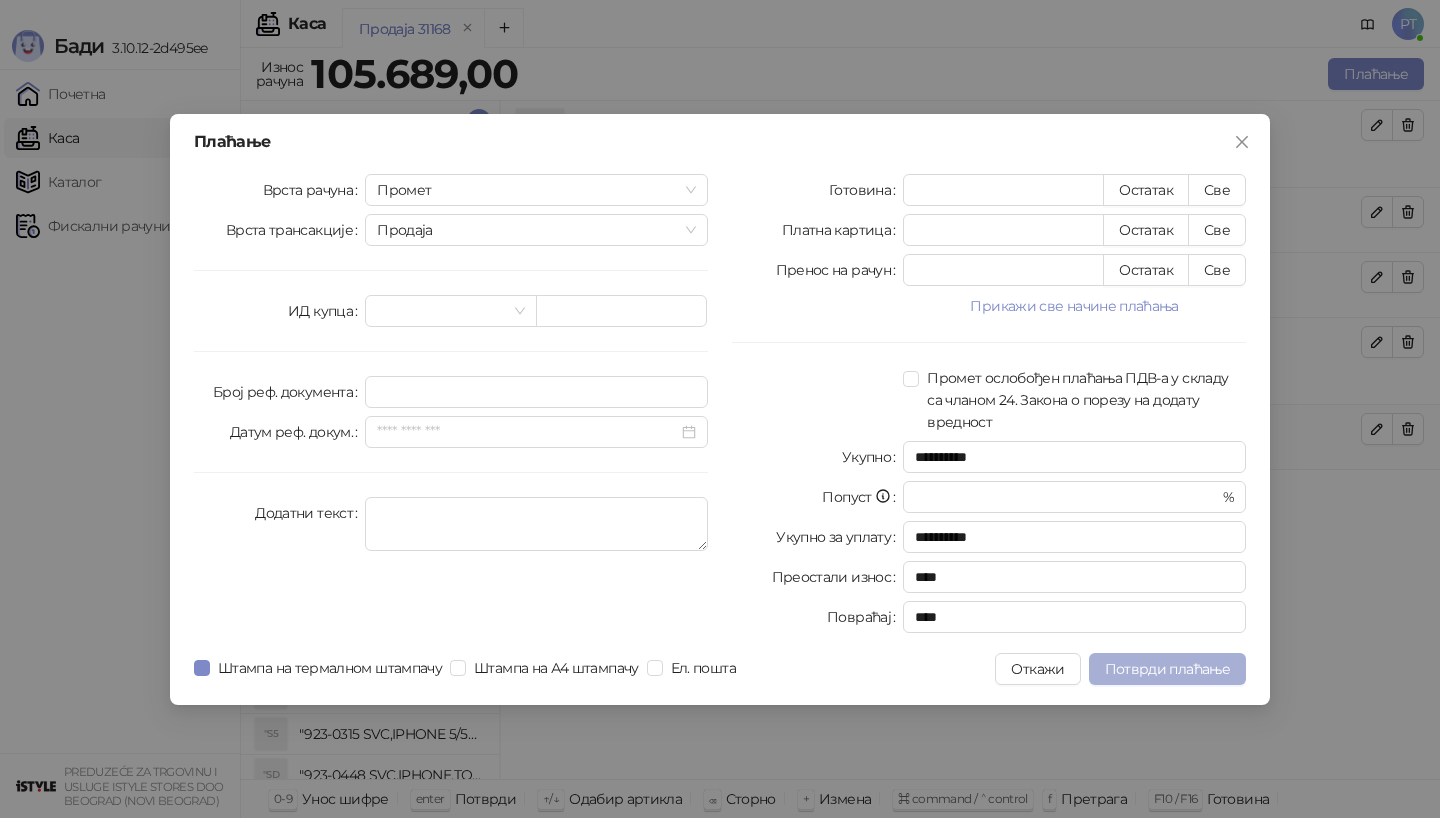click on "Потврди плаћање" at bounding box center [1167, 669] 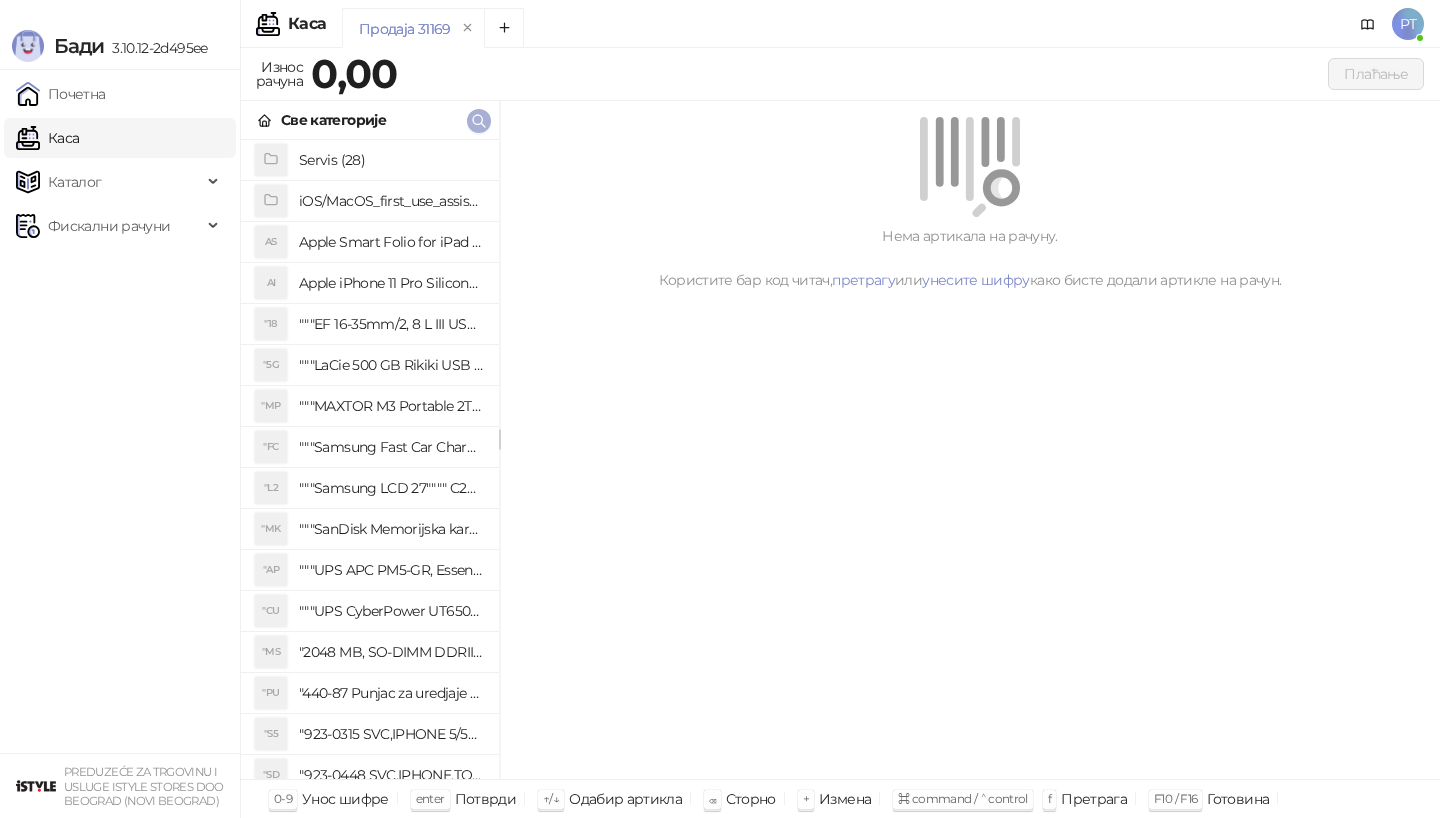 type 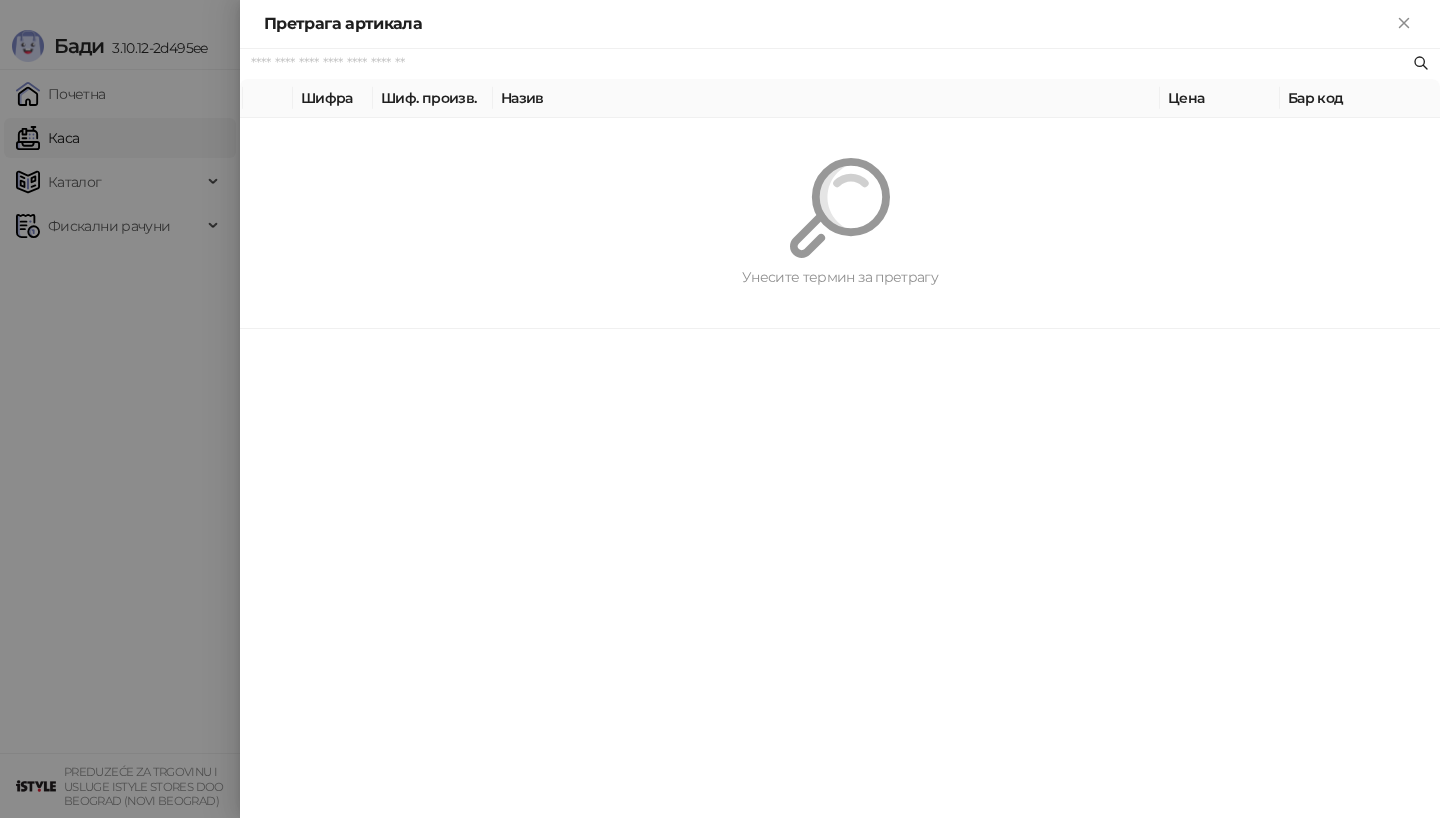 paste on "*********" 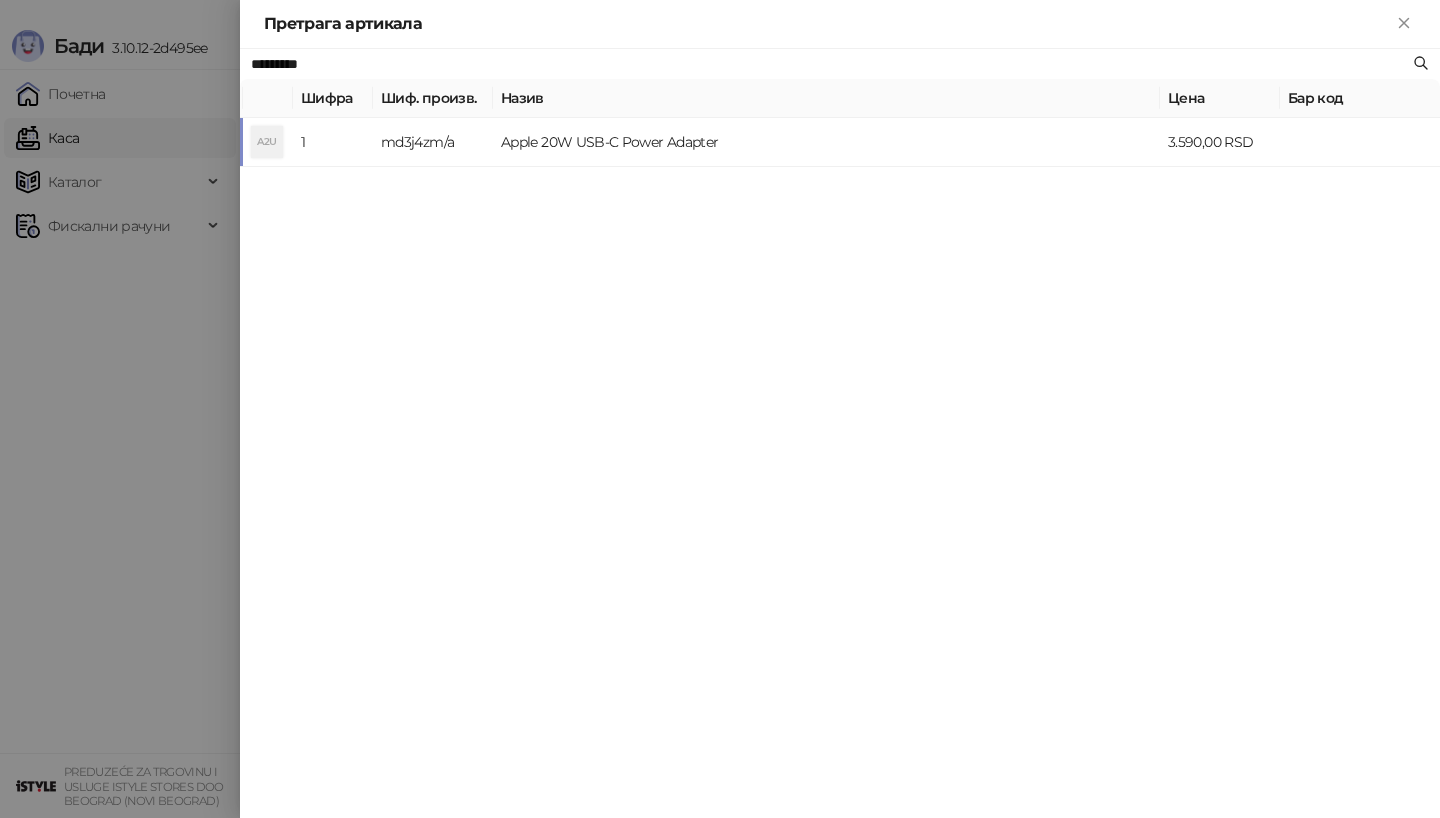 click on "md3j4zm/a" at bounding box center (433, 142) 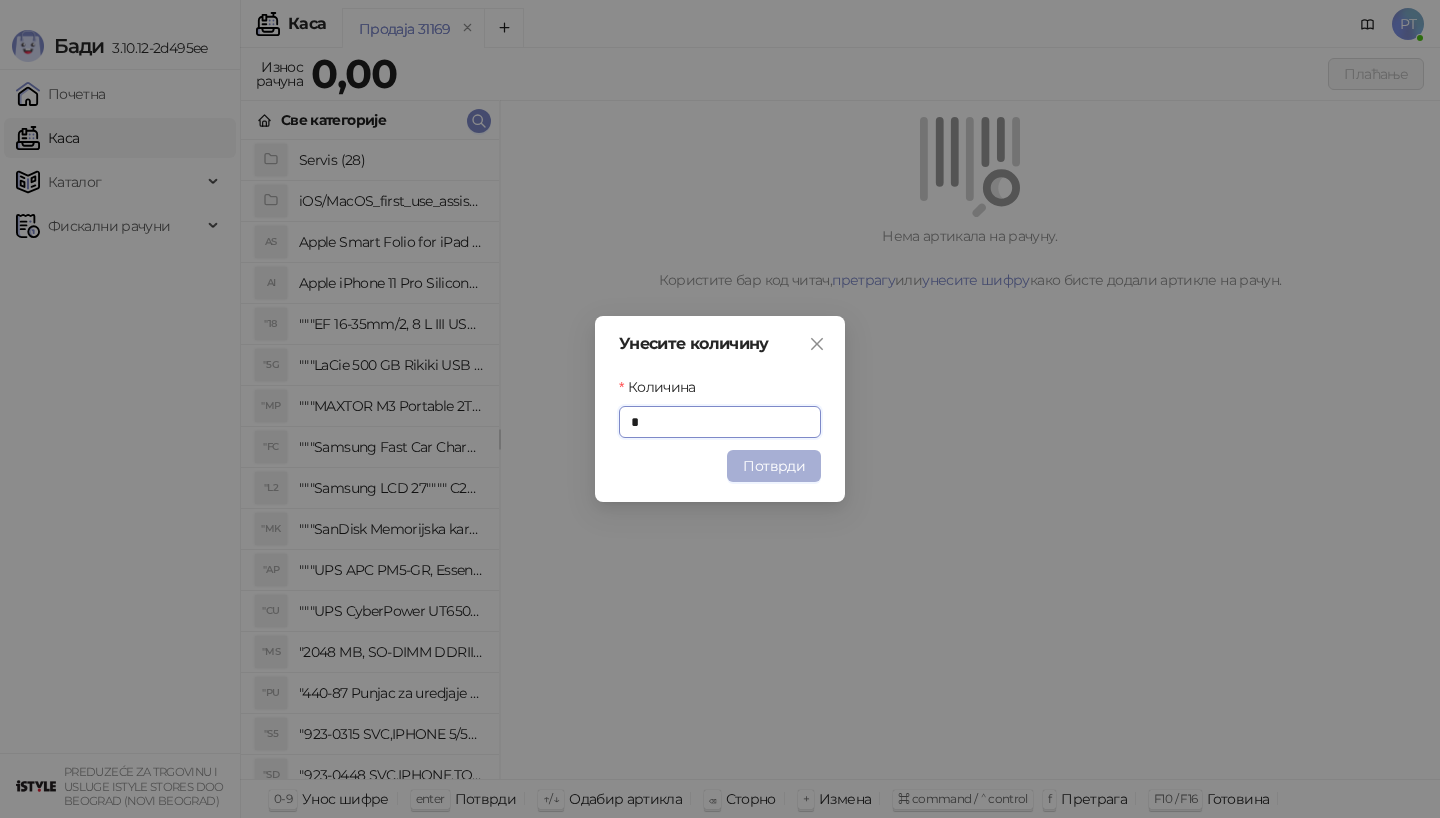 click on "Потврди" at bounding box center (774, 466) 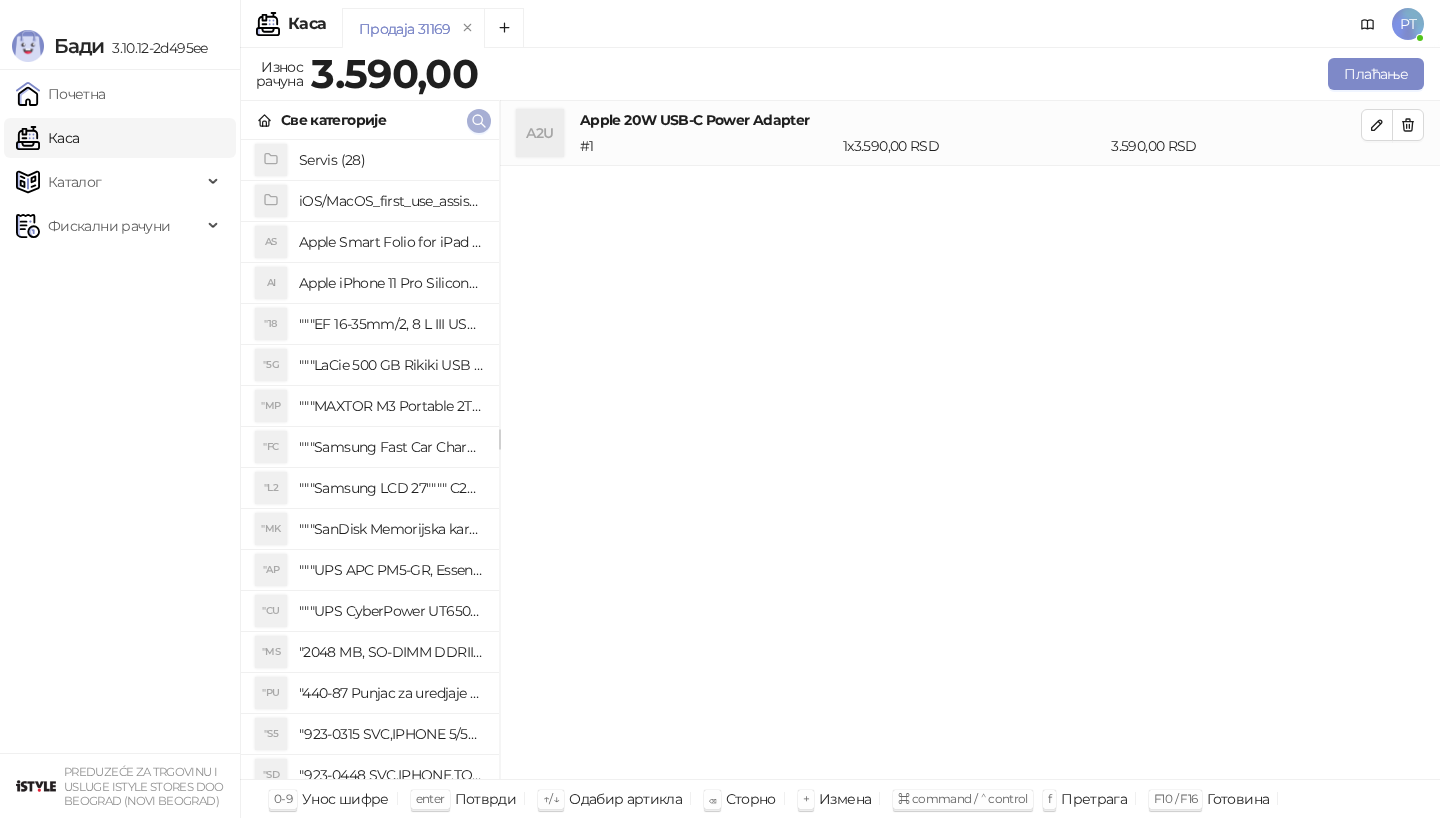 click 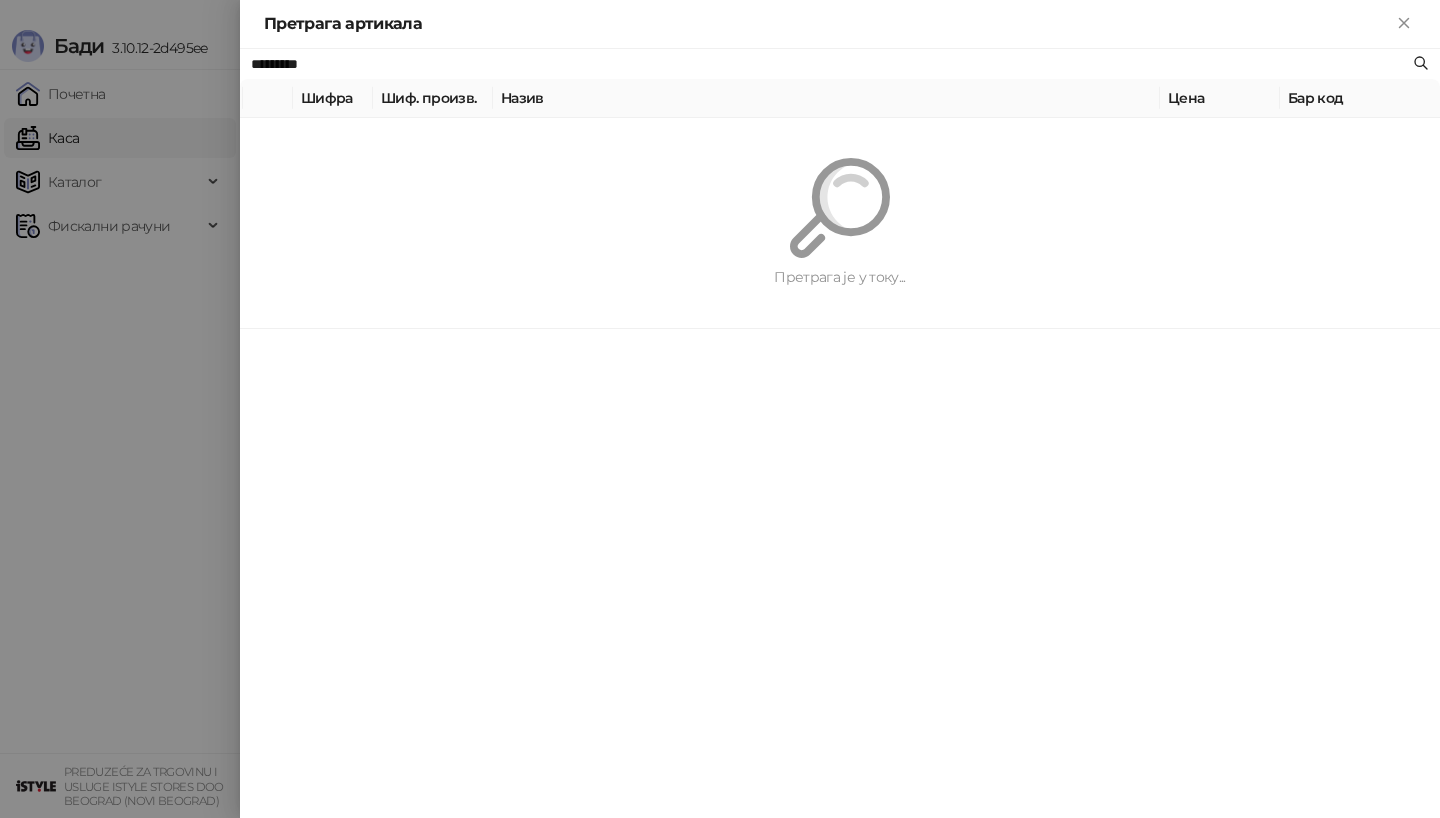 paste on "**********" 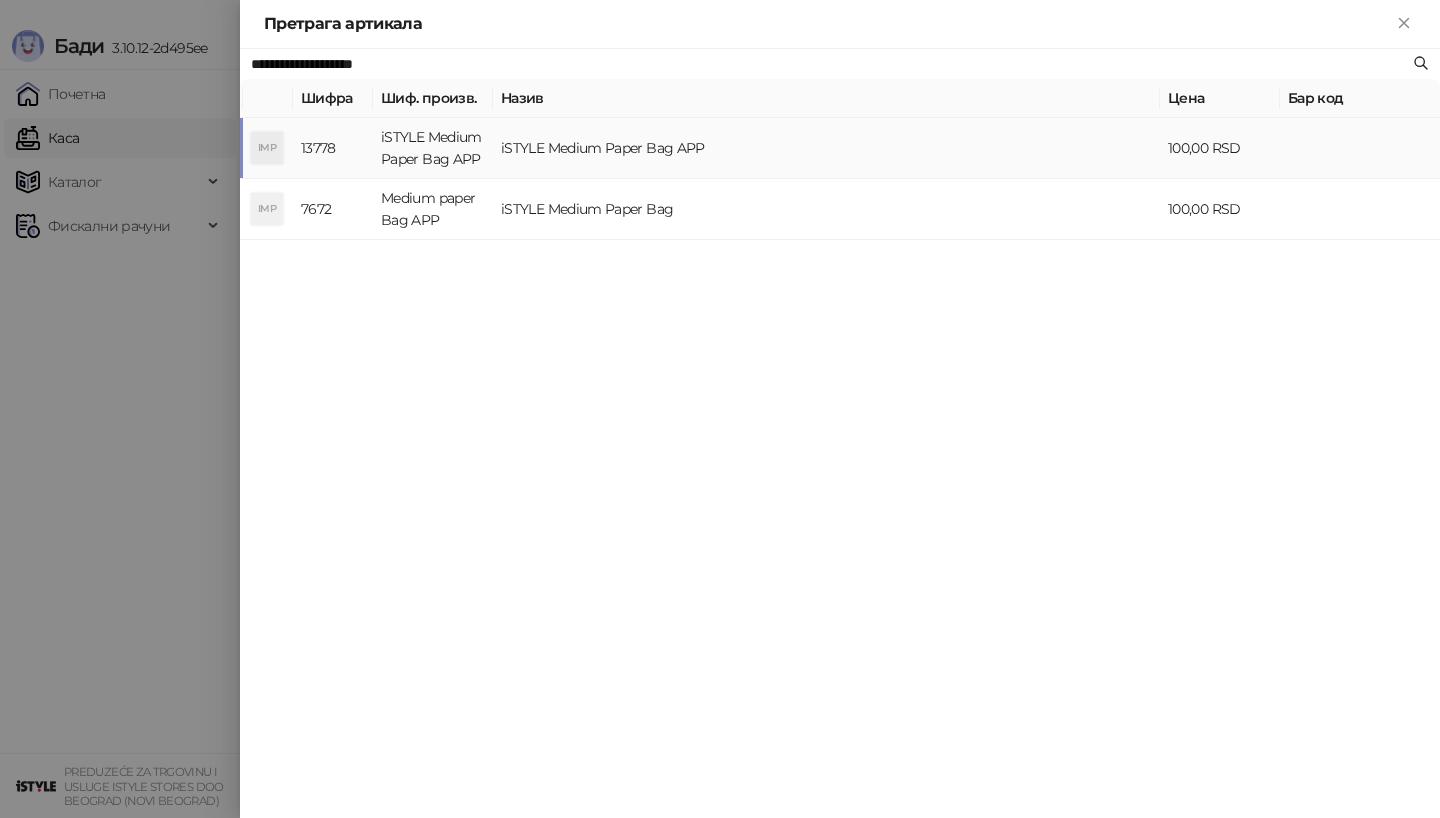 type on "**********" 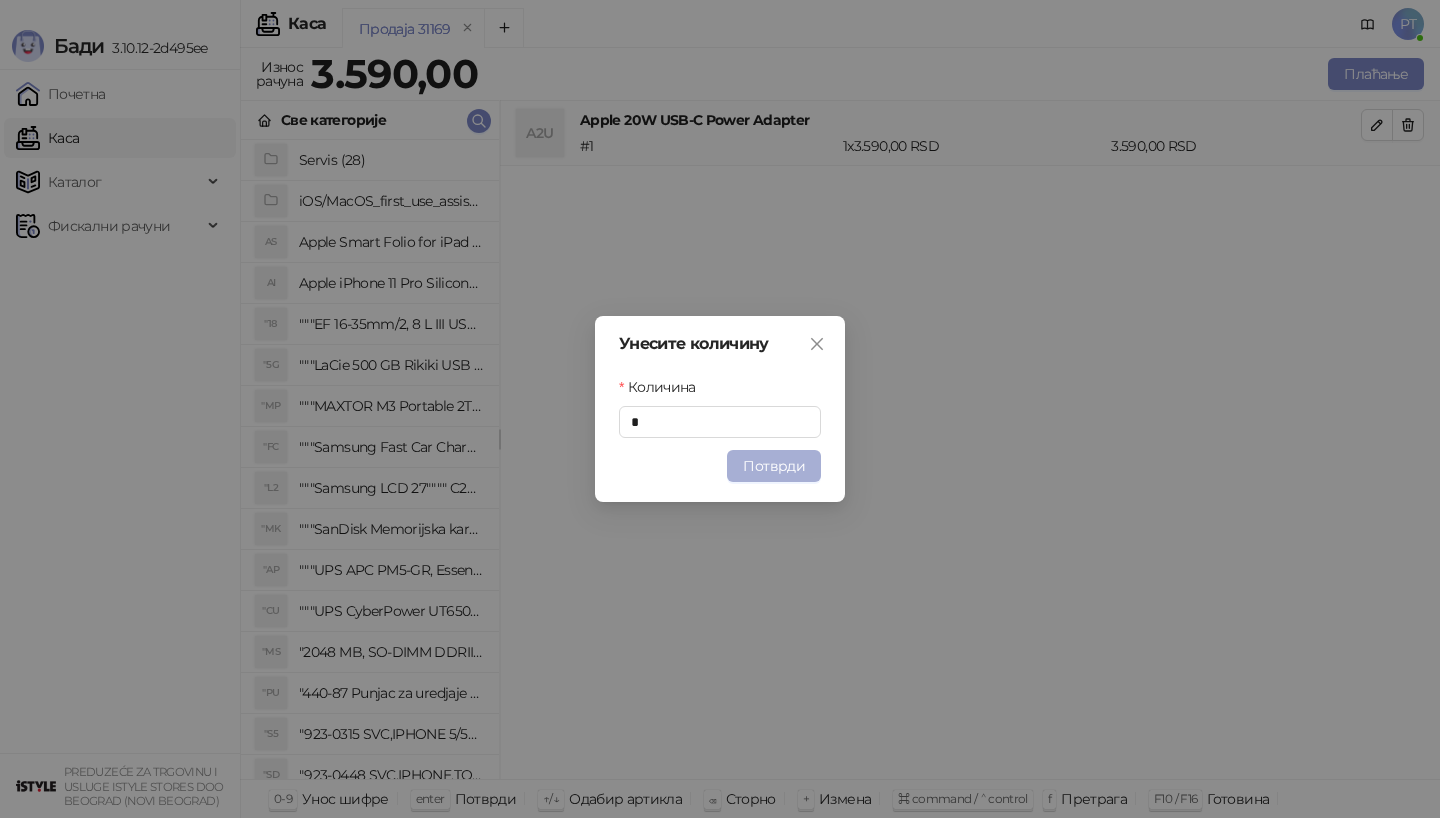 click on "Потврди" at bounding box center (774, 466) 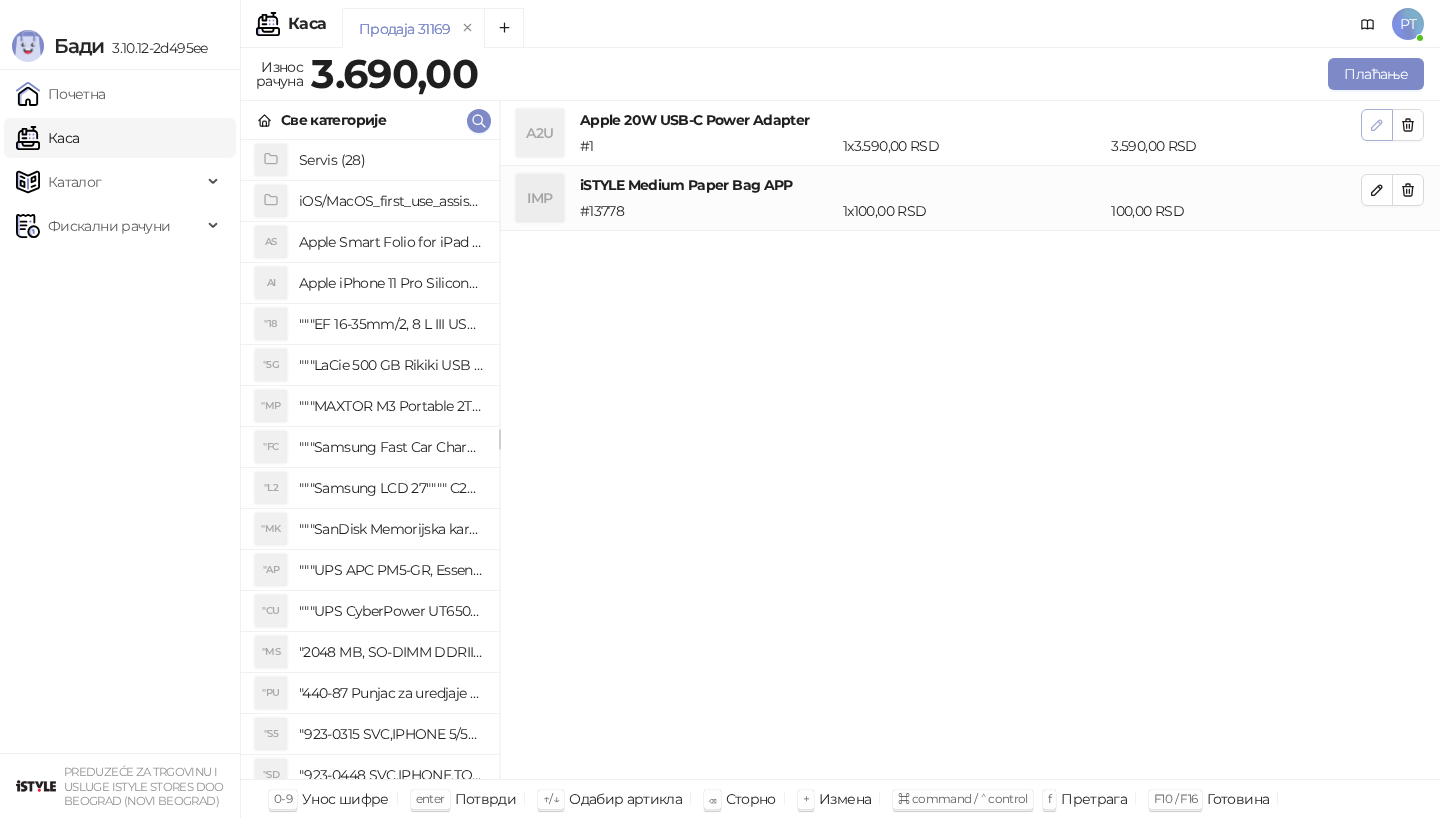 click at bounding box center [1377, 125] 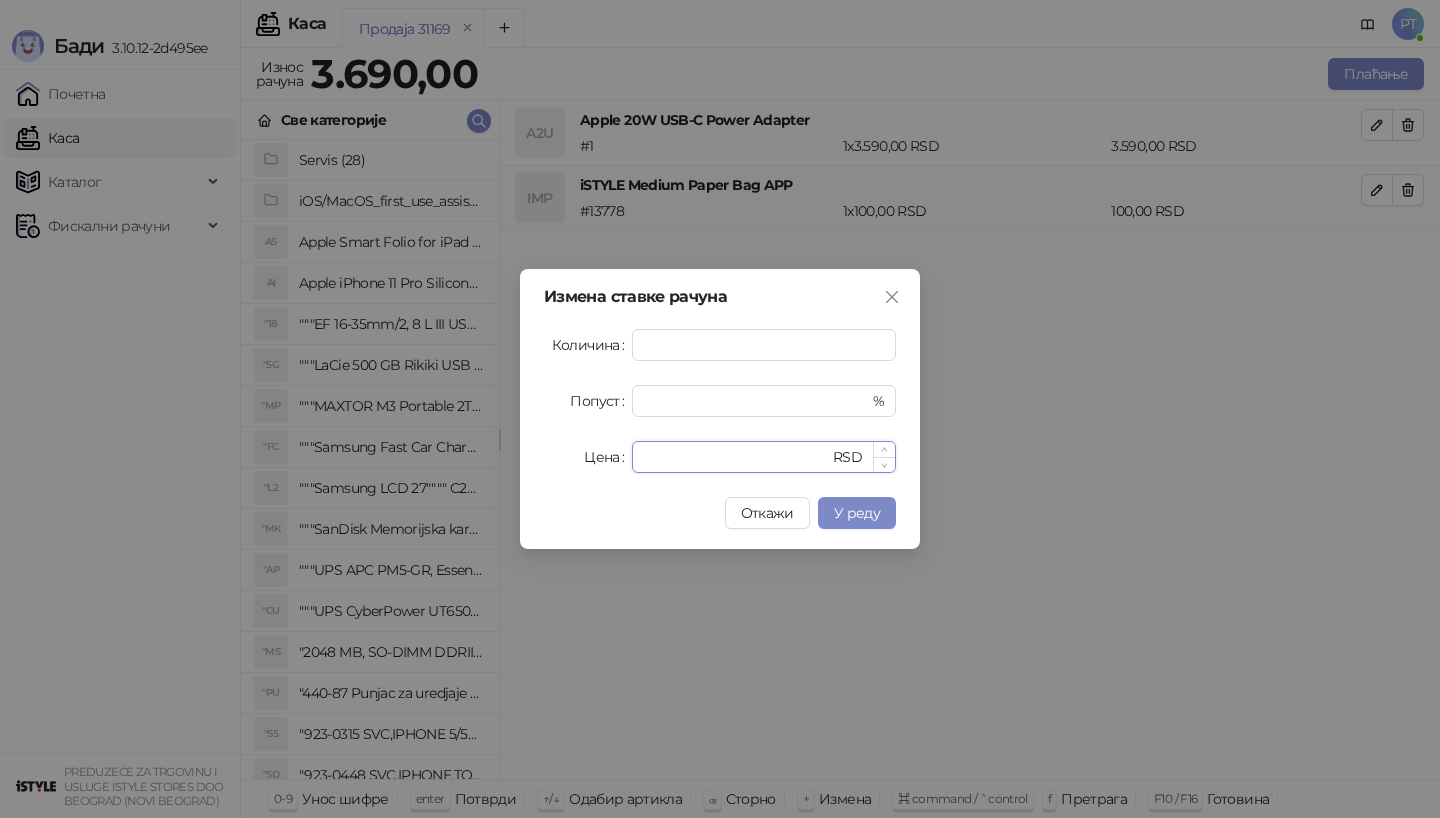 click on "****" at bounding box center (736, 457) 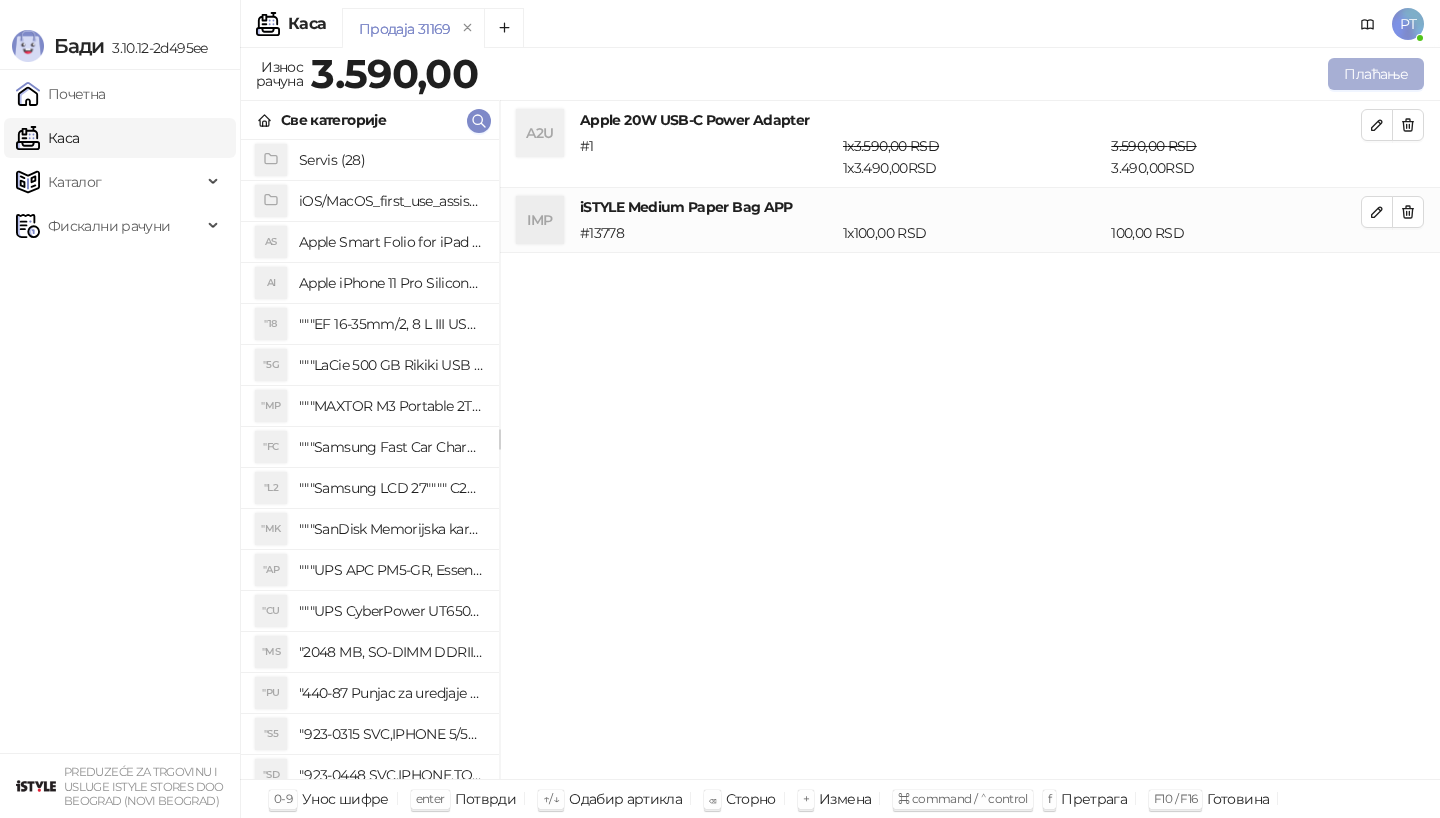 click on "Плаћање" at bounding box center [1376, 74] 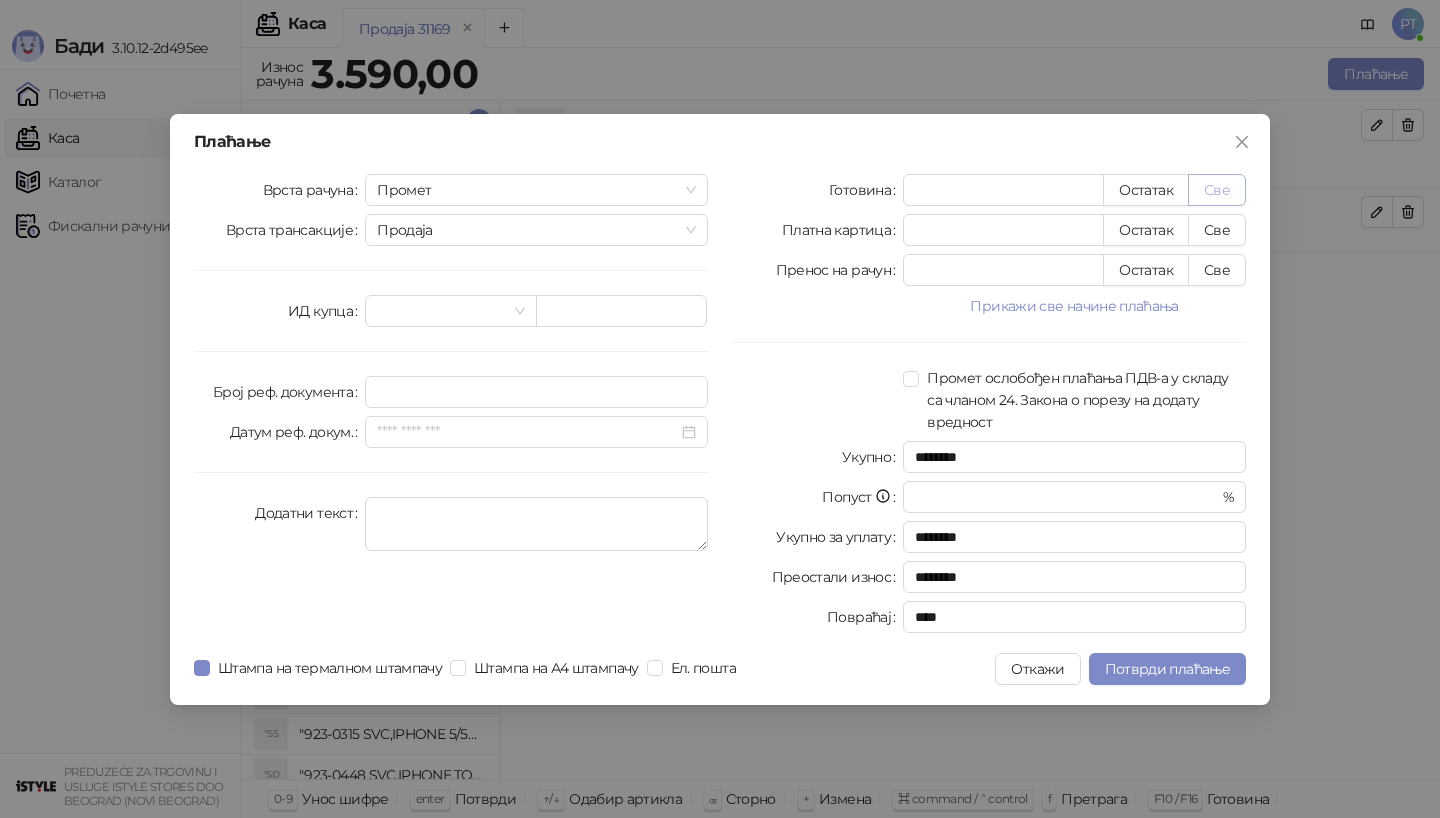 click on "Све" at bounding box center [1217, 190] 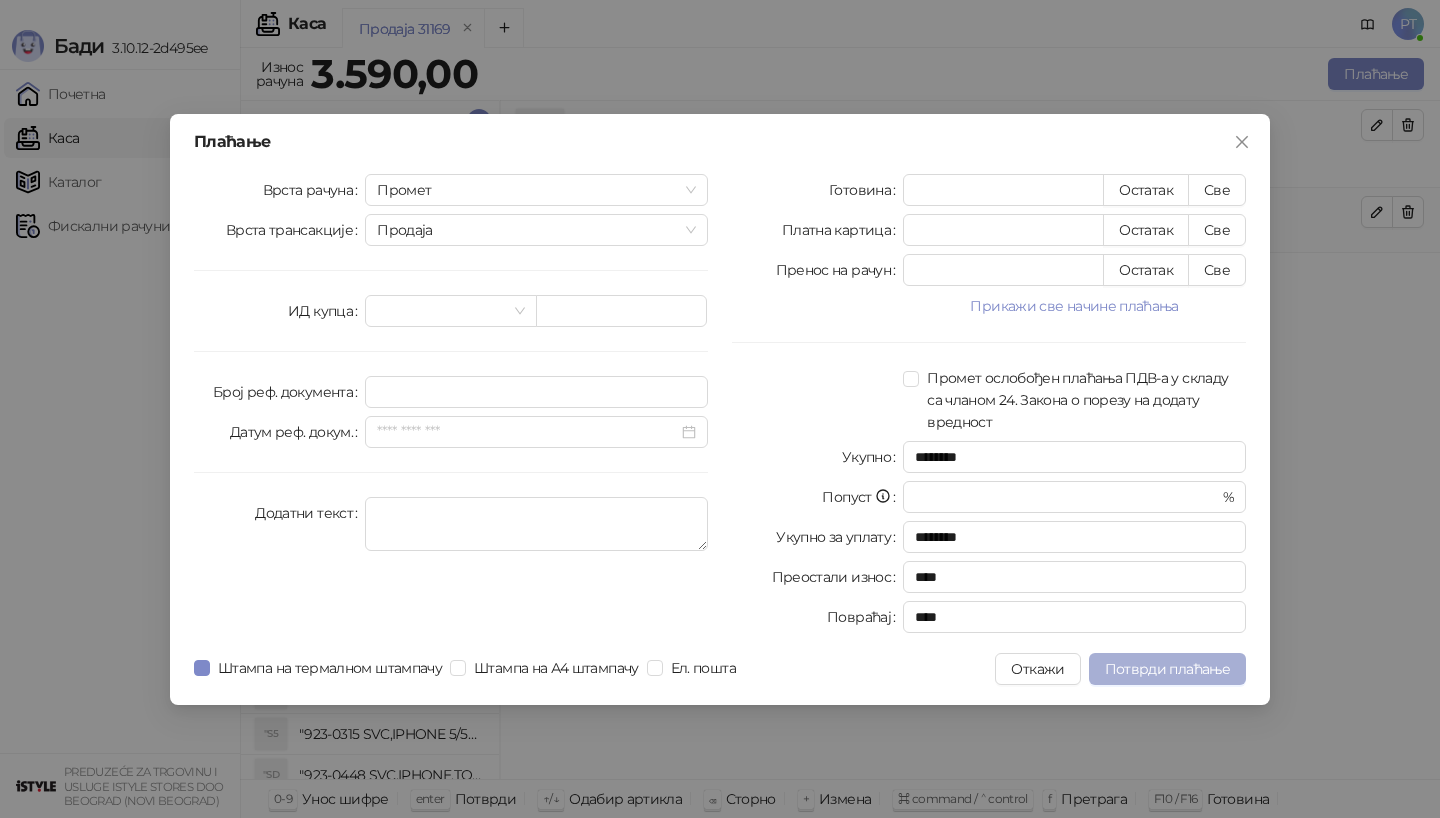 drag, startPoint x: 1212, startPoint y: 195, endPoint x: 1149, endPoint y: 677, distance: 486.0998 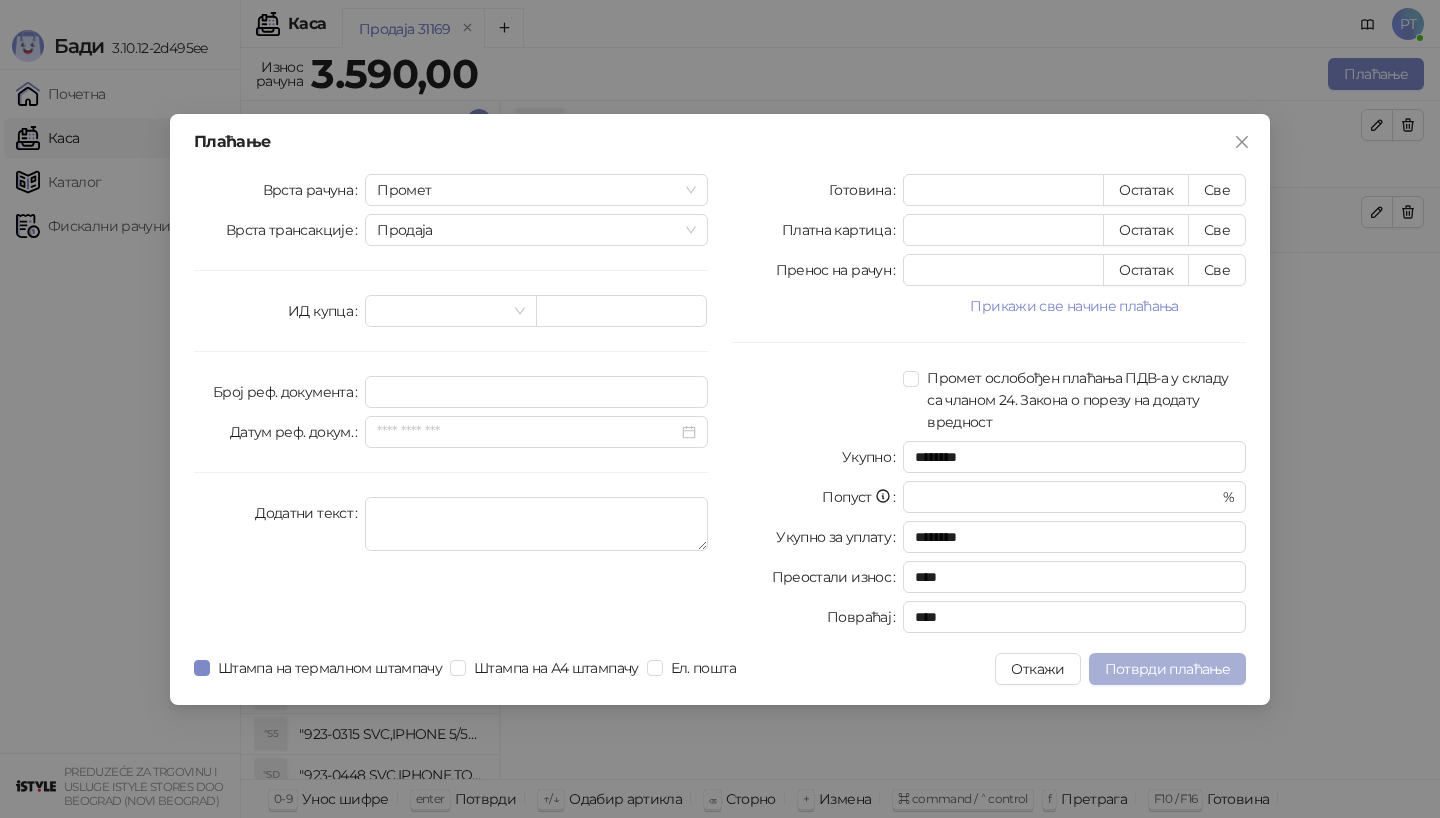 click on "Потврди плаћање" at bounding box center (1167, 669) 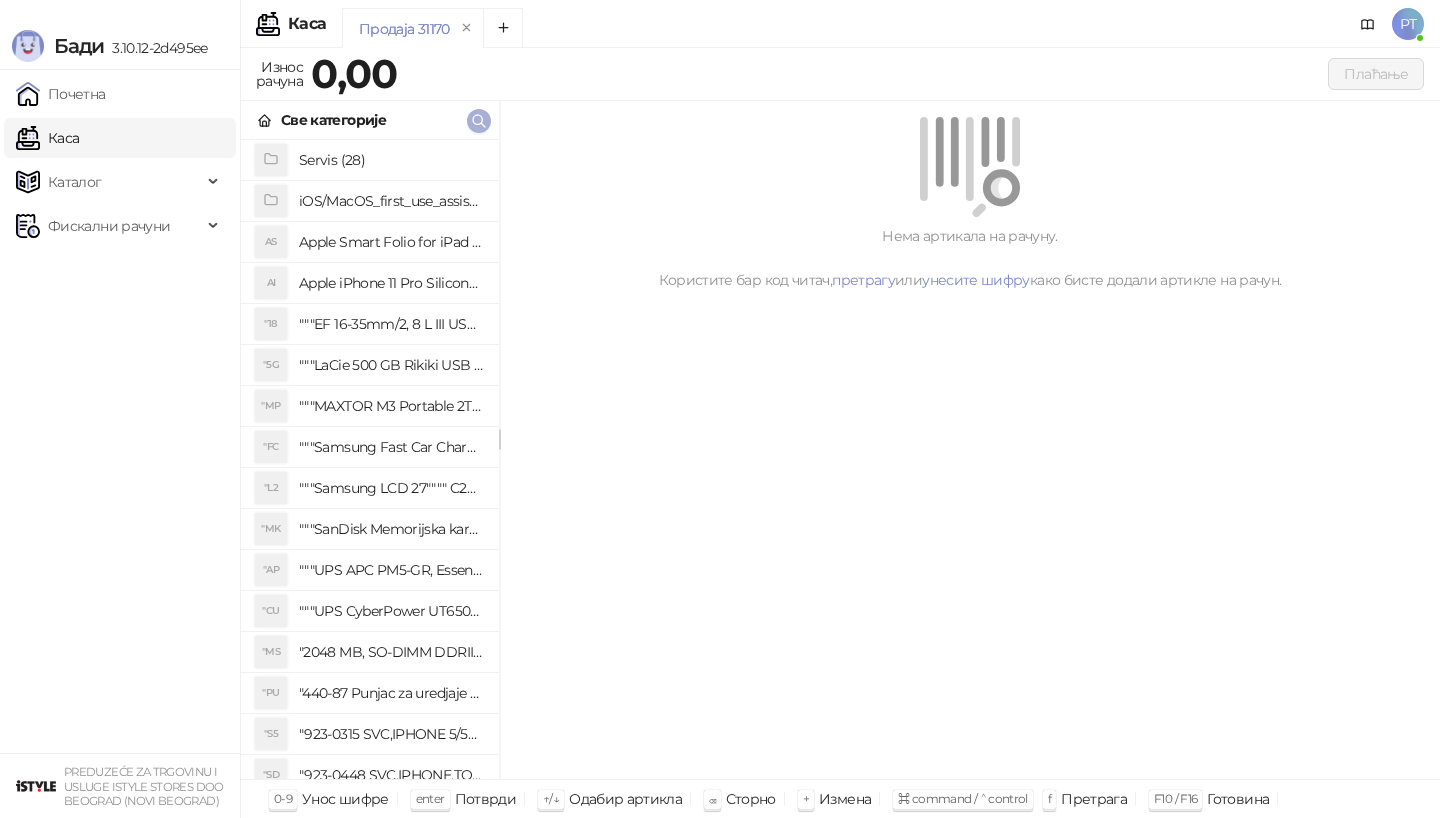 click 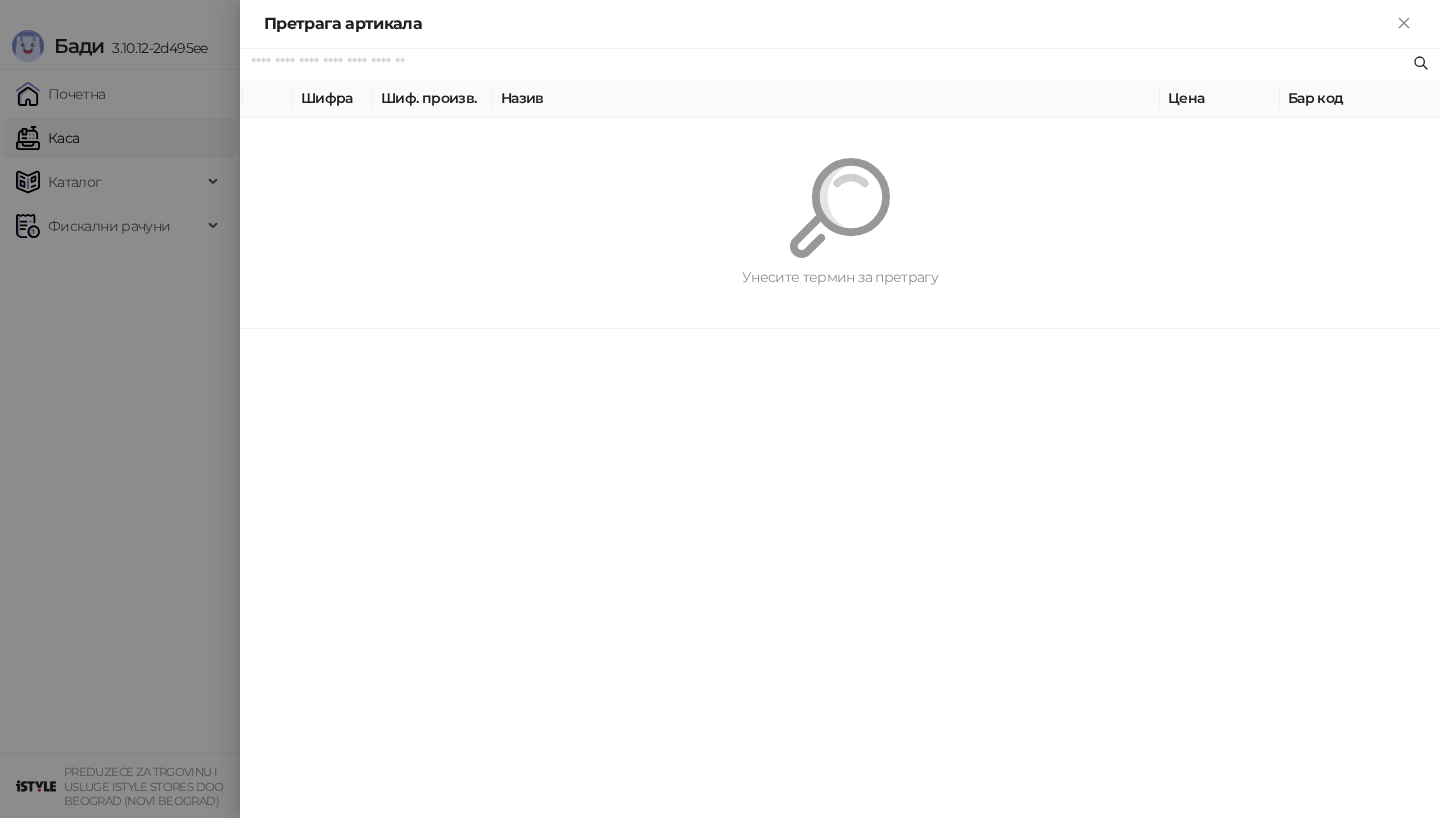 paste on "*********" 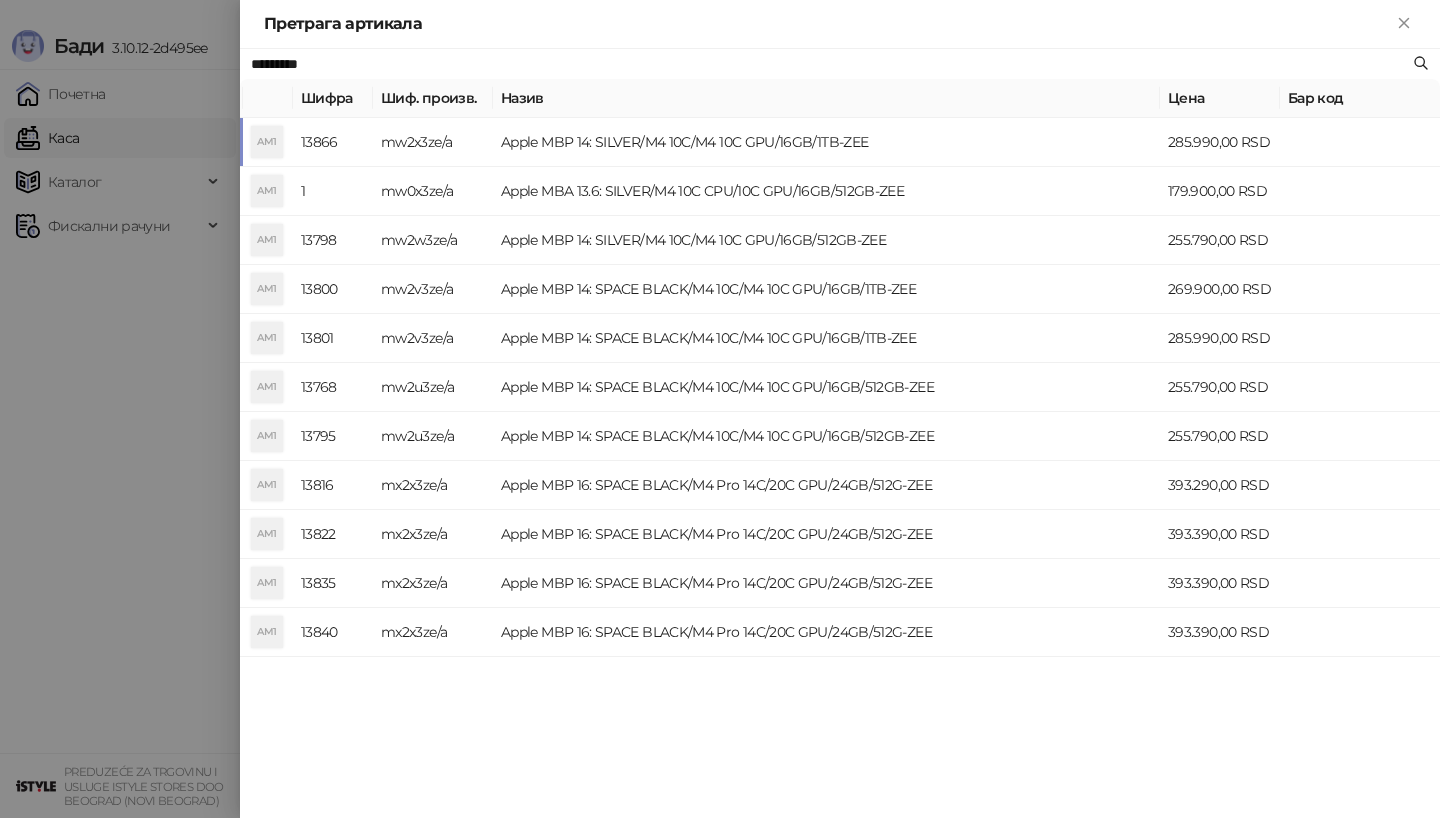 click on "mw2x3ze/a" at bounding box center [433, 142] 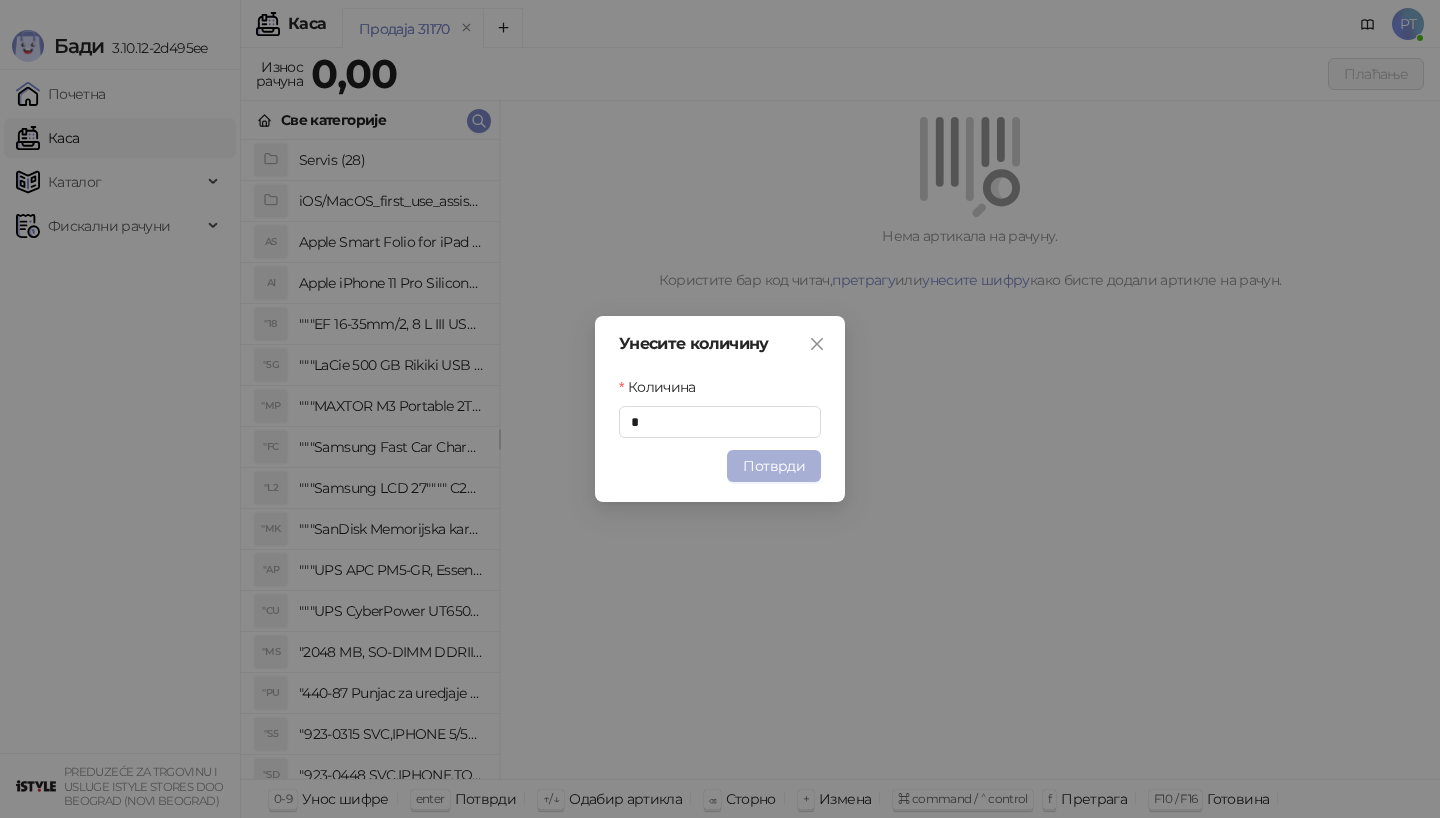 click on "Потврди" at bounding box center (774, 466) 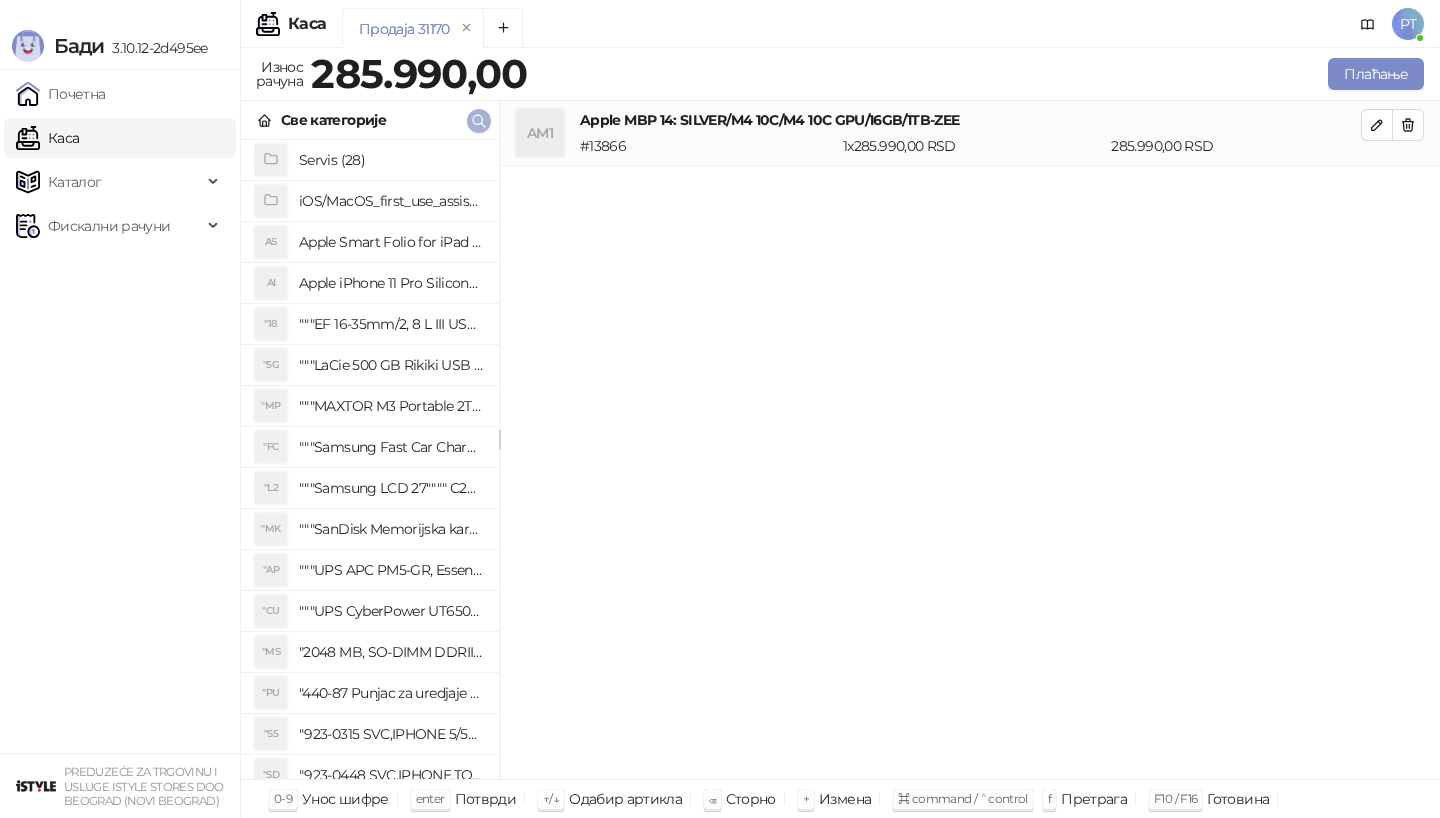 click 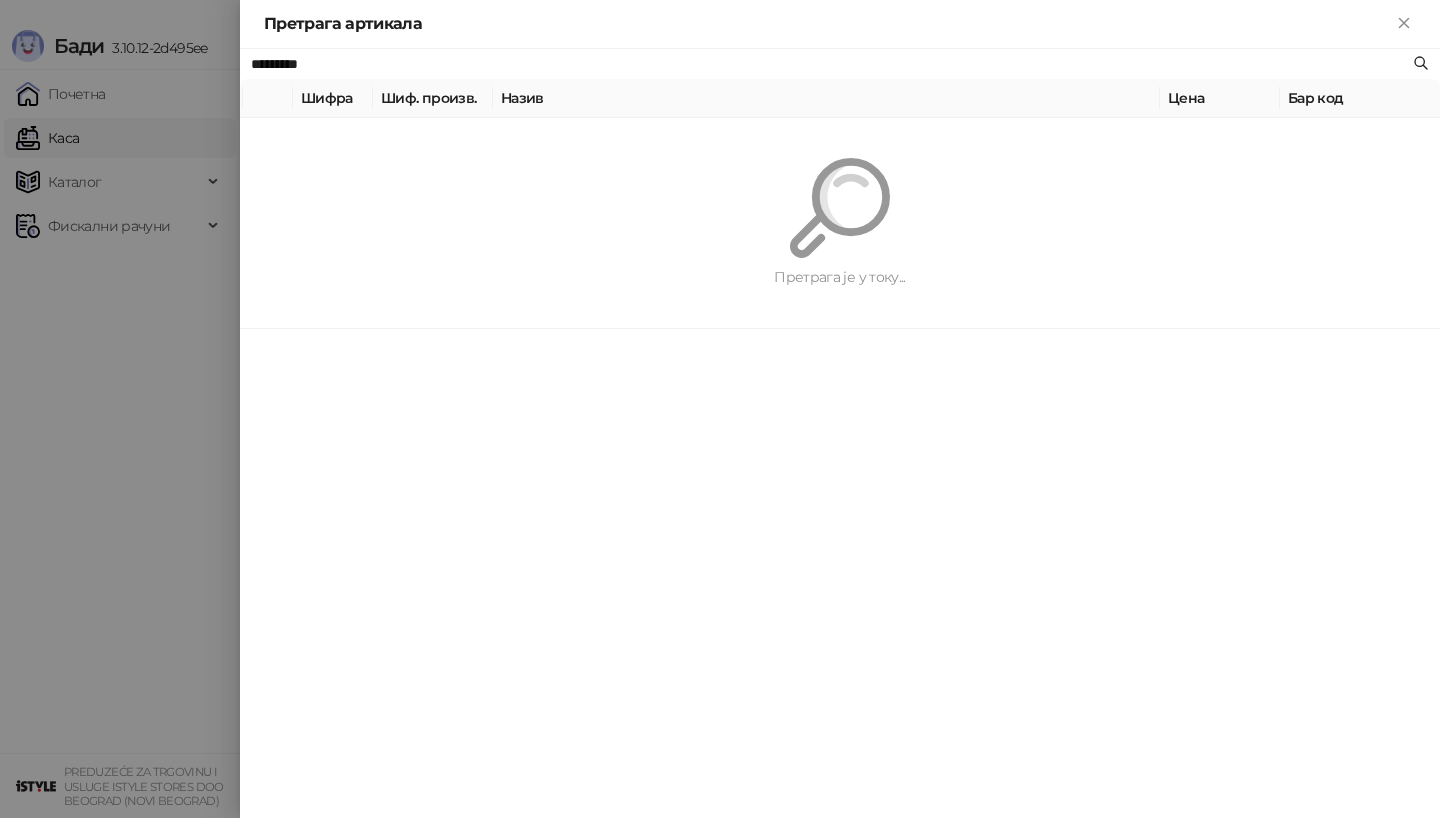 paste 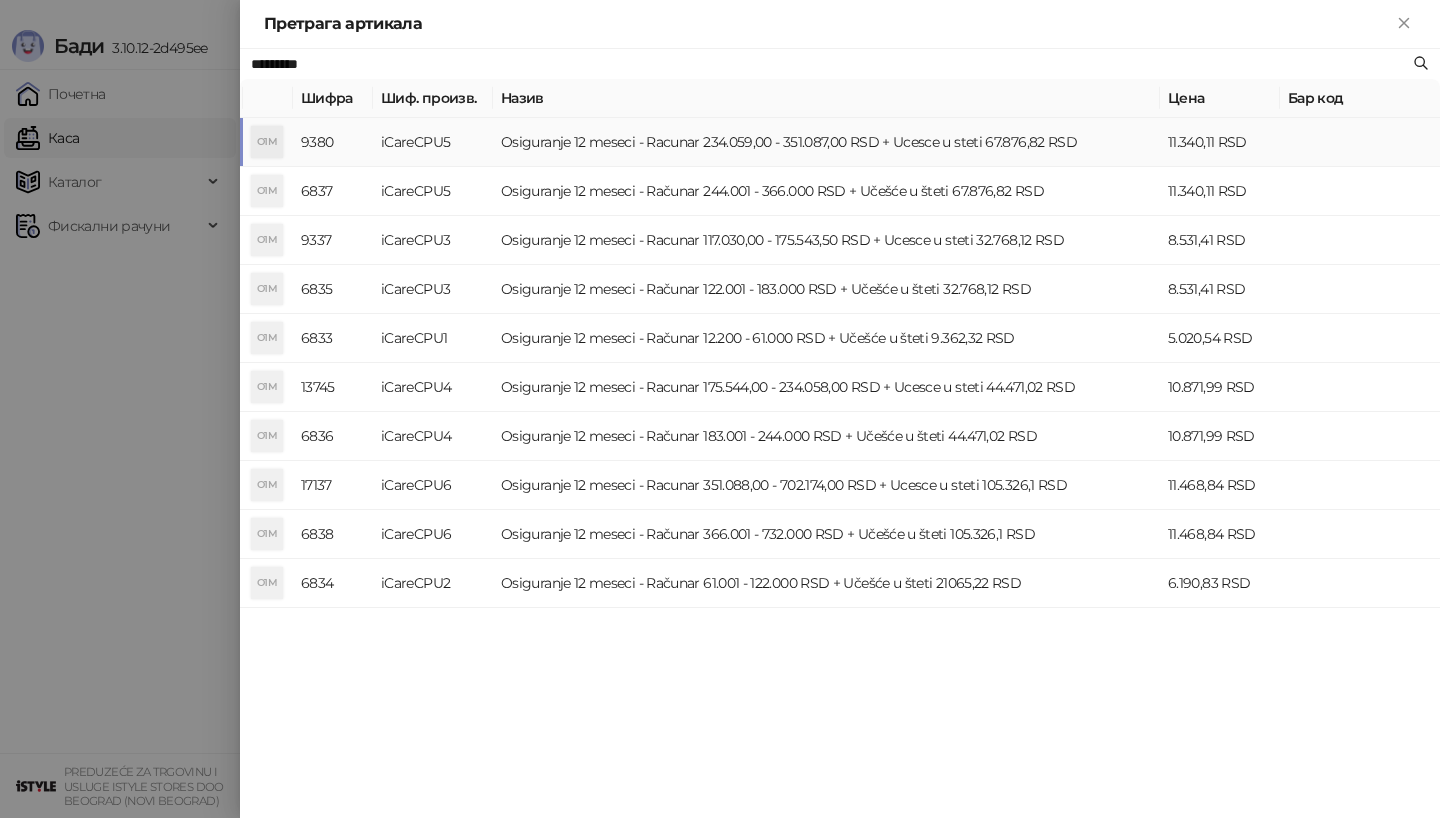 type on "*********" 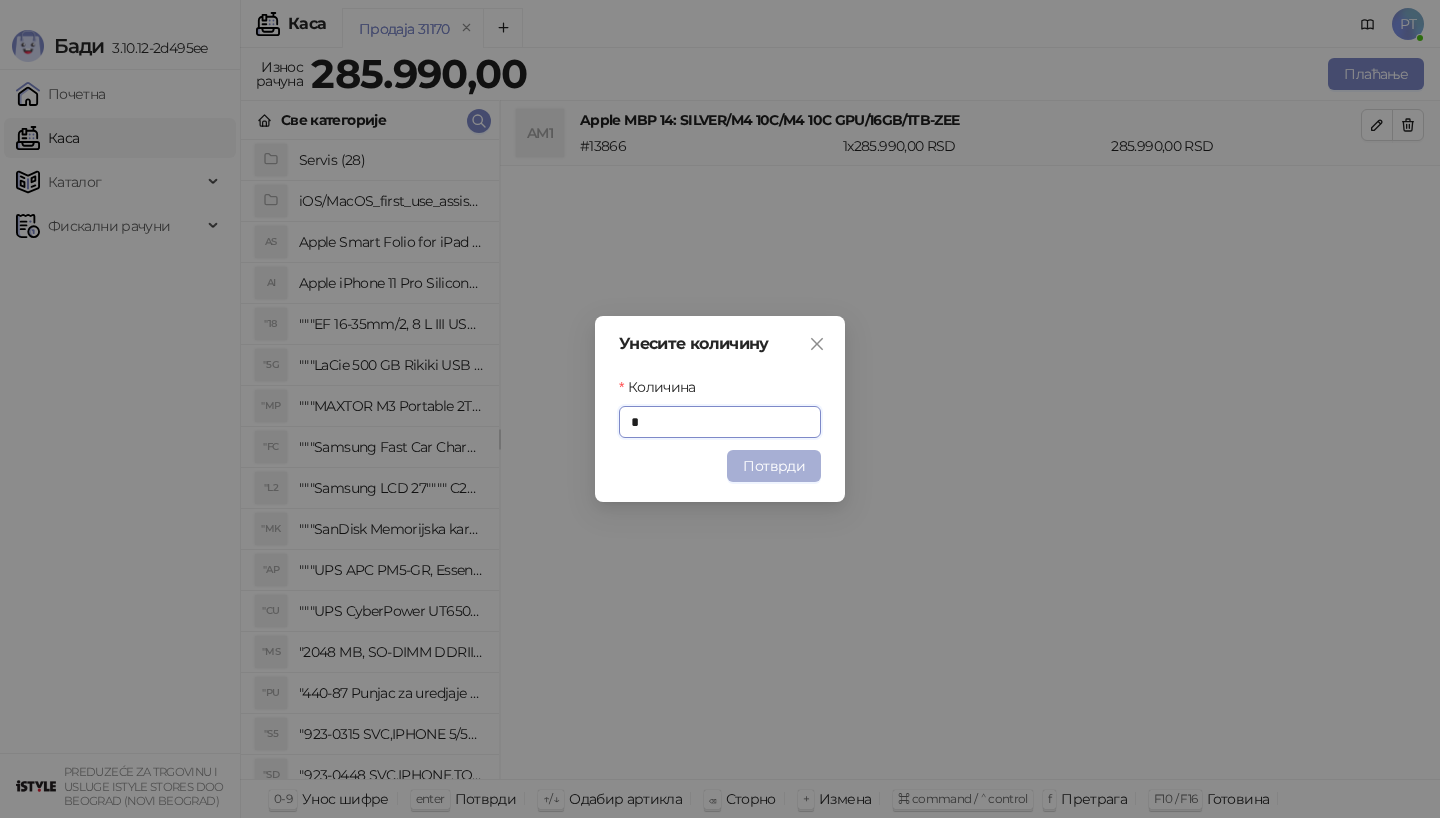 click on "Потврди" at bounding box center (774, 466) 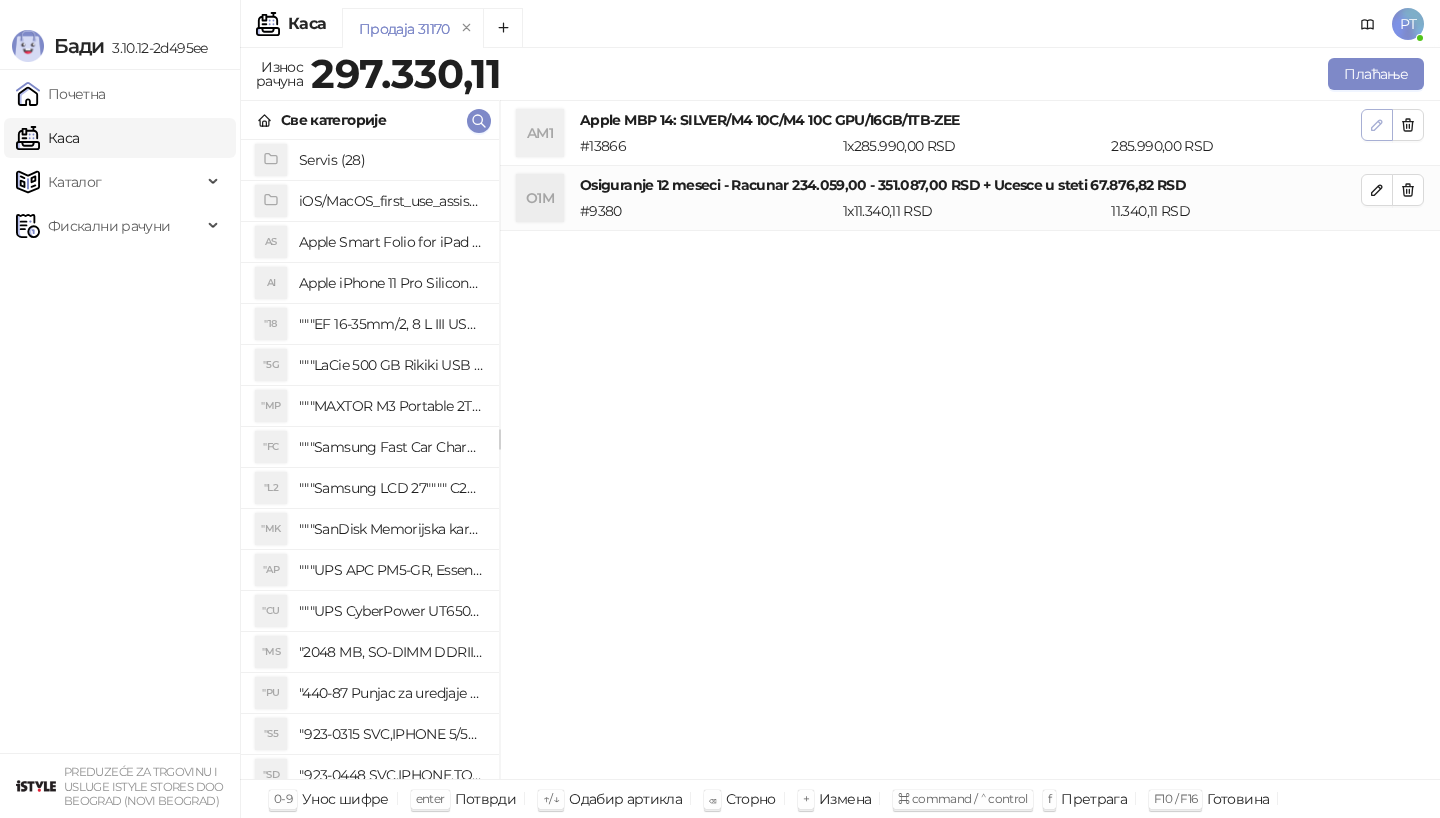 click 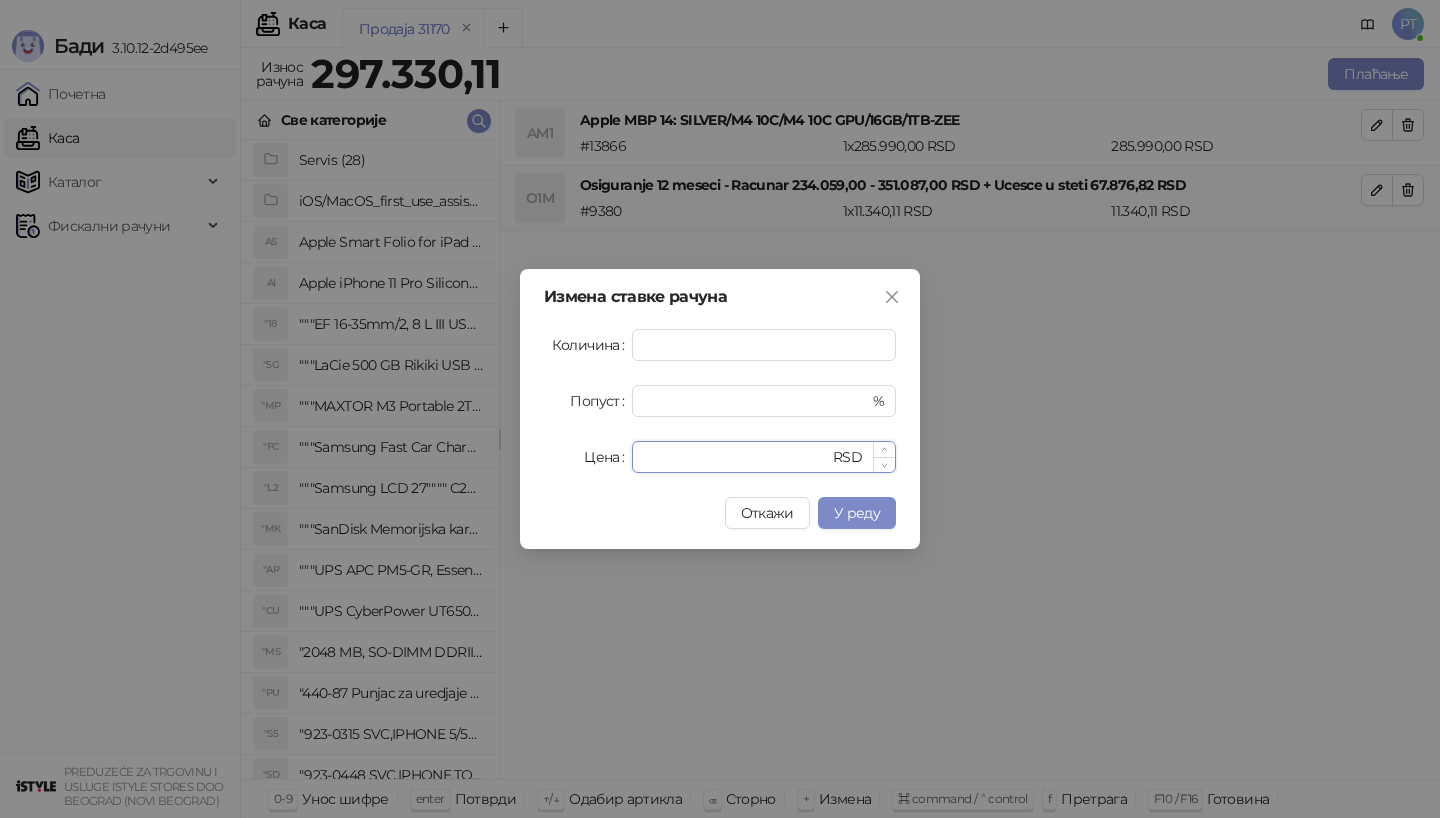 click on "******" at bounding box center [736, 457] 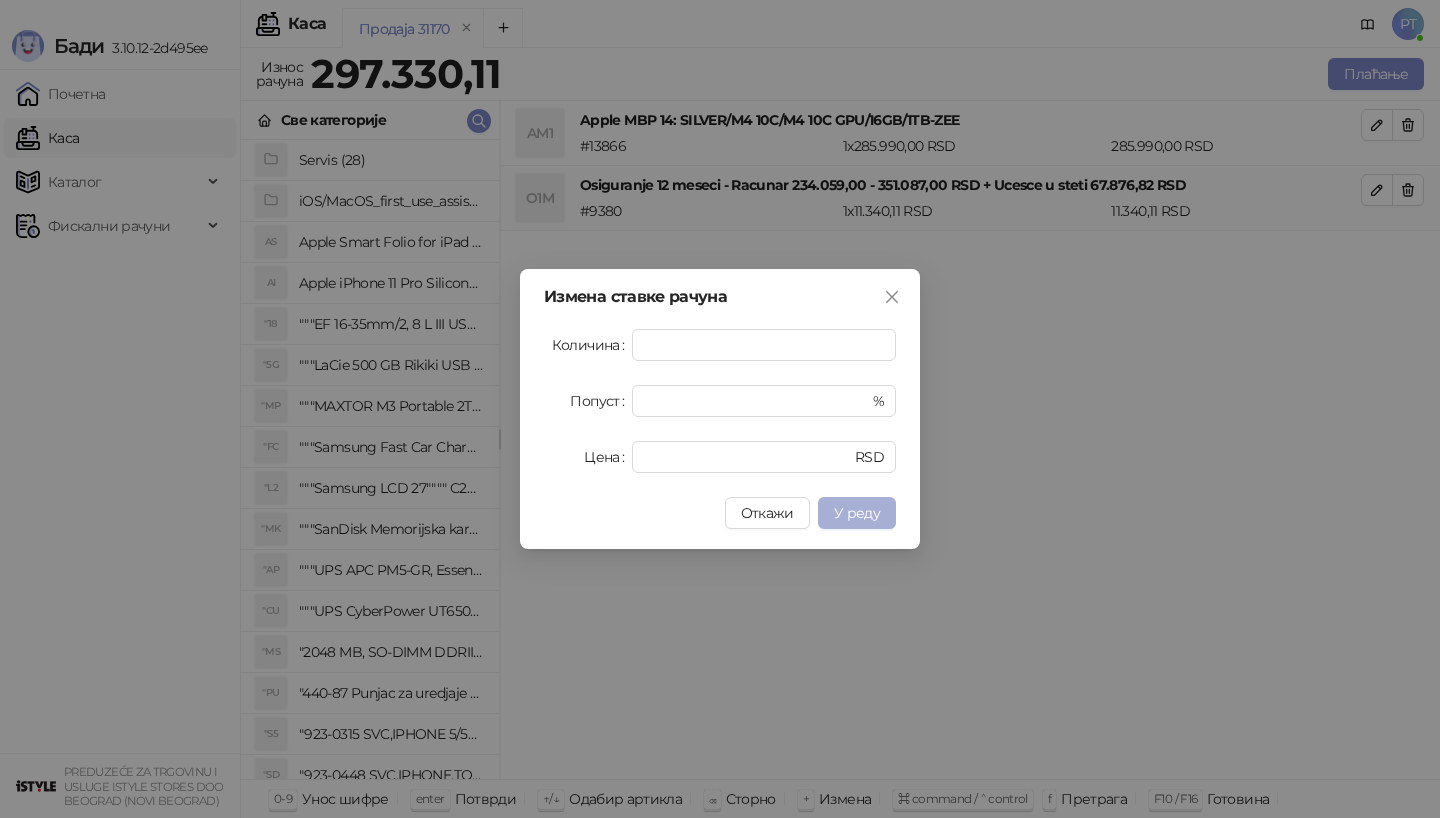 type on "******" 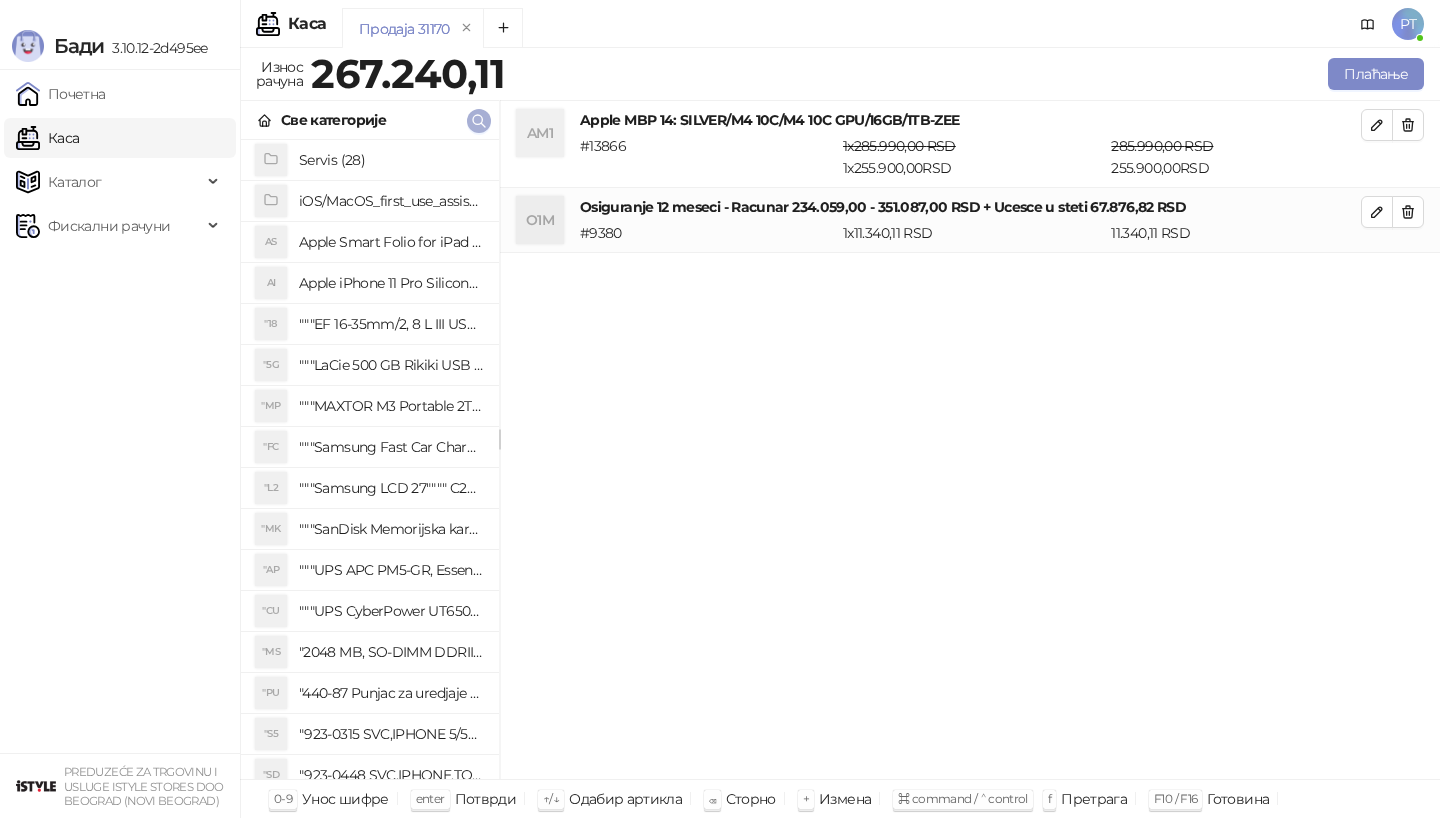 click at bounding box center [479, 121] 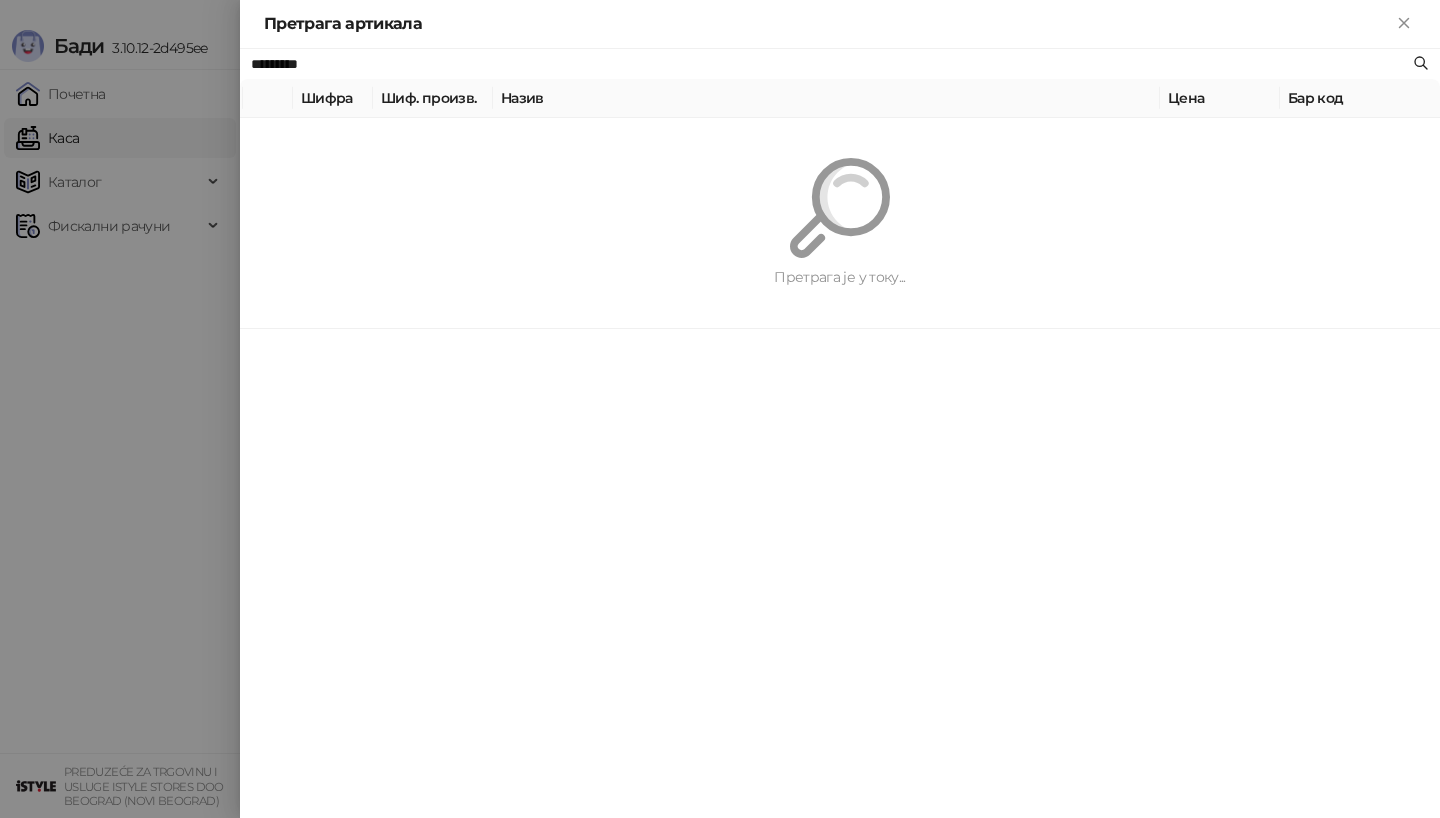 paste on "**********" 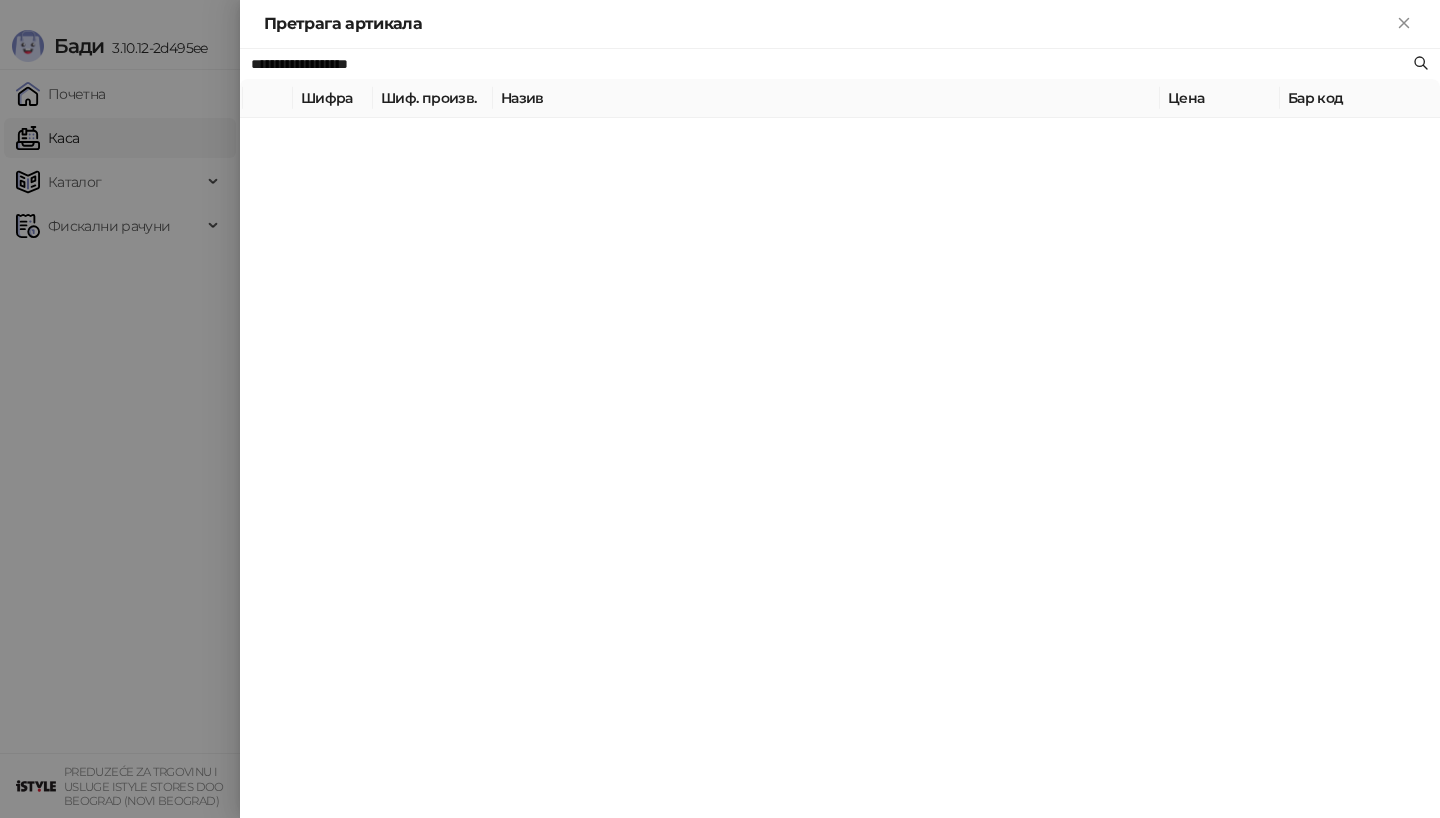 type on "**********" 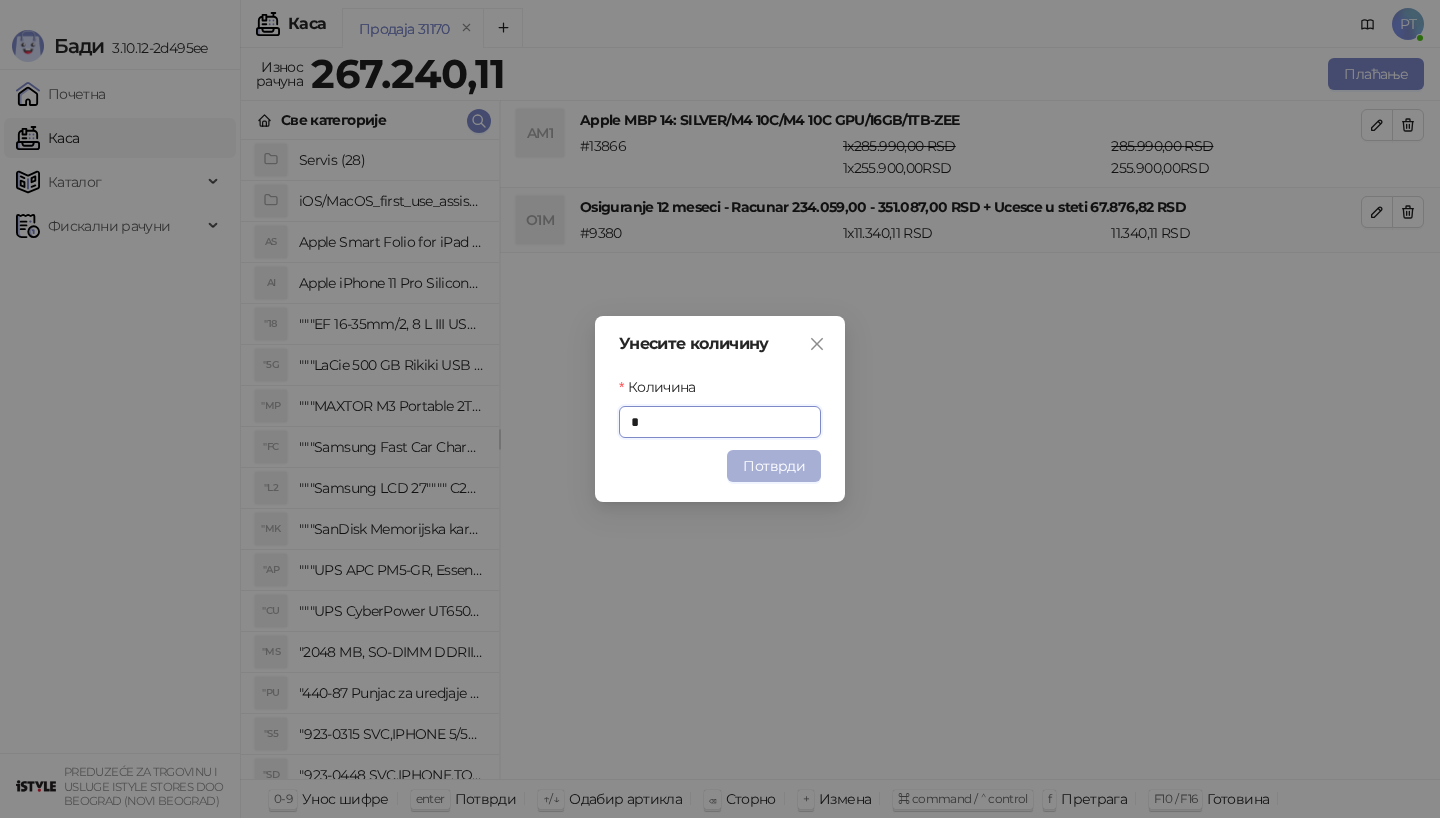 click on "Потврди" at bounding box center (774, 466) 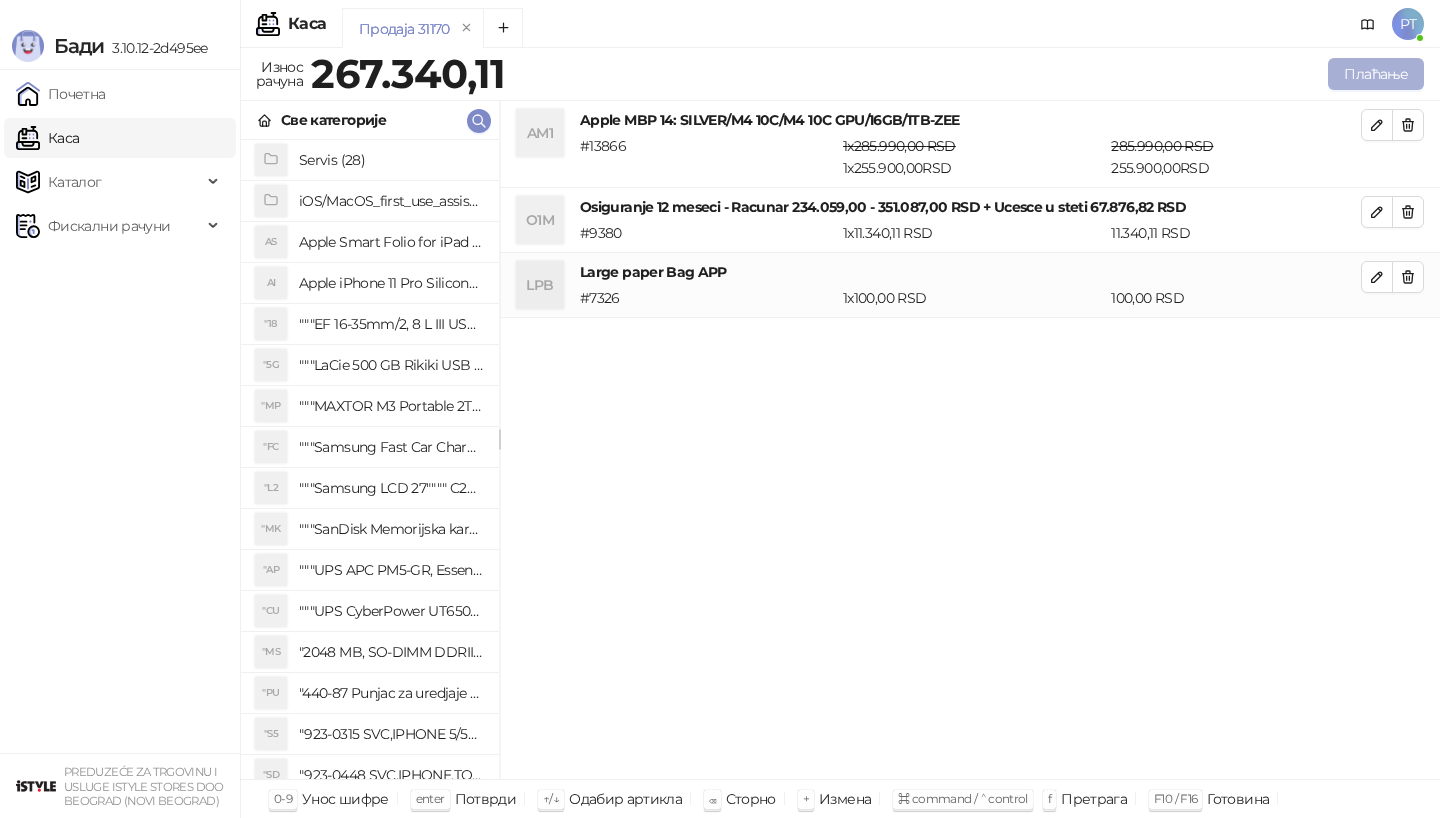 click on "Плаћање" at bounding box center [1376, 74] 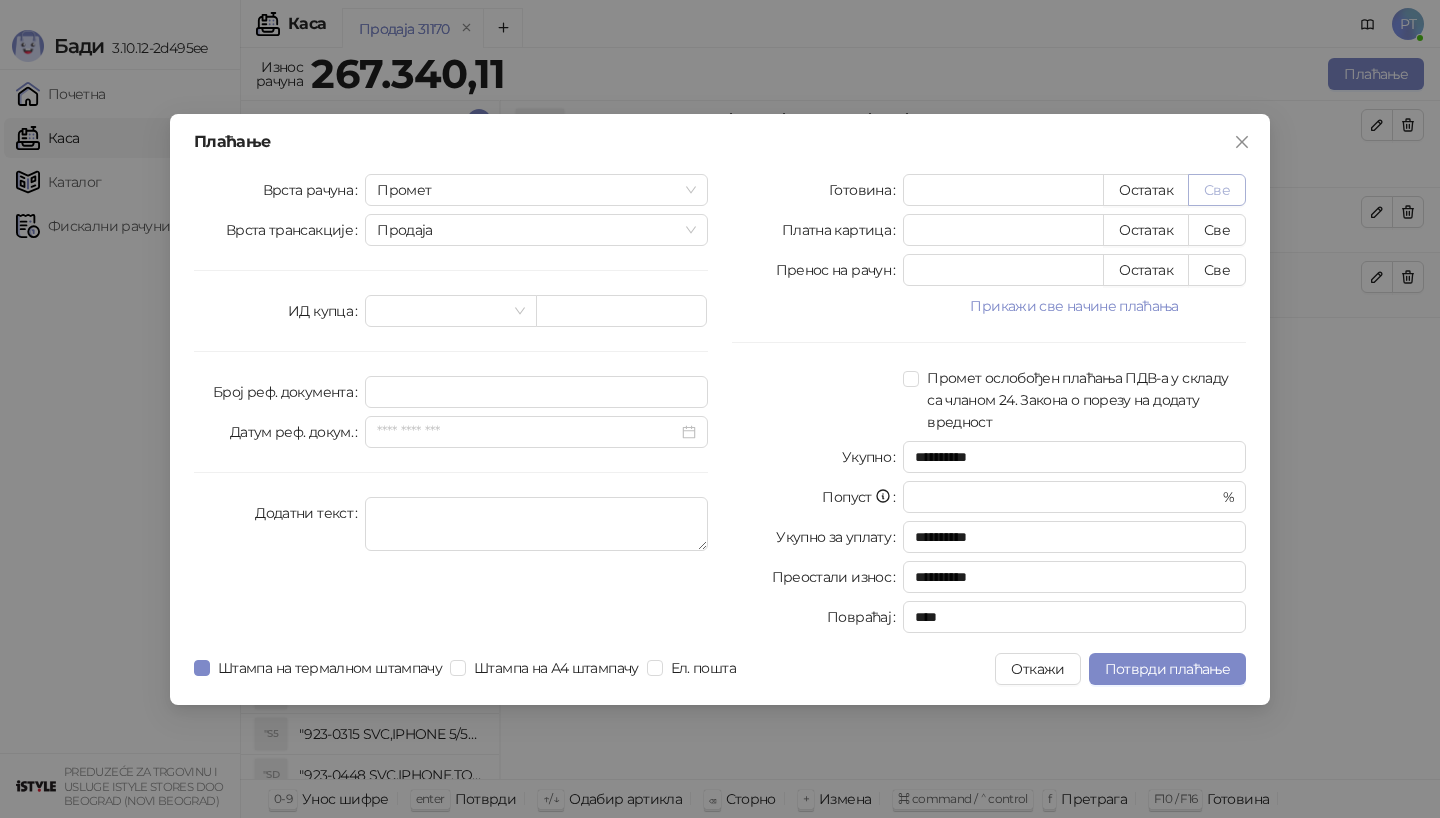 click on "Све" at bounding box center [1217, 190] 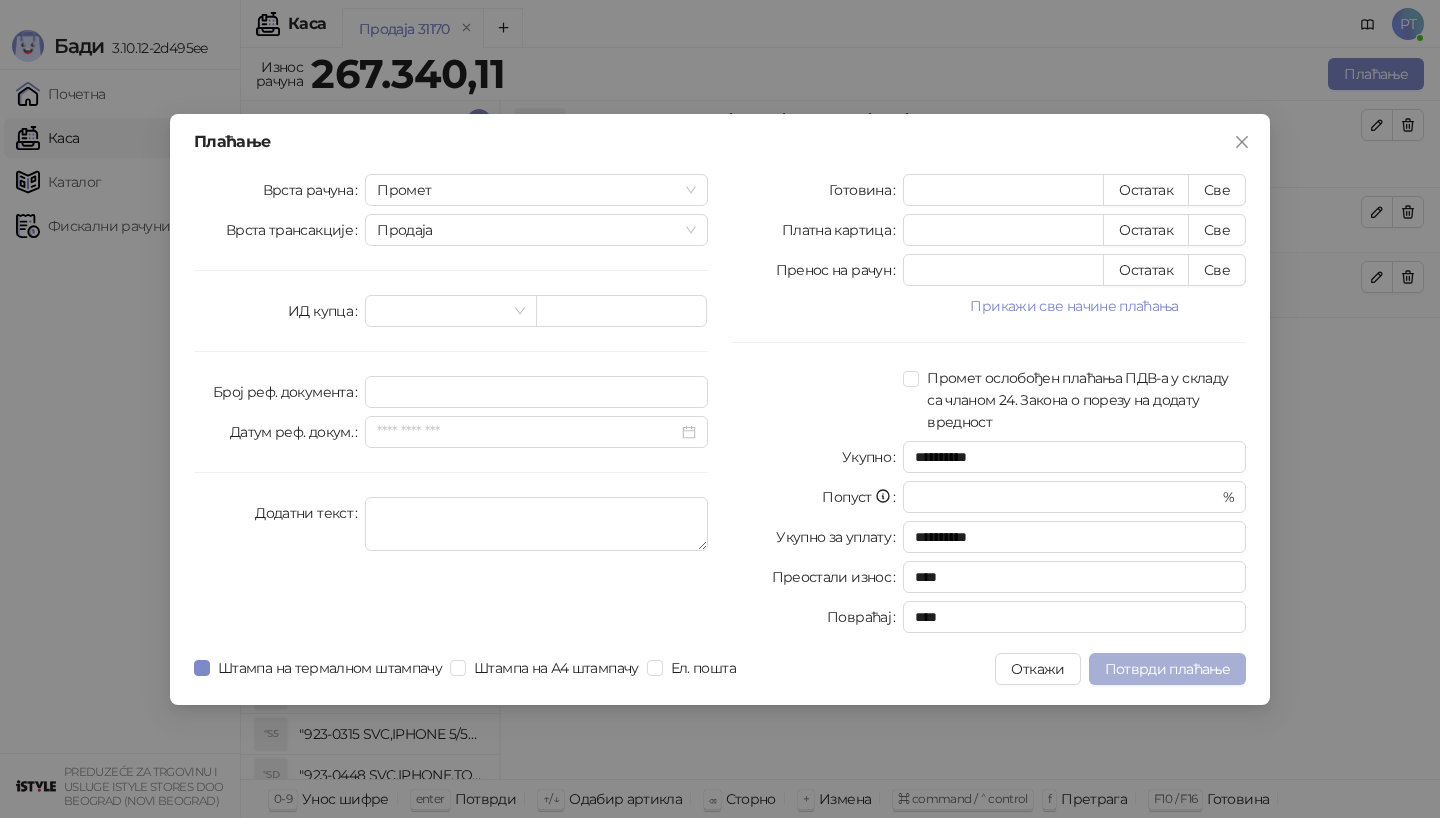 click on "Потврди плаћање" at bounding box center (1167, 669) 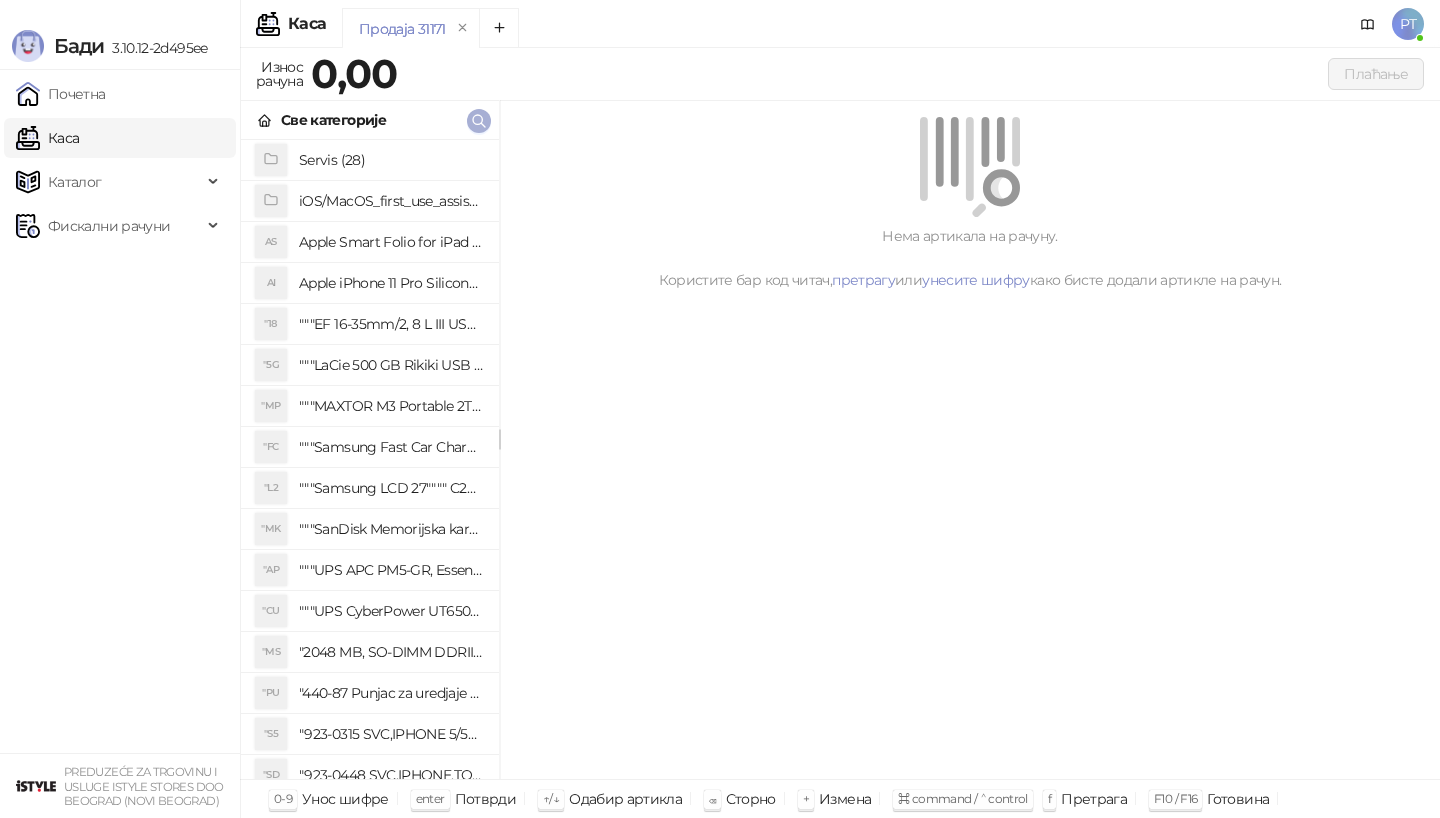 click 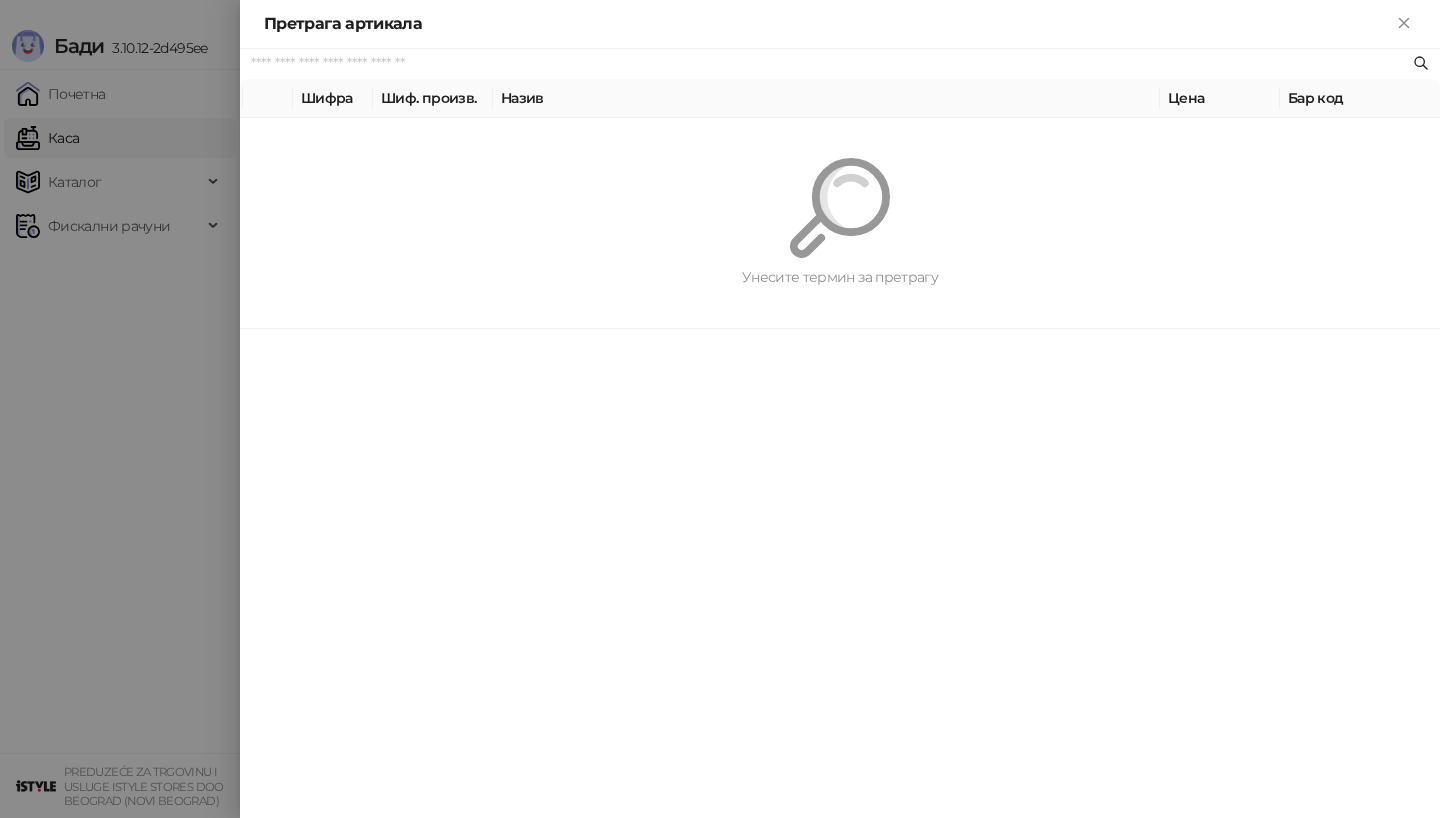 paste on "*********" 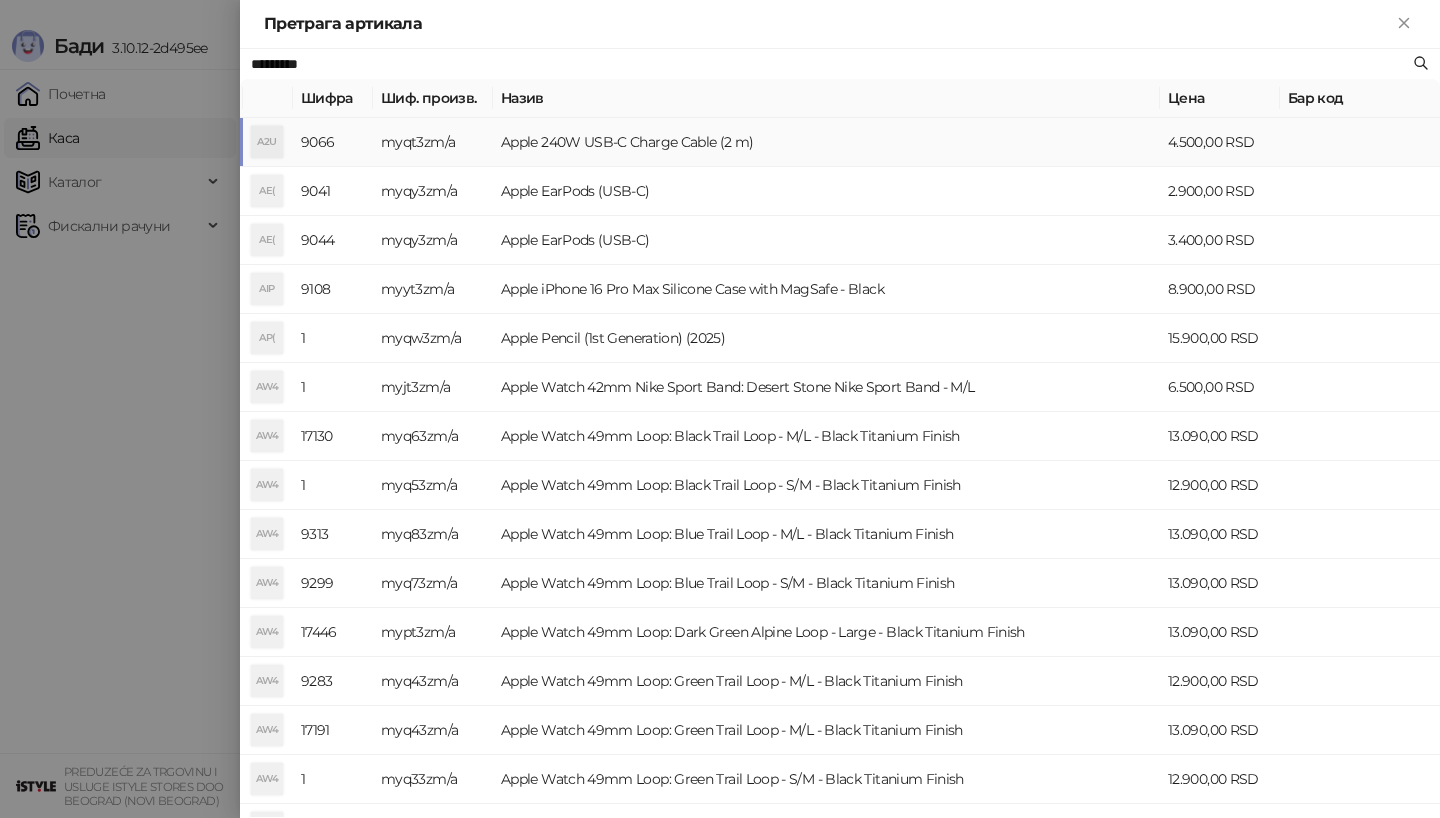 type on "*********" 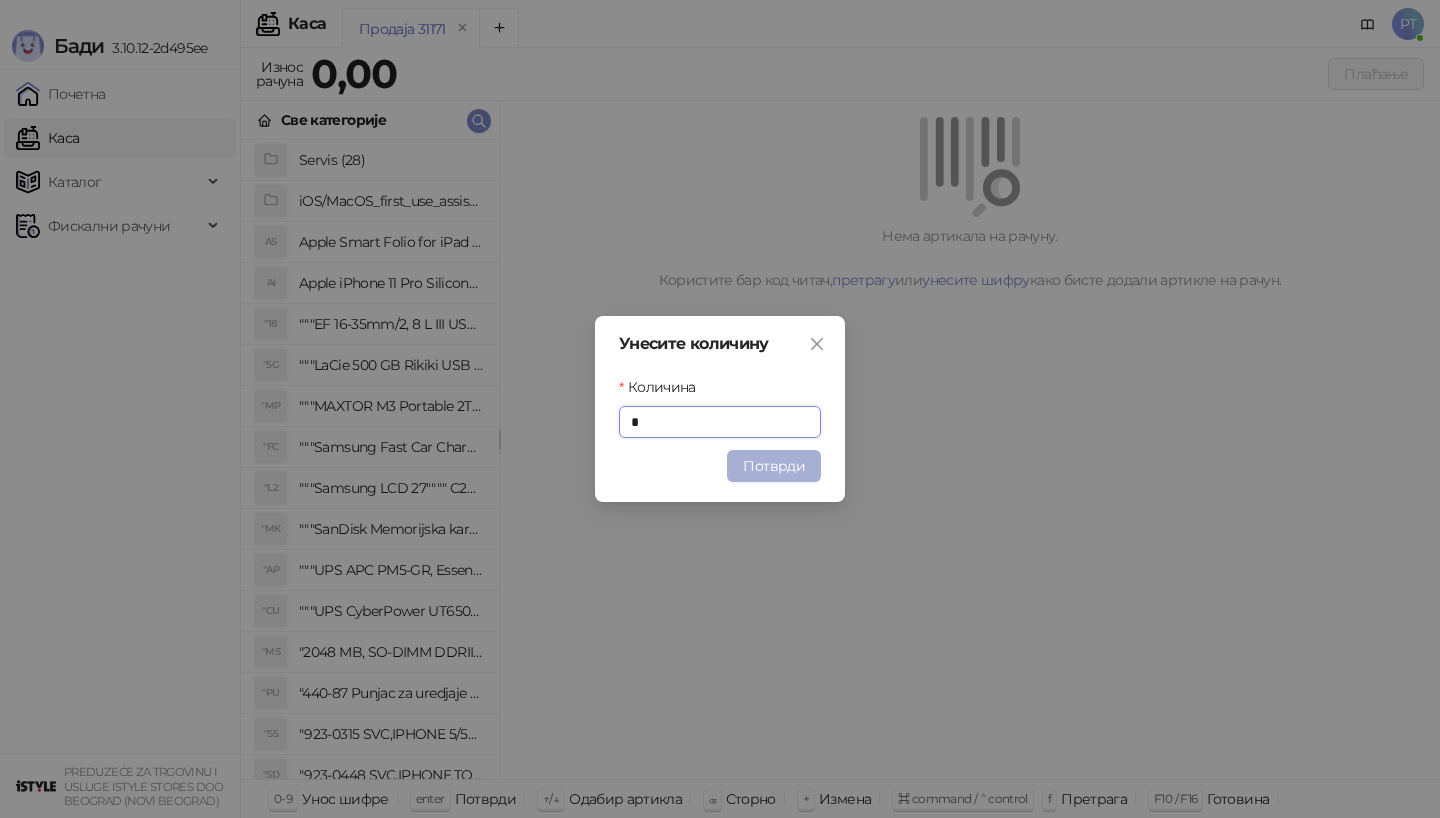 click on "Потврди" at bounding box center [774, 466] 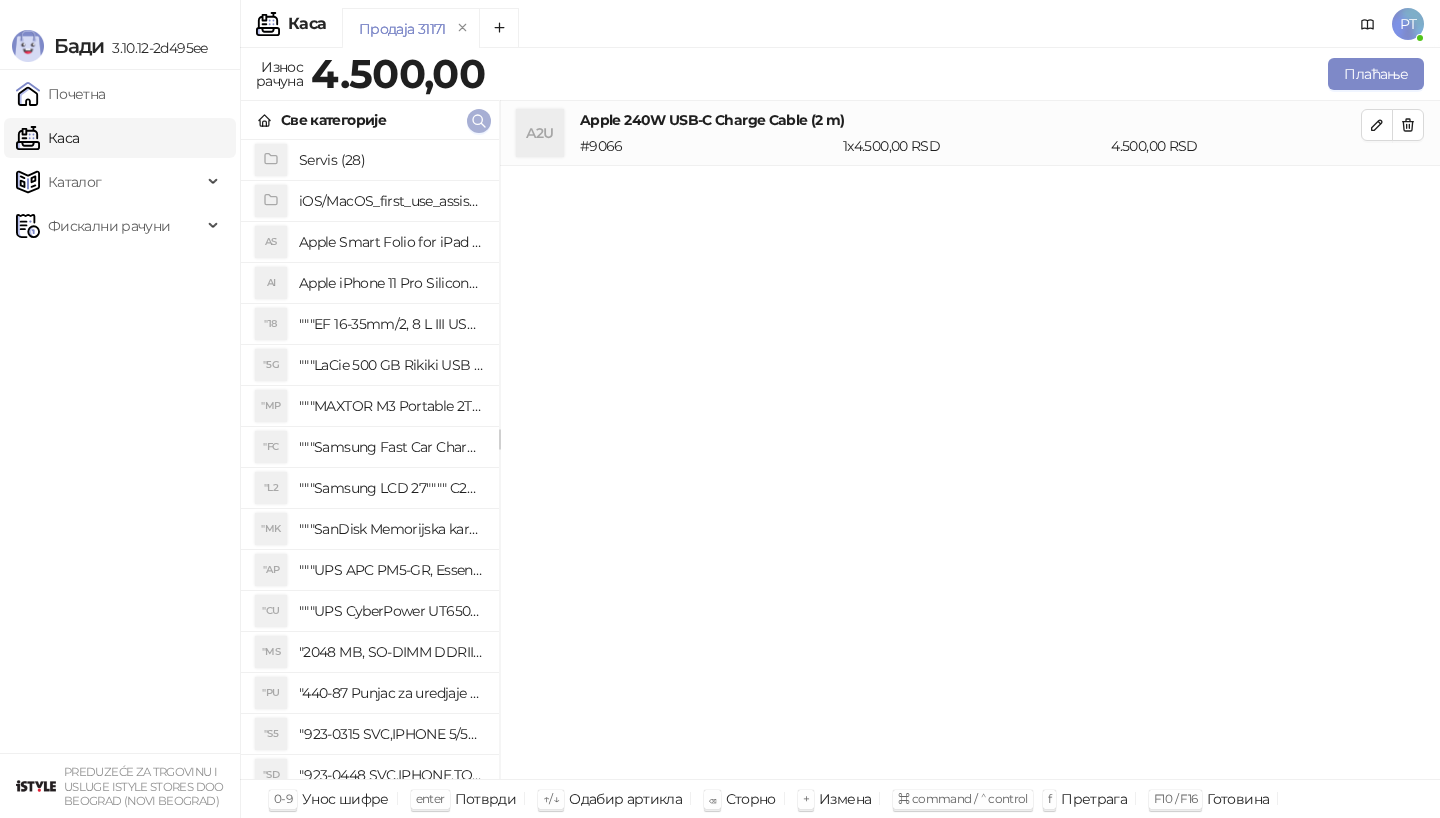 type 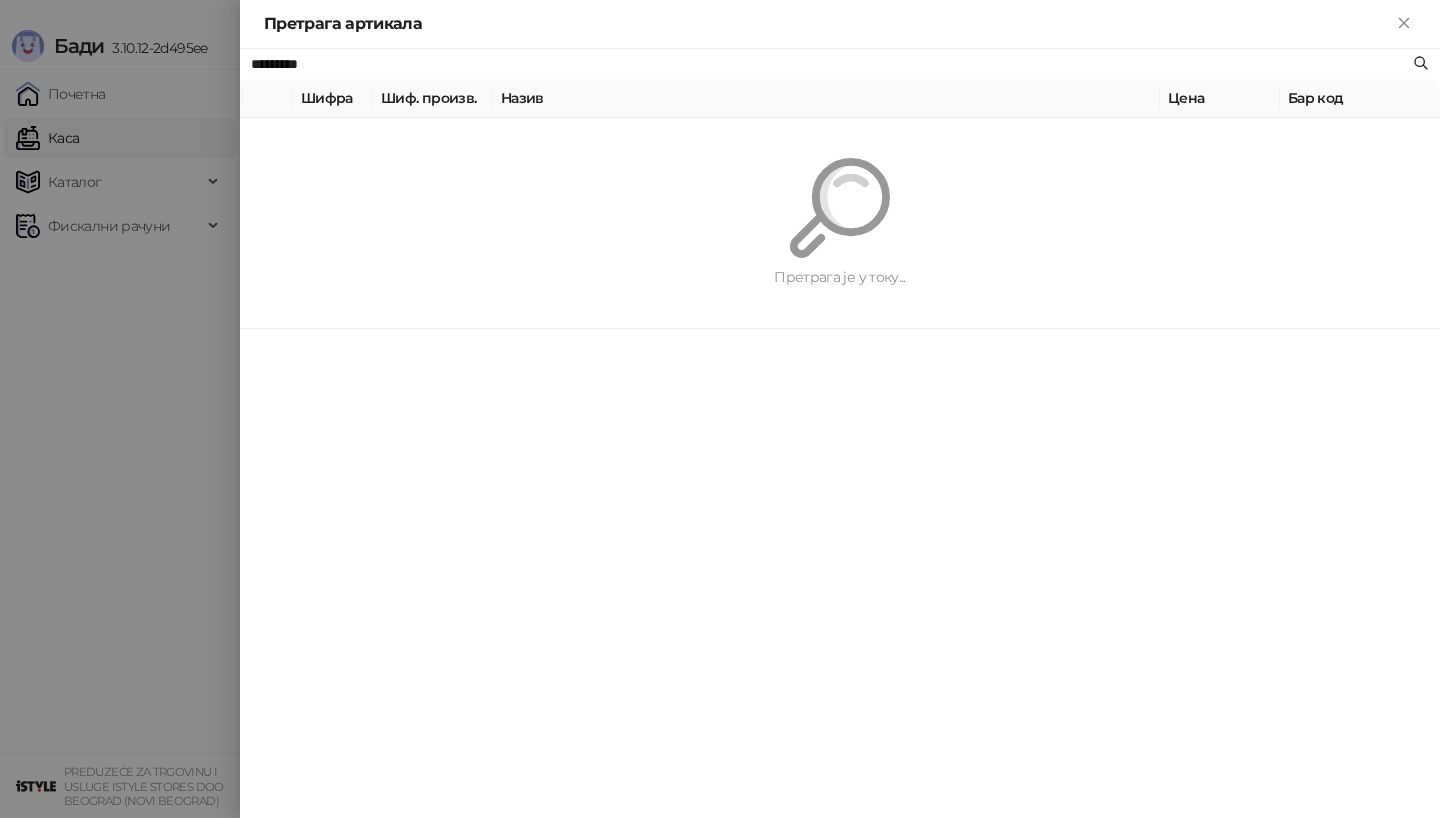 paste on "**********" 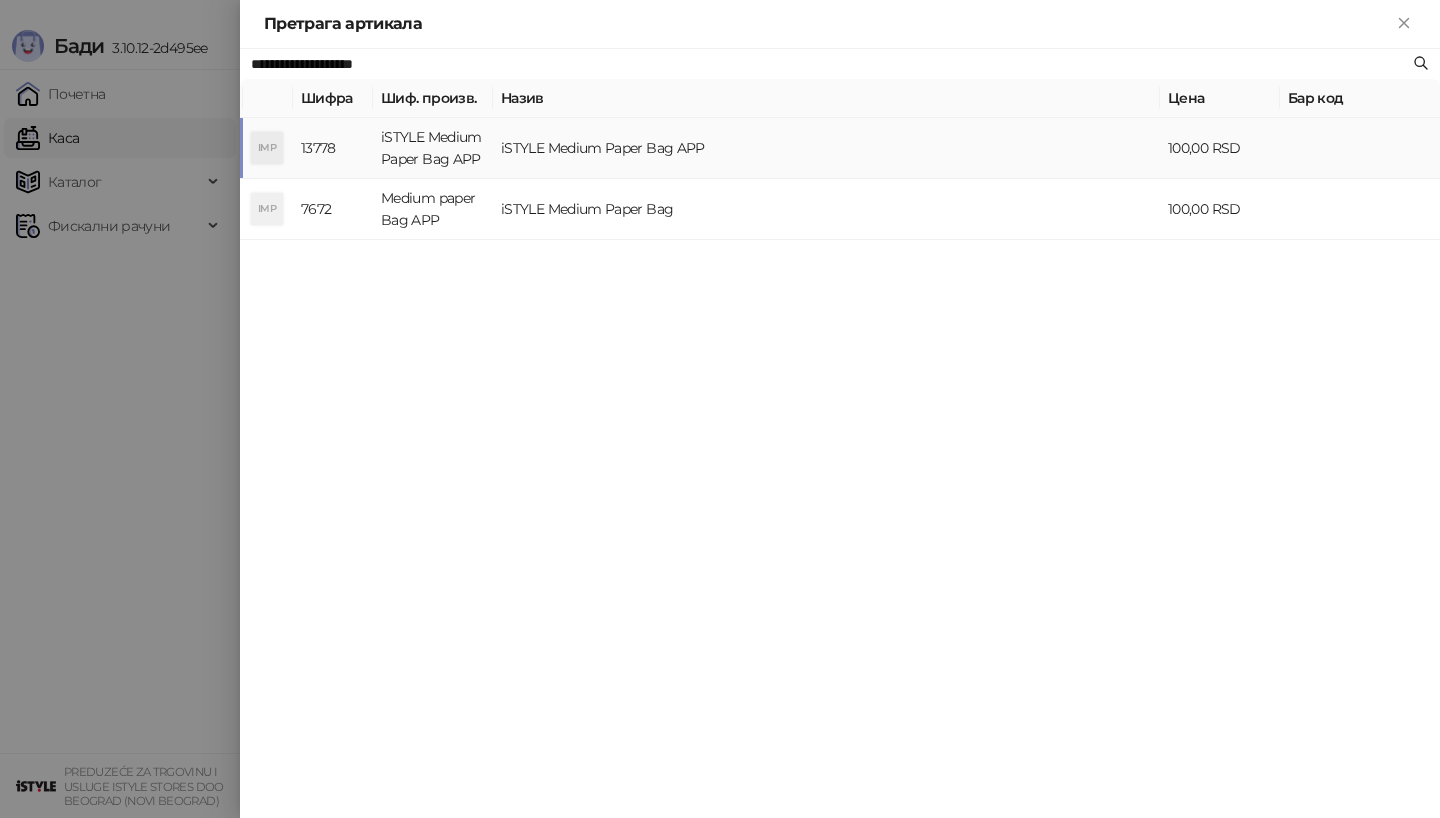 type on "**********" 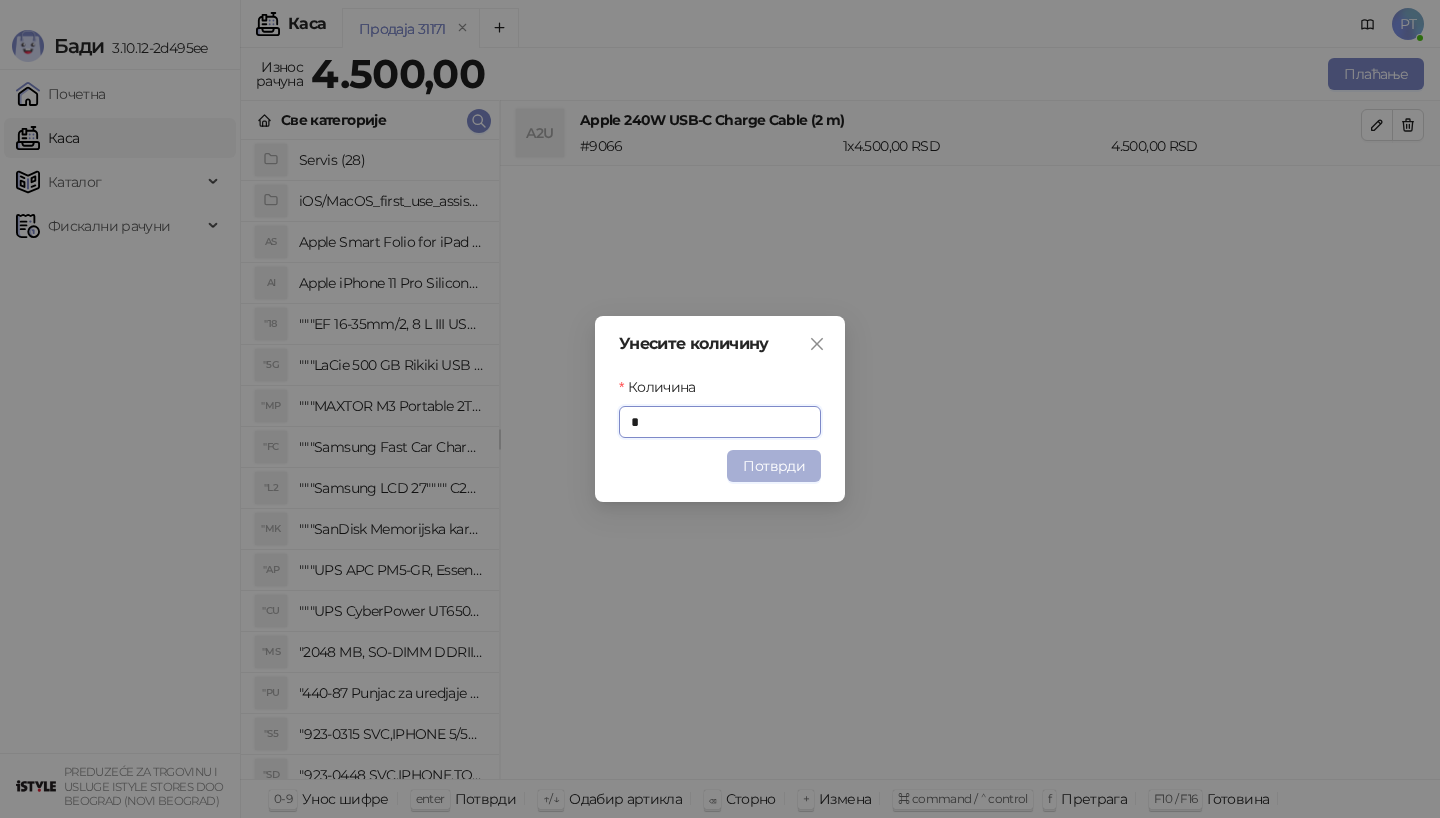 click on "Потврди" at bounding box center [774, 466] 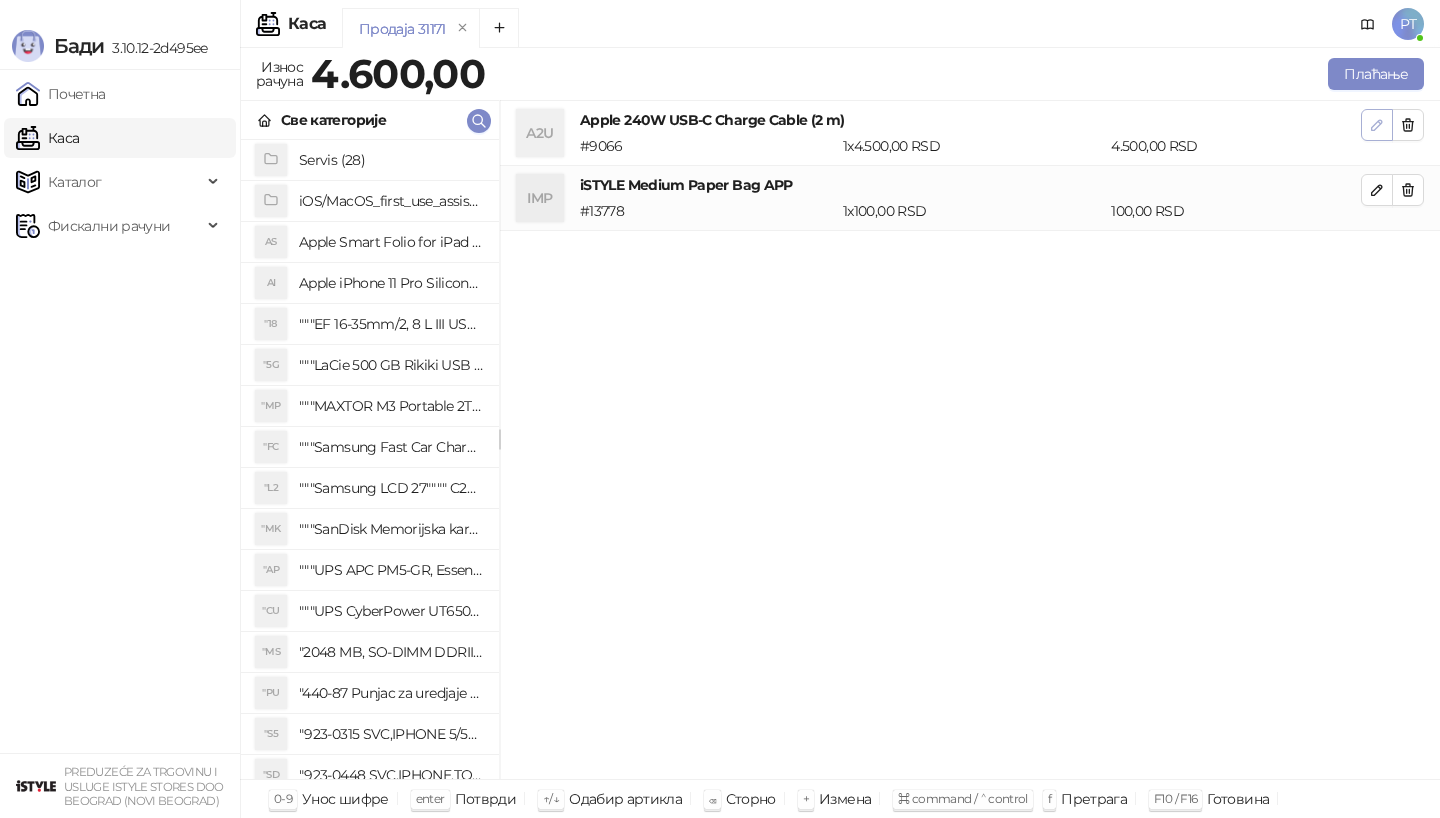 click 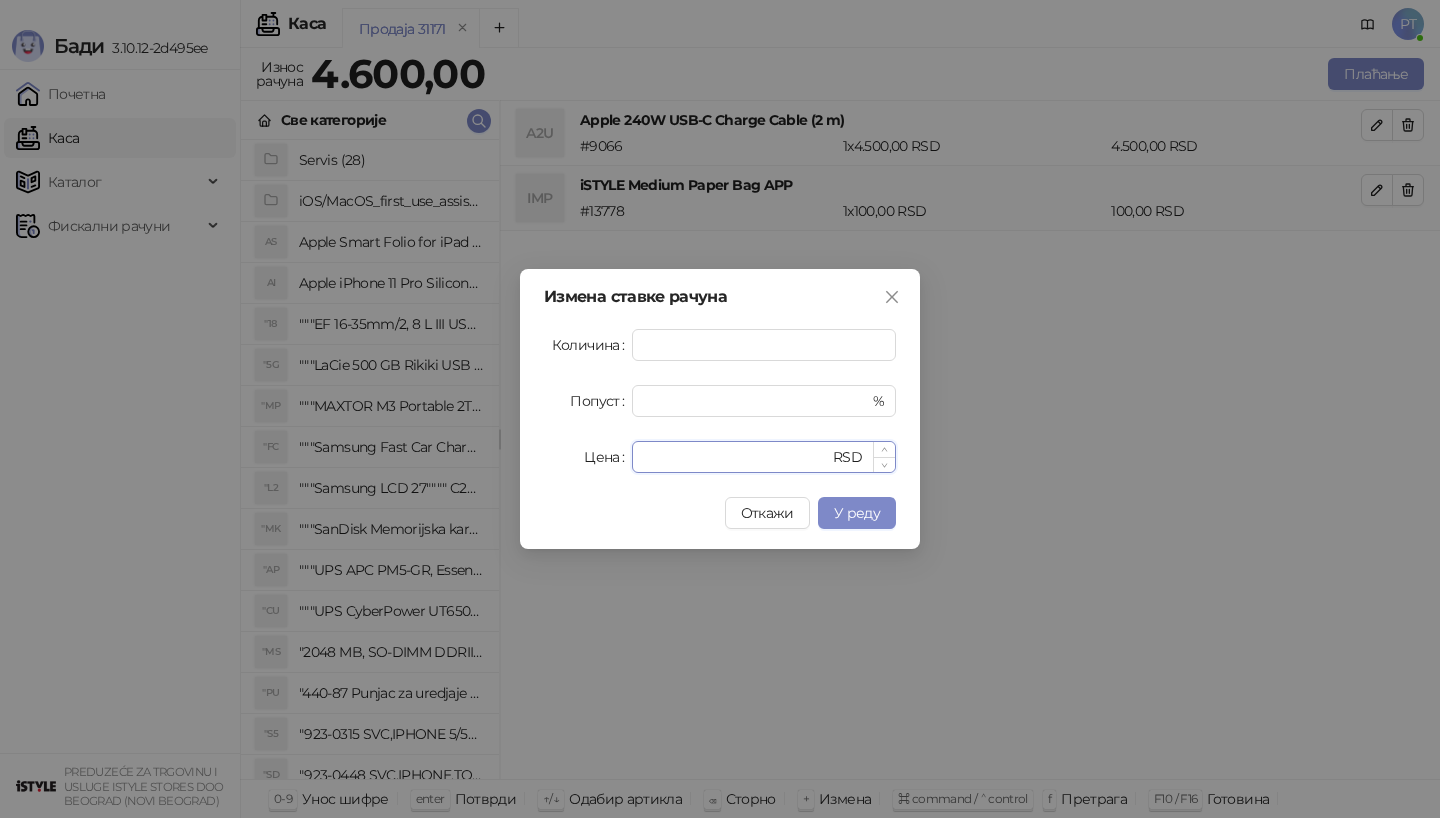 click on "****" at bounding box center [736, 457] 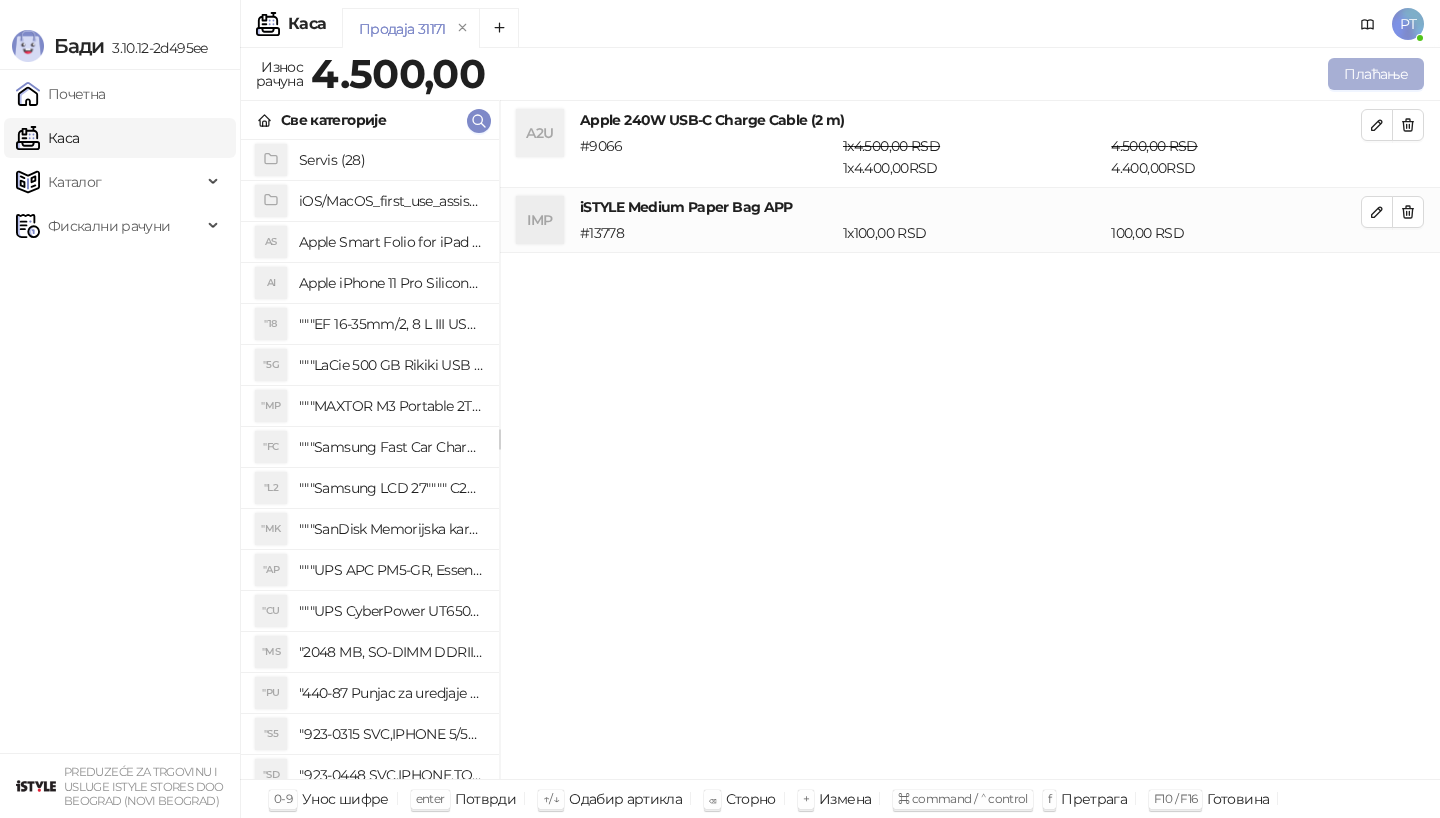 click on "Плаћање" at bounding box center [1376, 74] 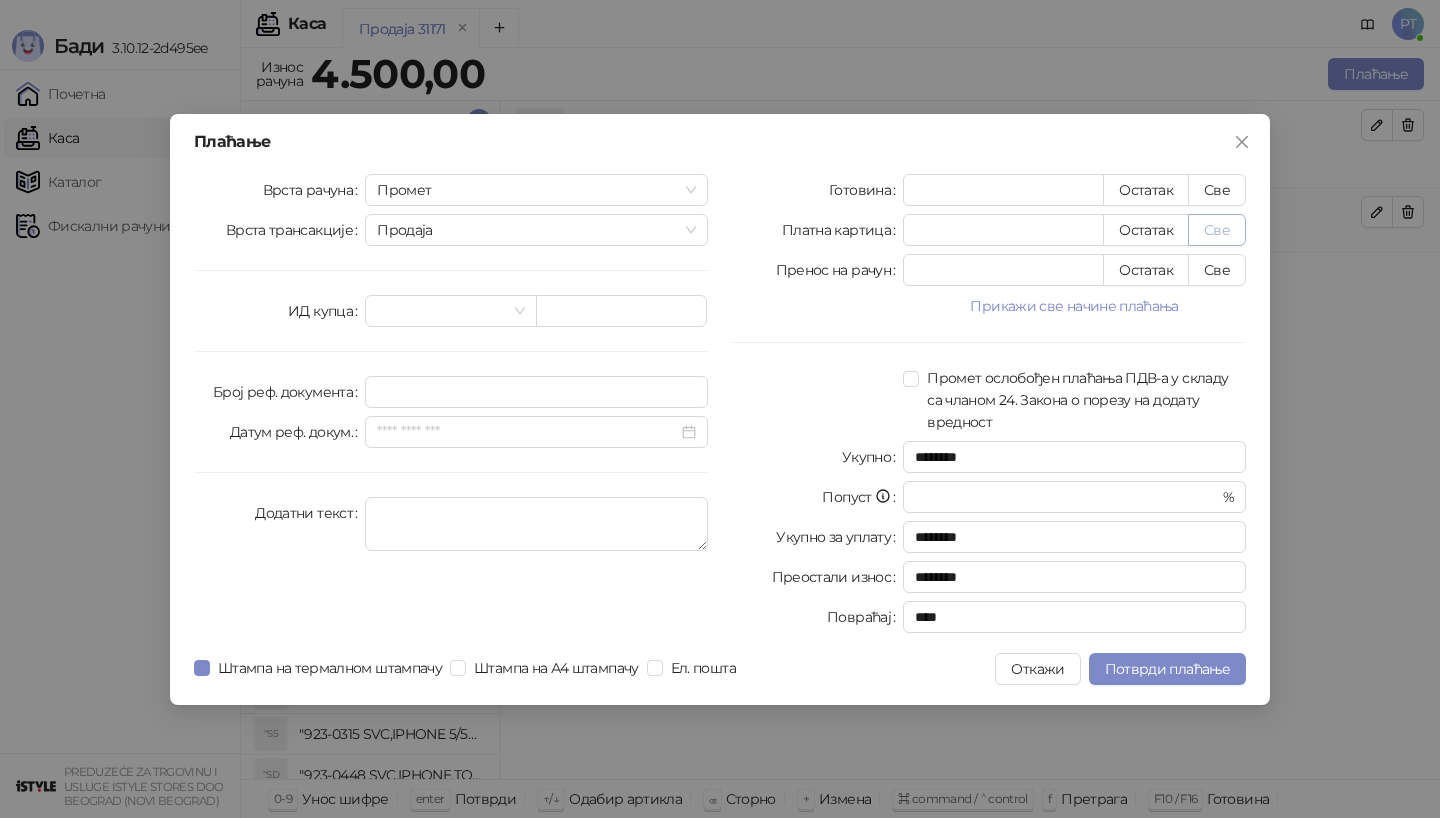 click on "Све" at bounding box center [1217, 230] 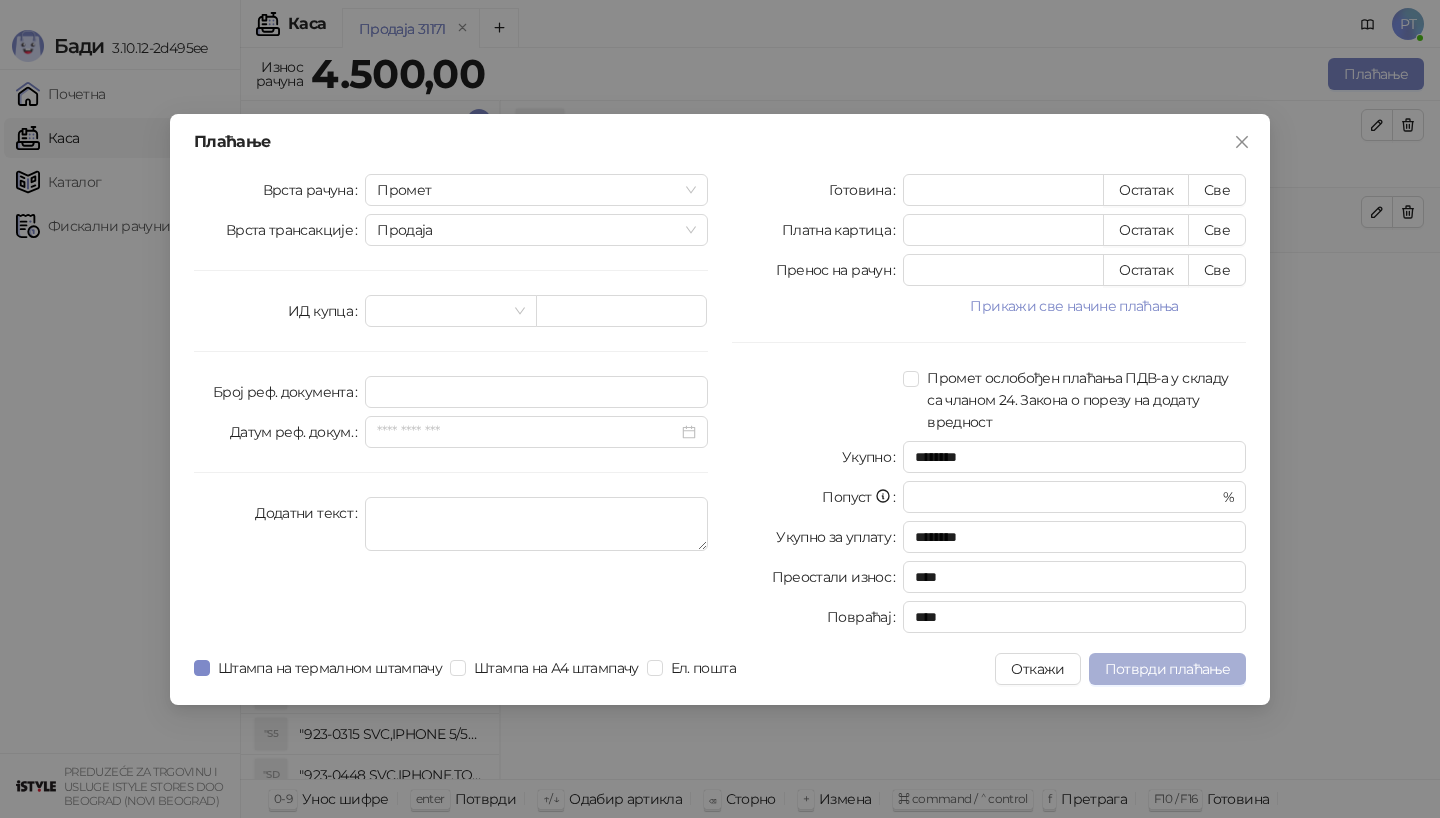click on "Потврди плаћање" at bounding box center [1167, 669] 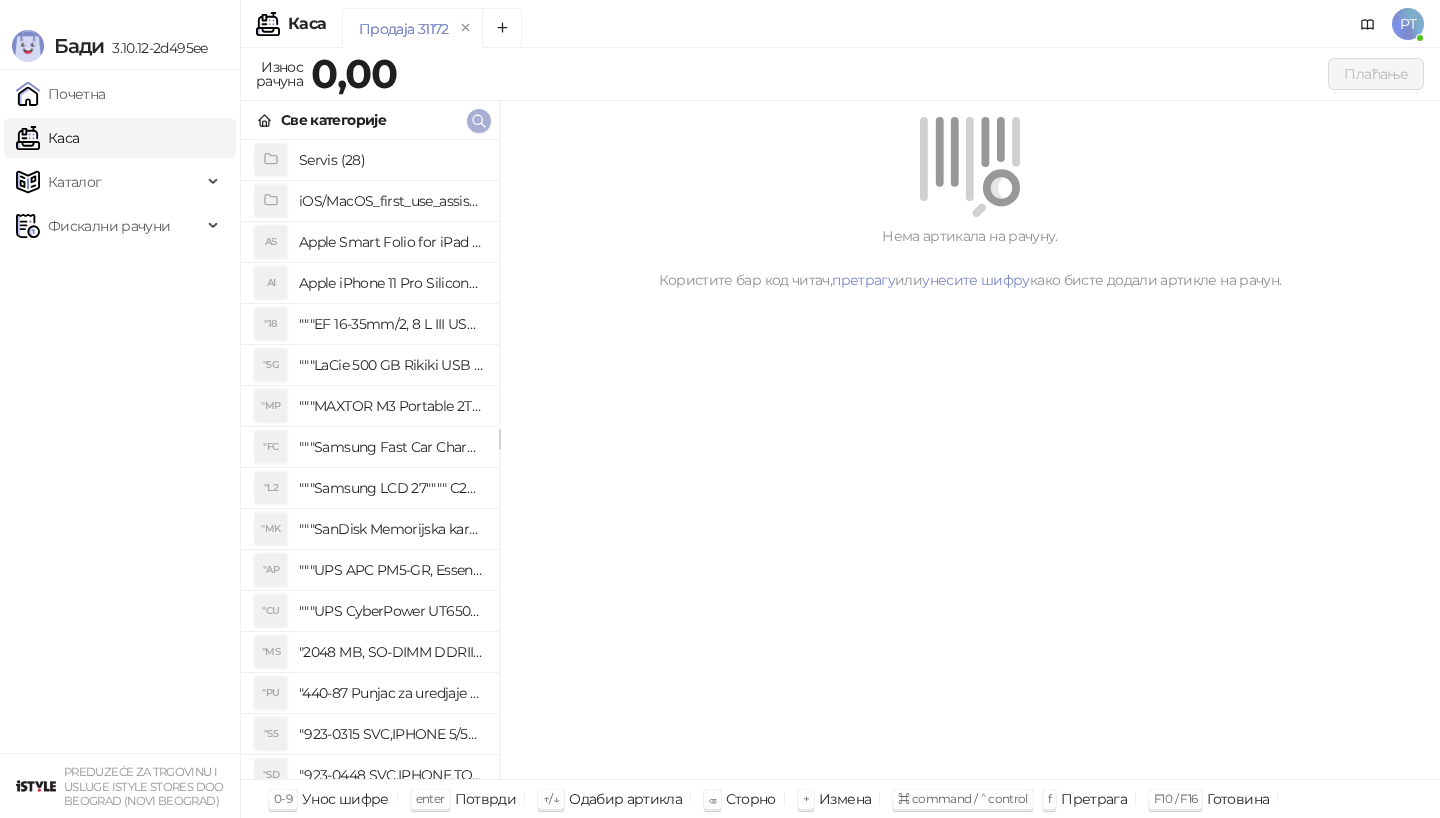 click 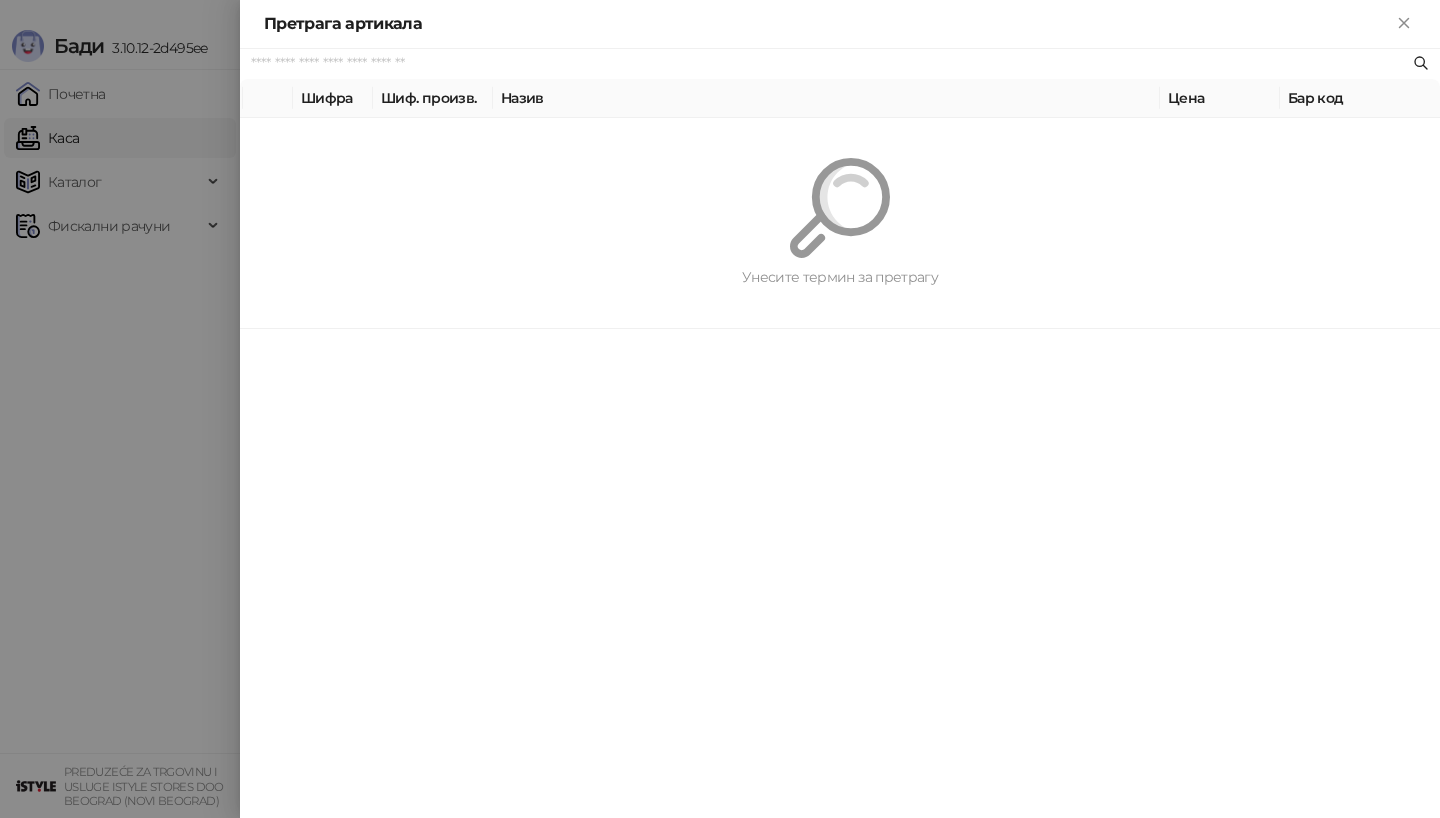 paste on "**********" 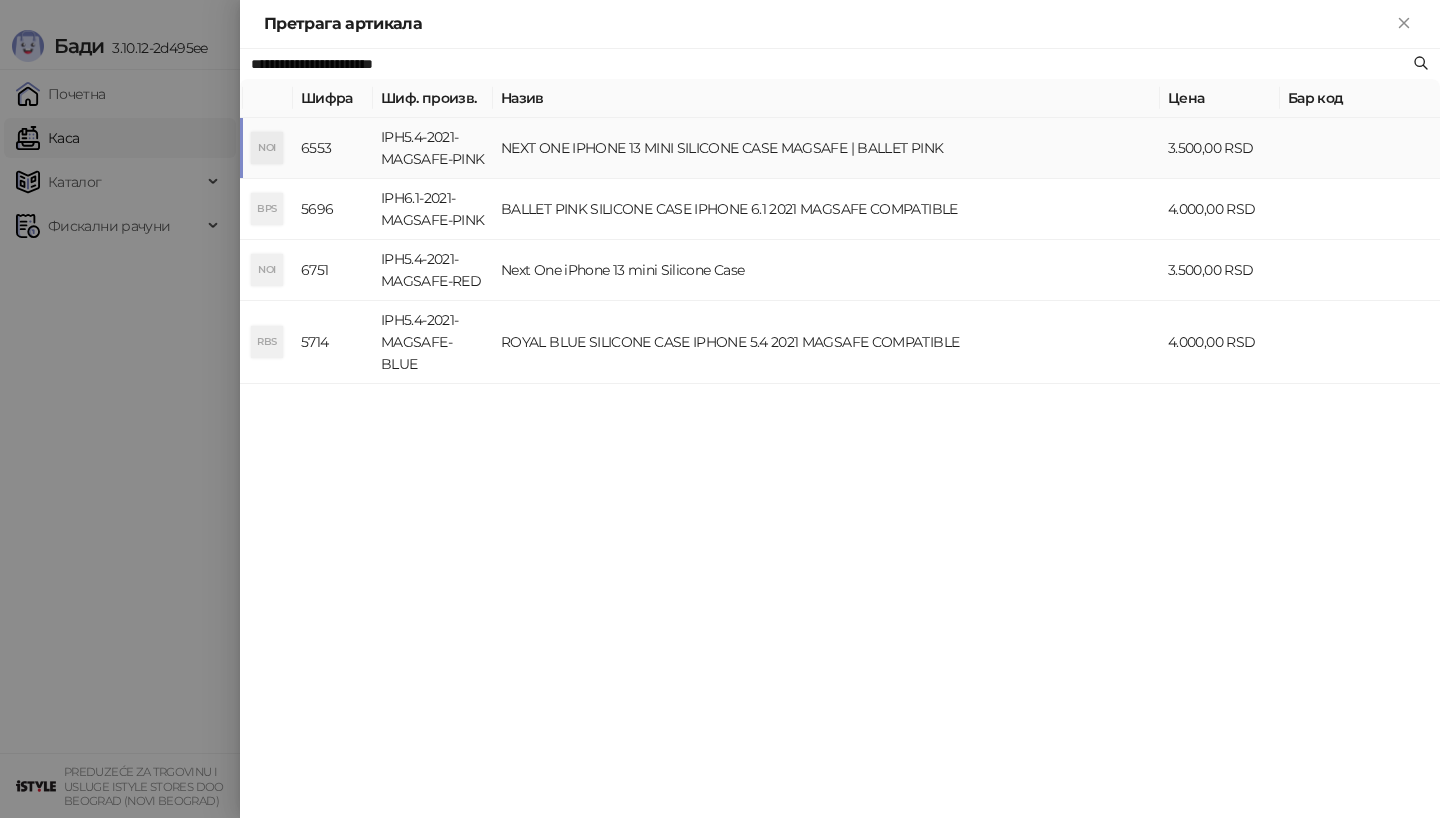 type on "**********" 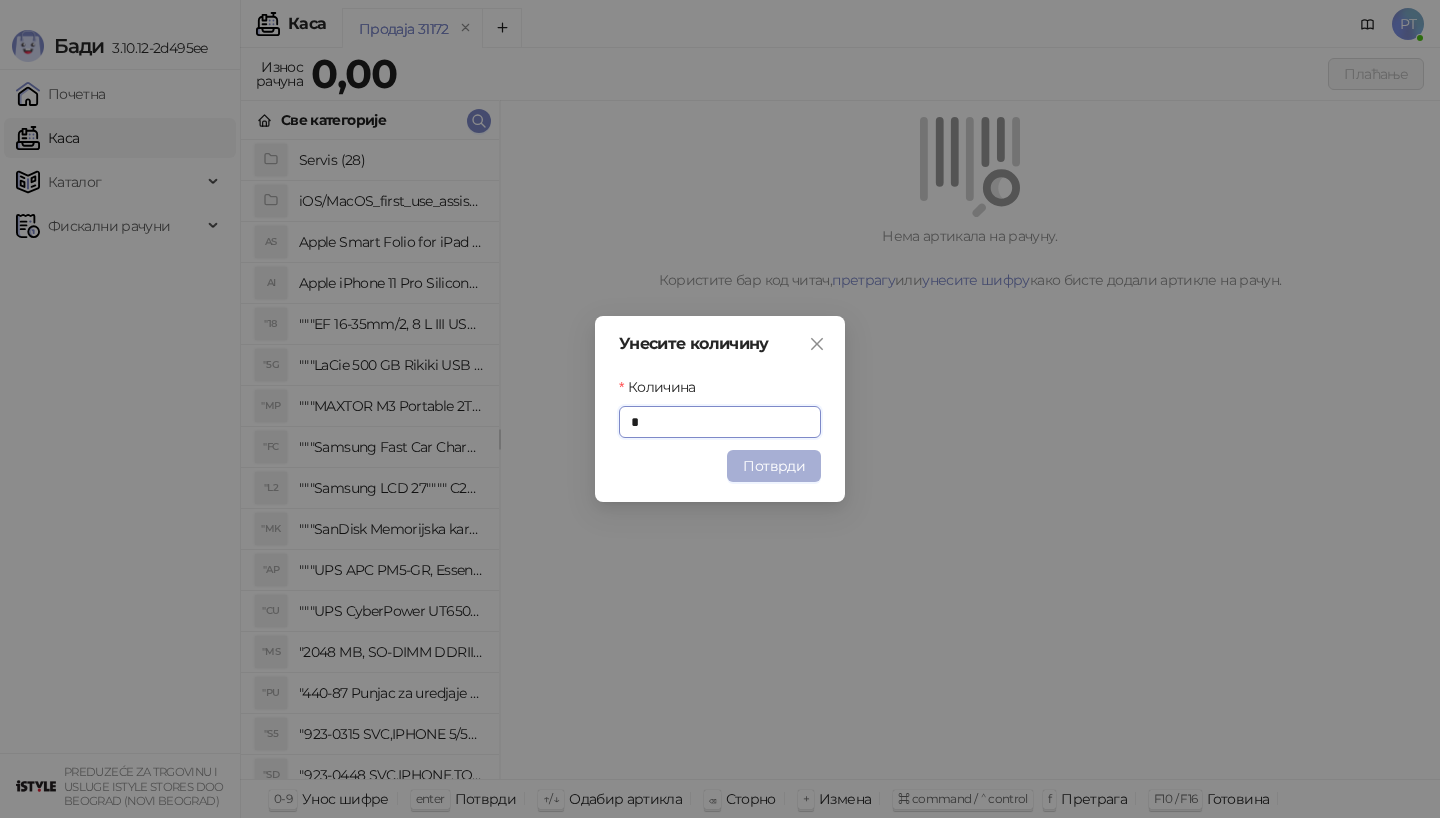 click on "Потврди" at bounding box center (774, 466) 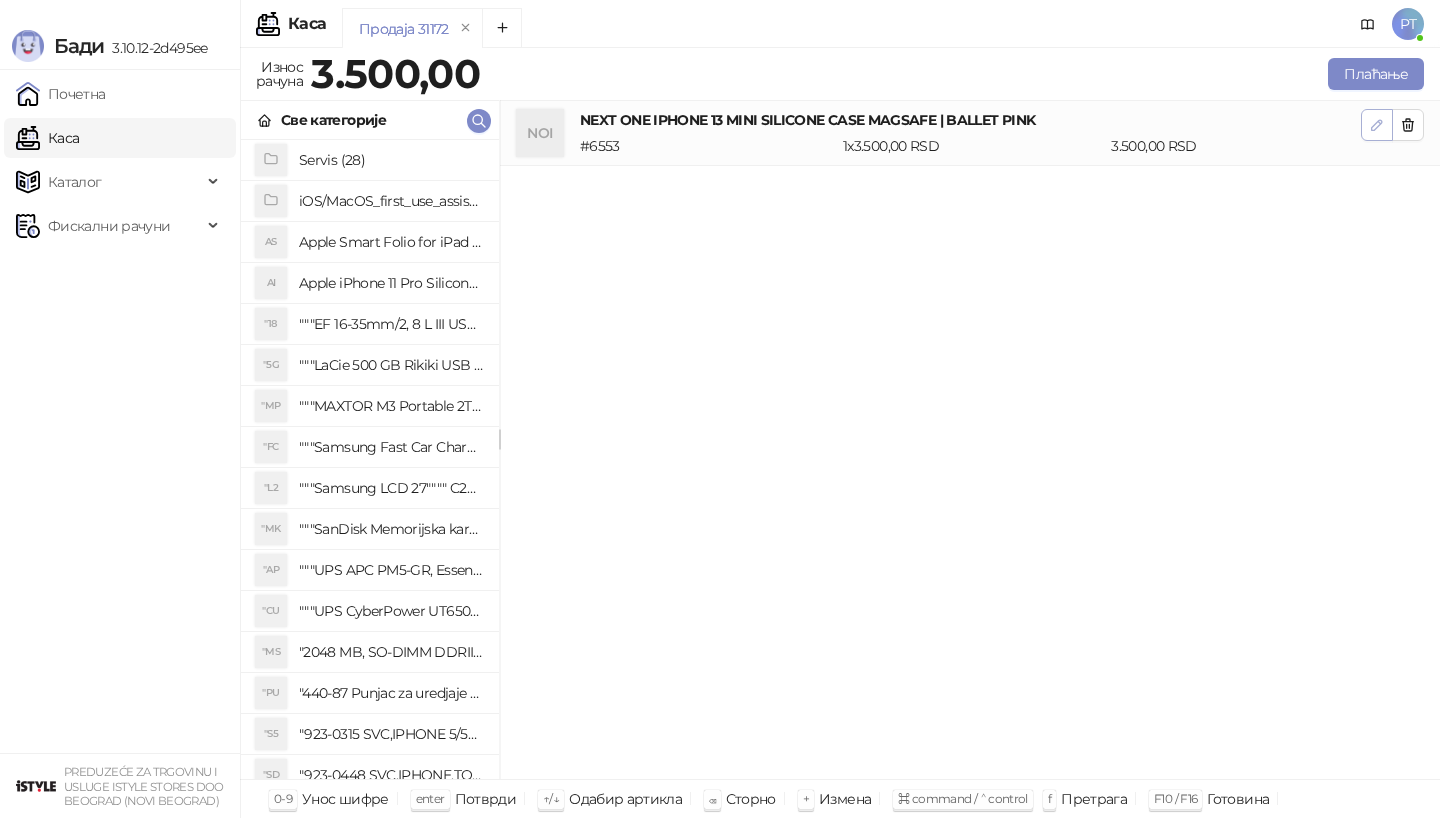 click 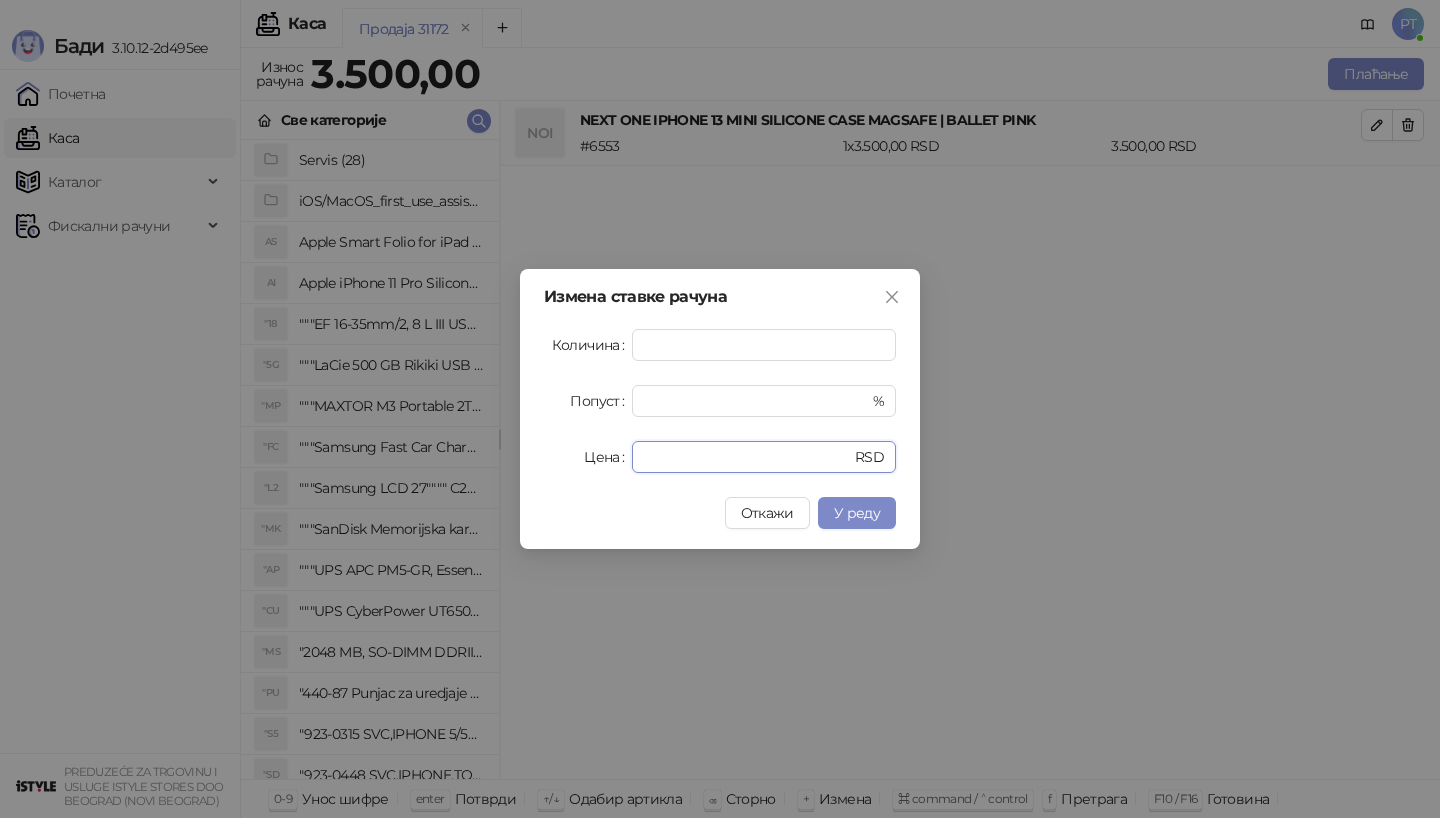 drag, startPoint x: 741, startPoint y: 462, endPoint x: 617, endPoint y: 465, distance: 124.036285 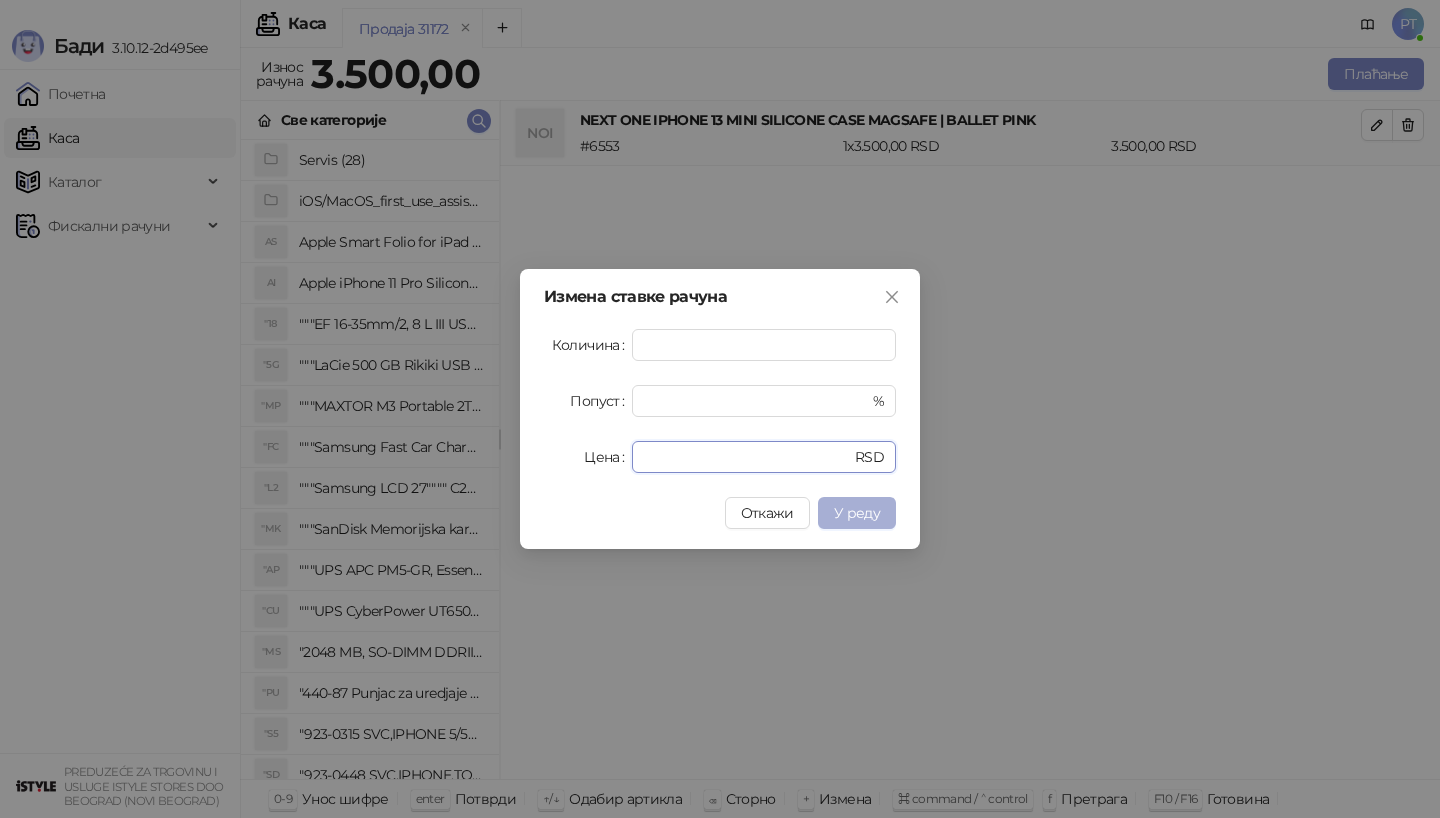type on "****" 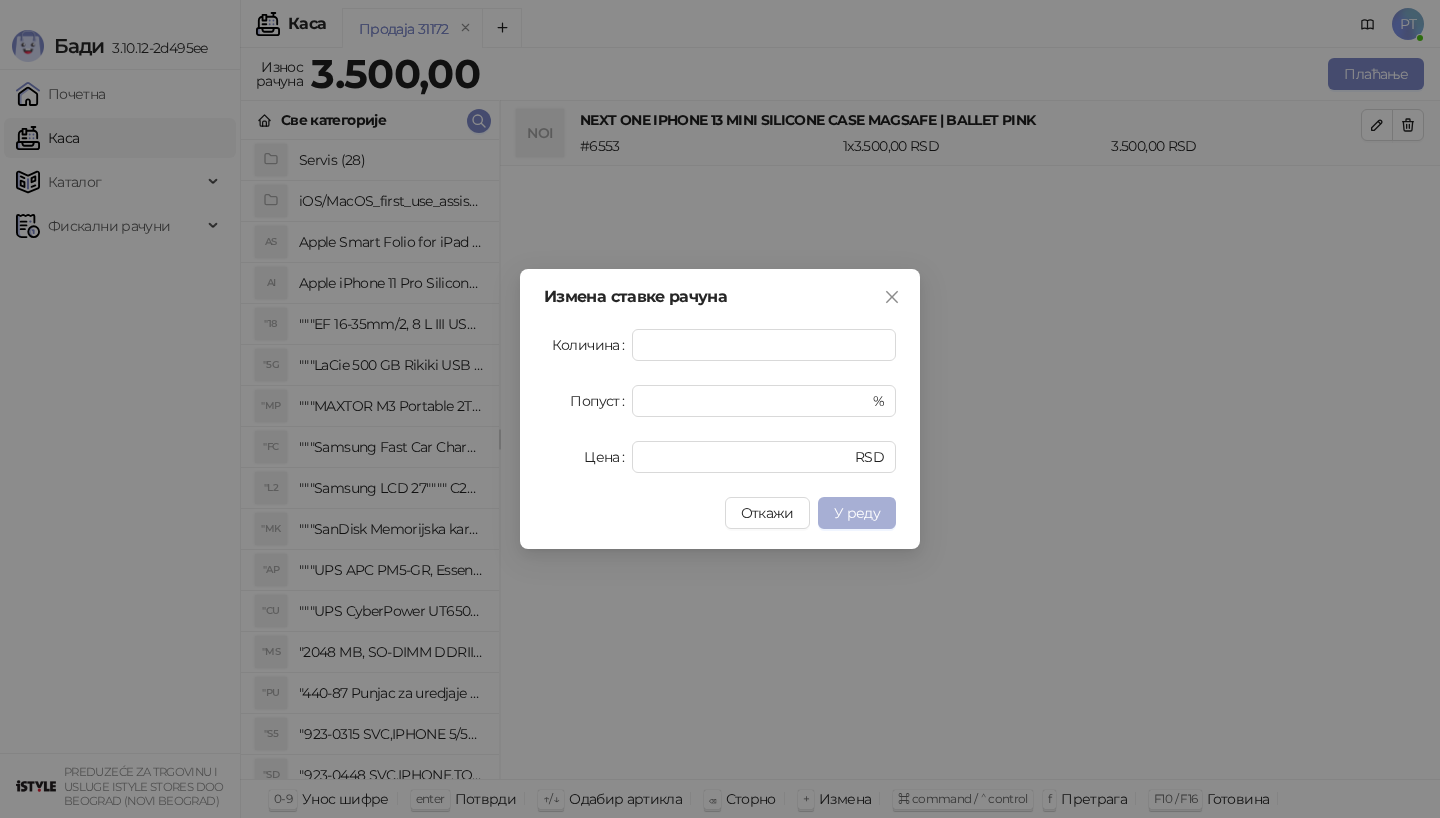 click on "У реду" at bounding box center [857, 513] 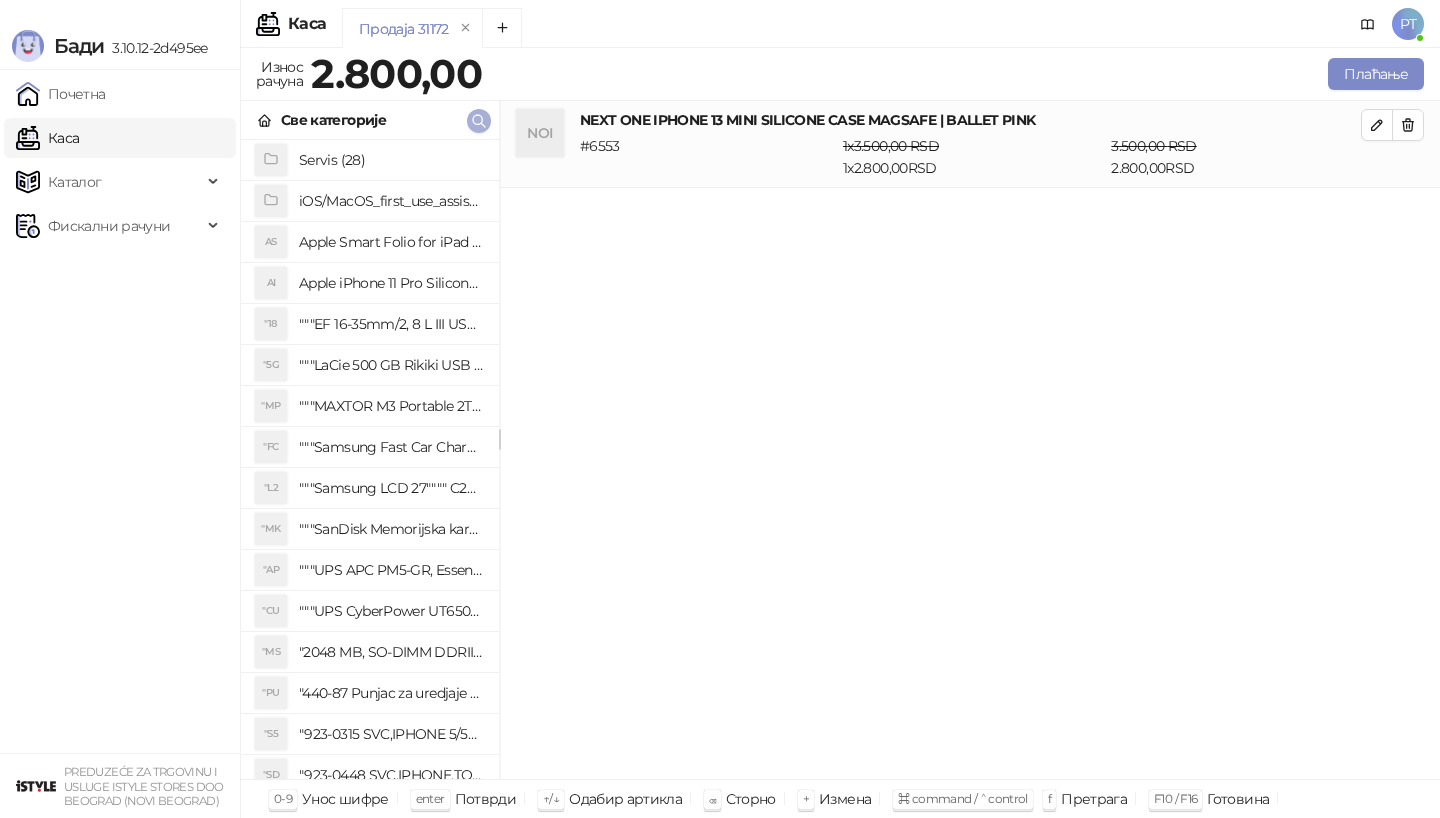 click 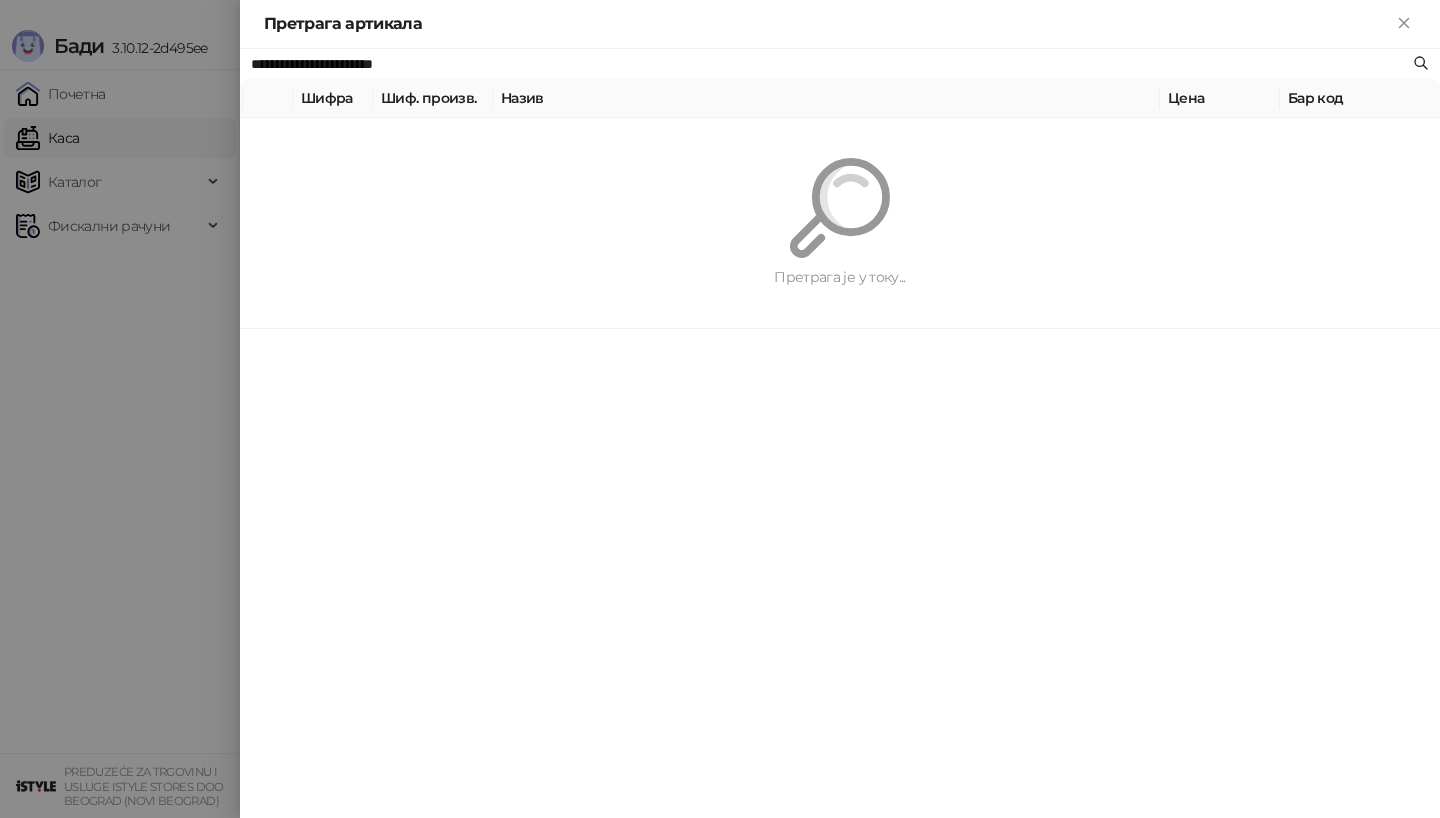 paste 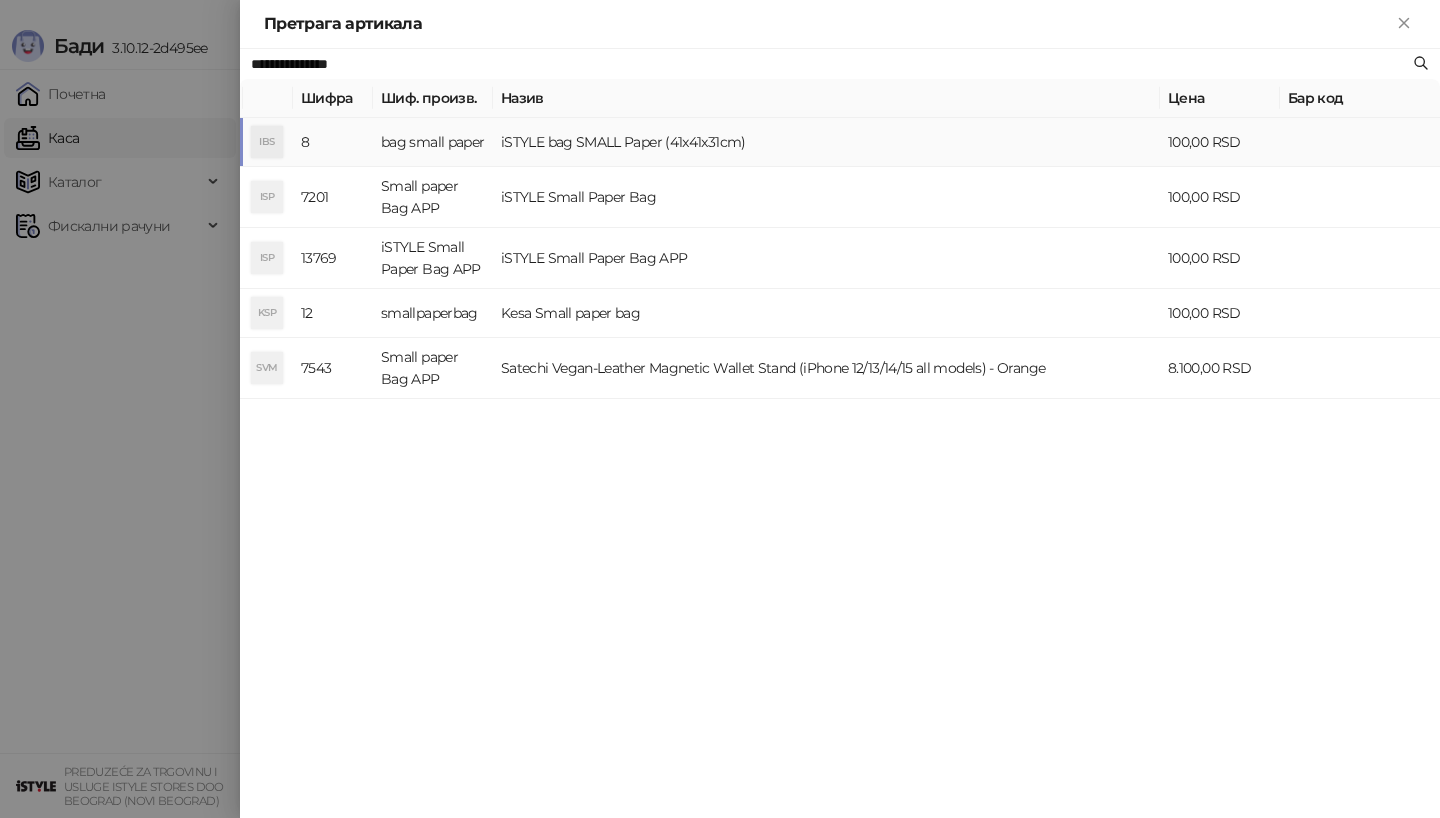 type on "**********" 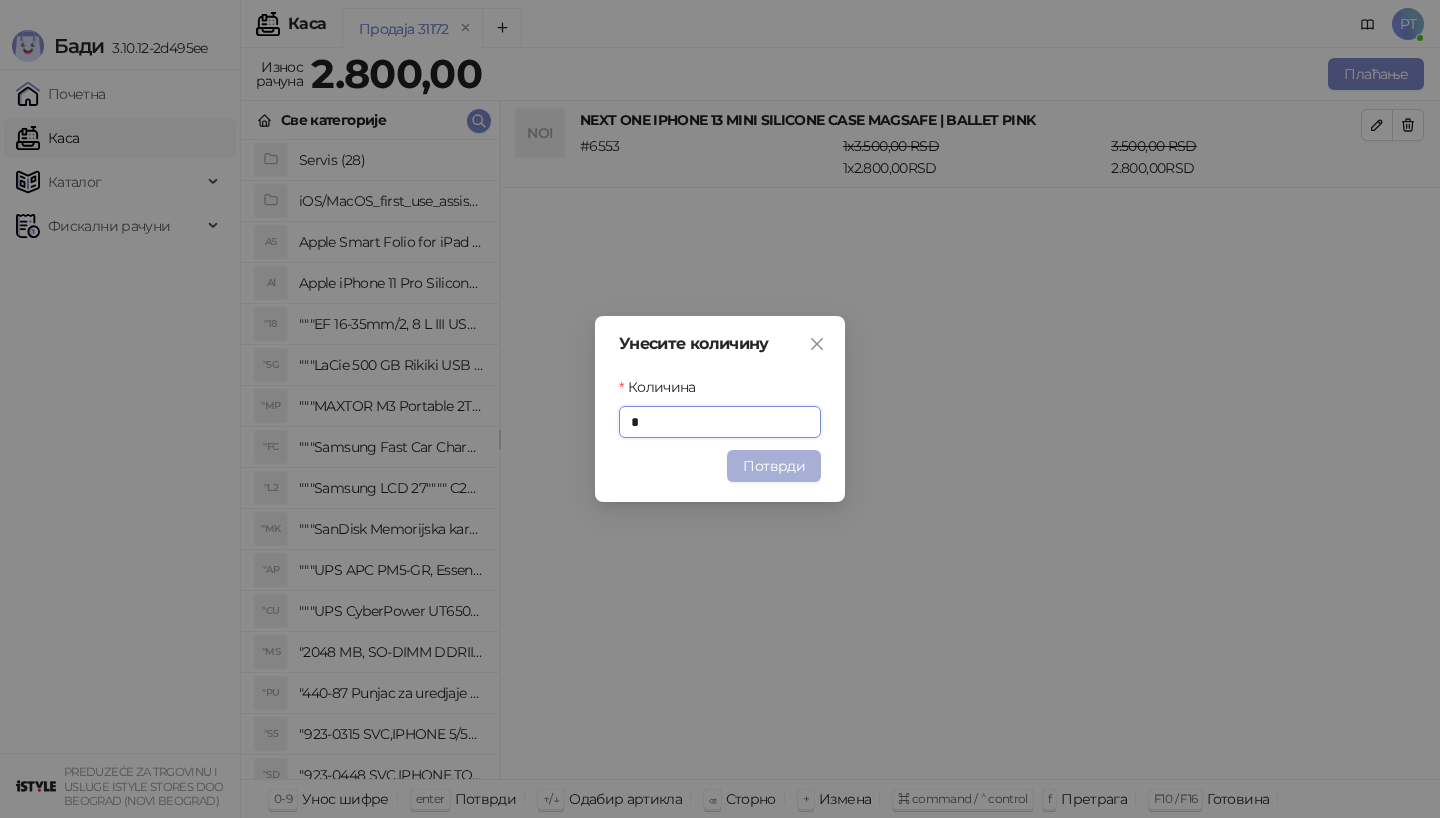 click on "Потврди" at bounding box center (774, 466) 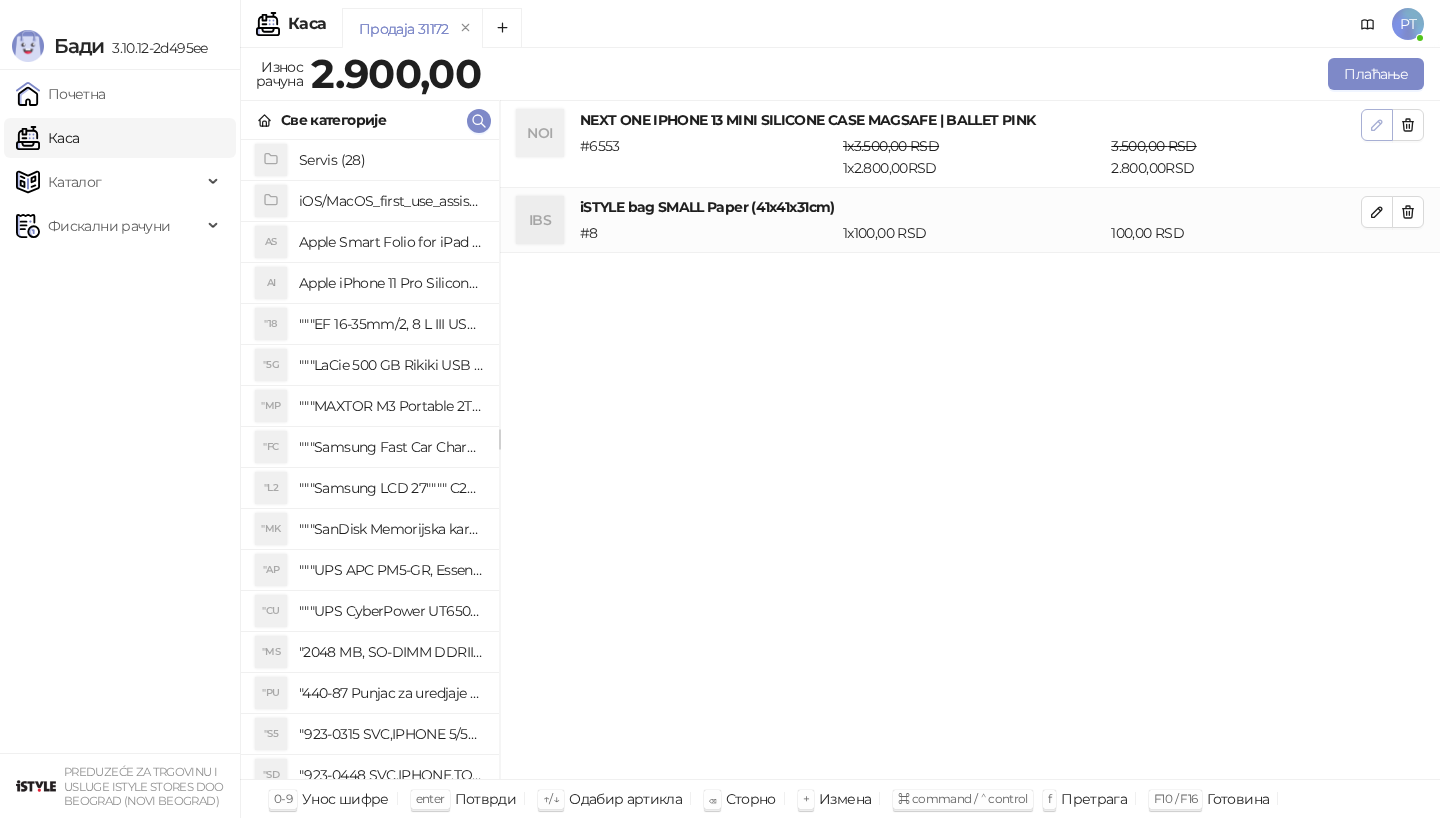 click at bounding box center [1377, 125] 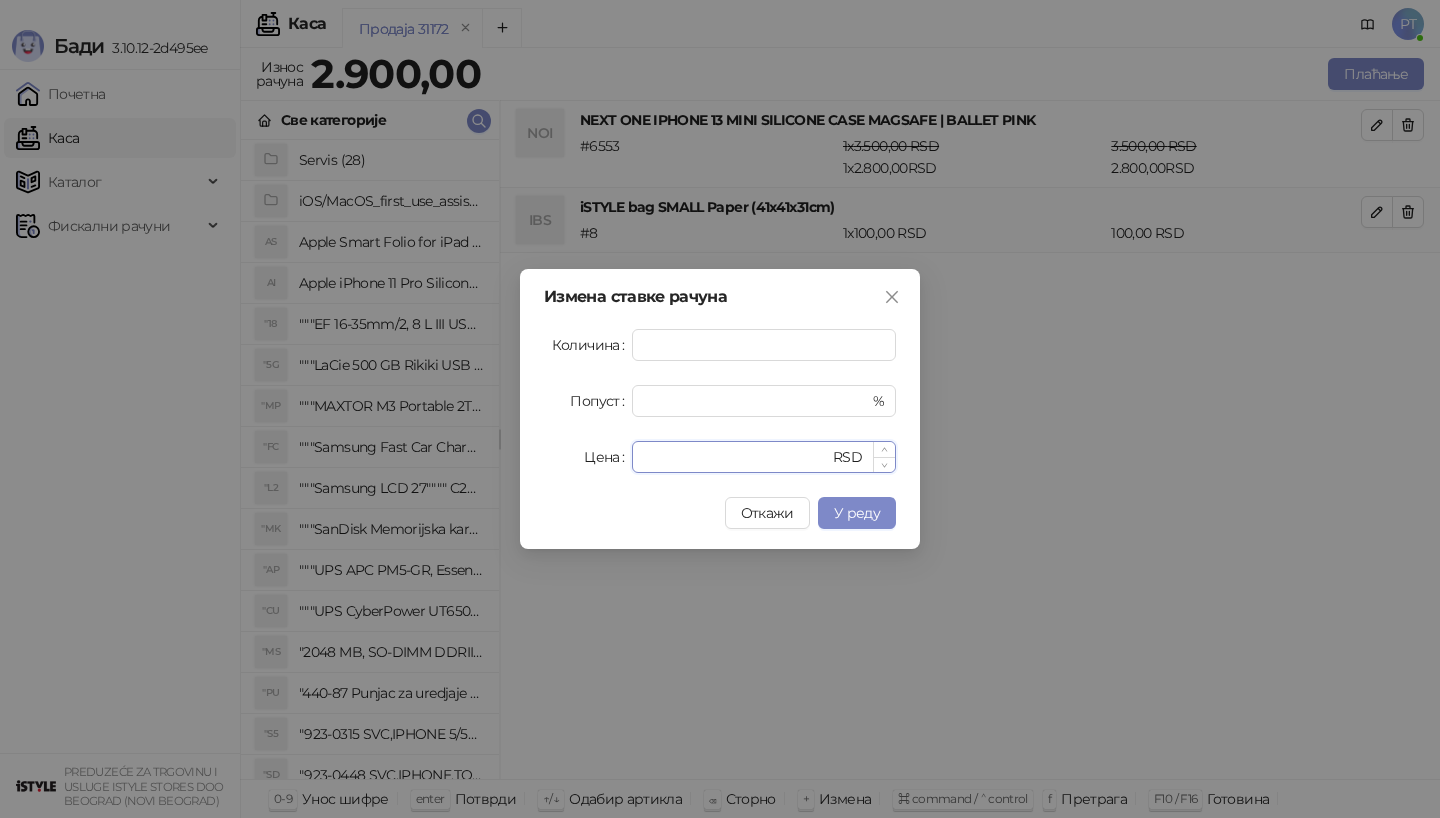 click on "****" at bounding box center [736, 457] 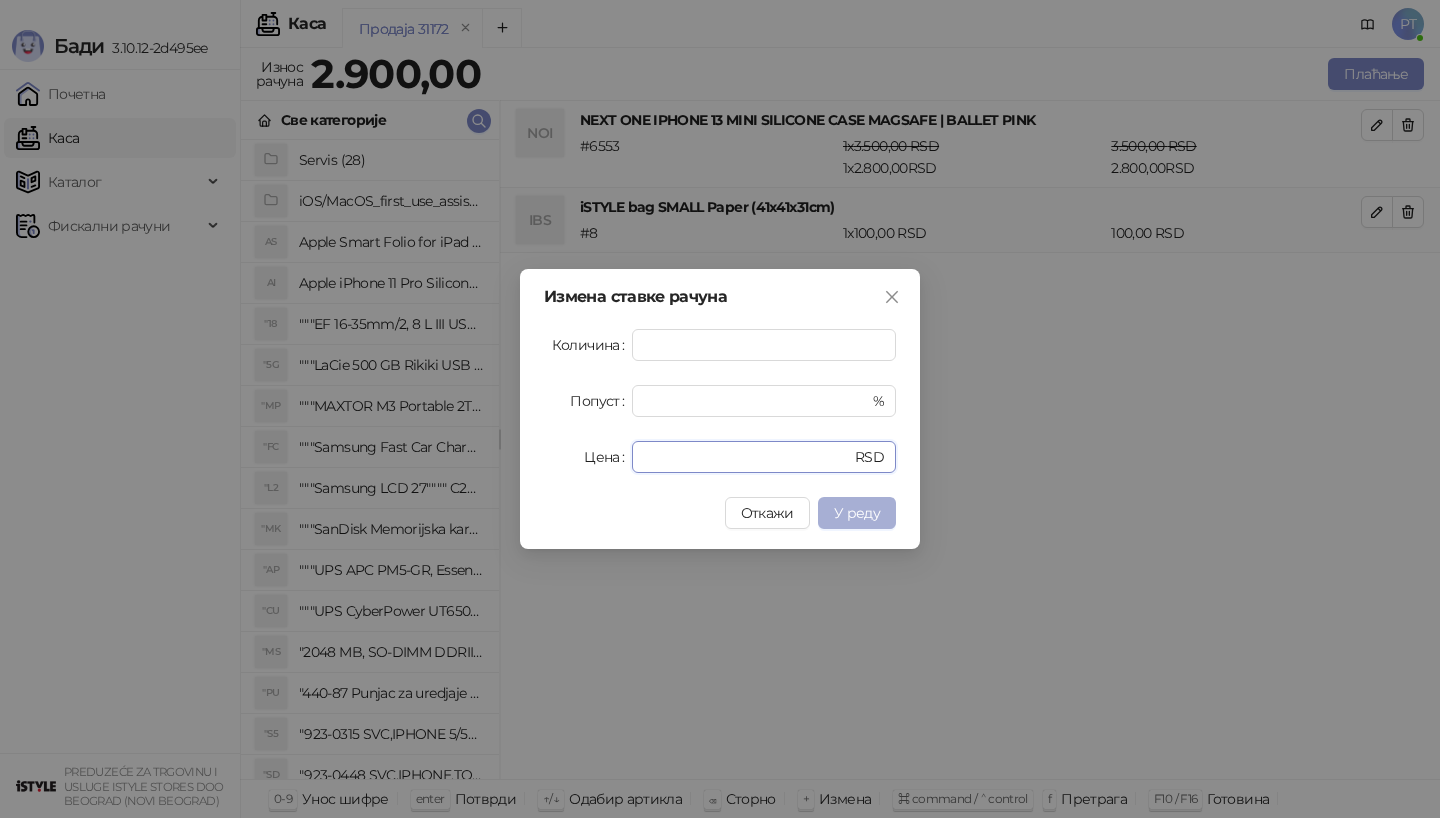 type on "****" 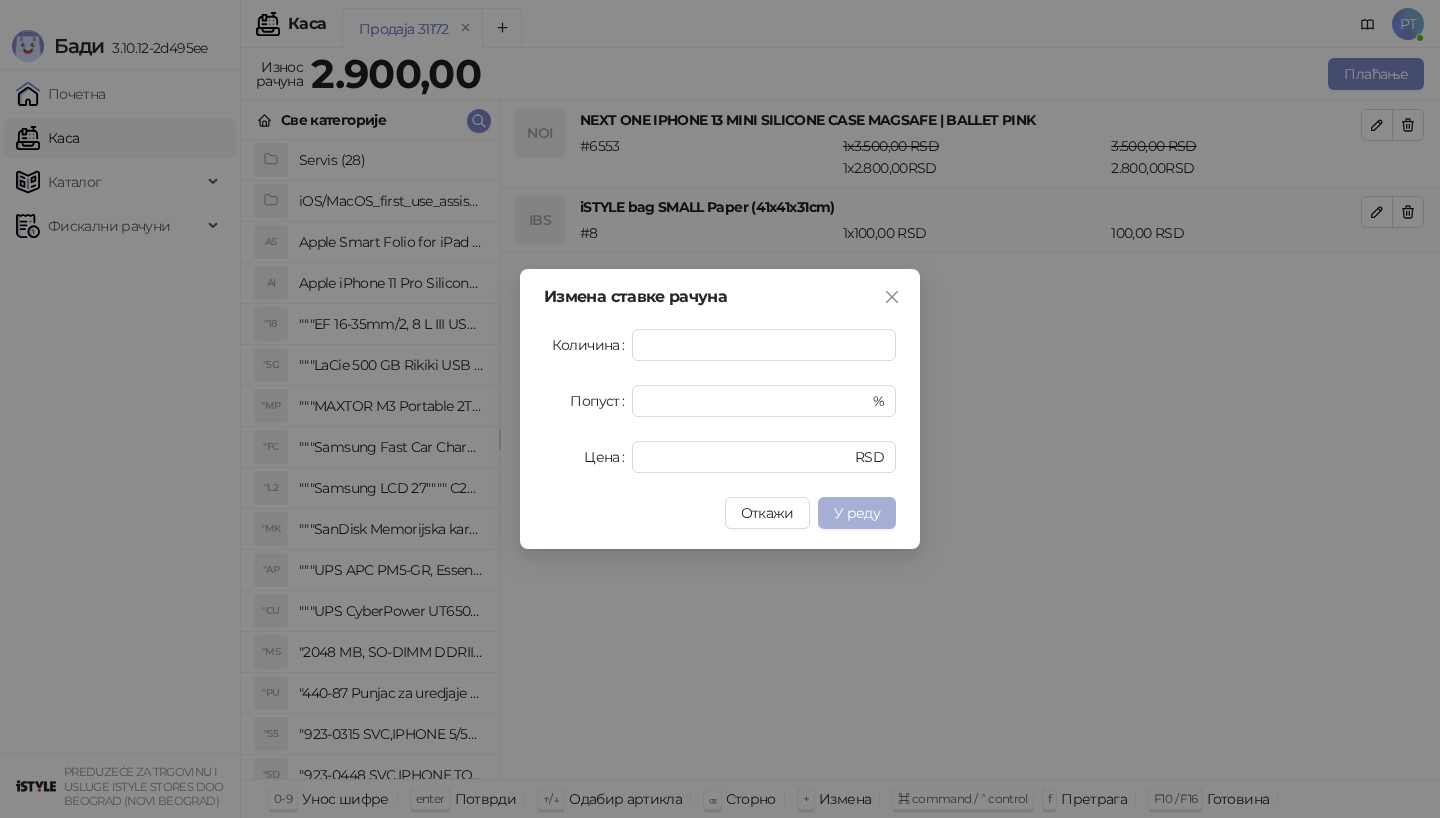 click on "У реду" at bounding box center [857, 513] 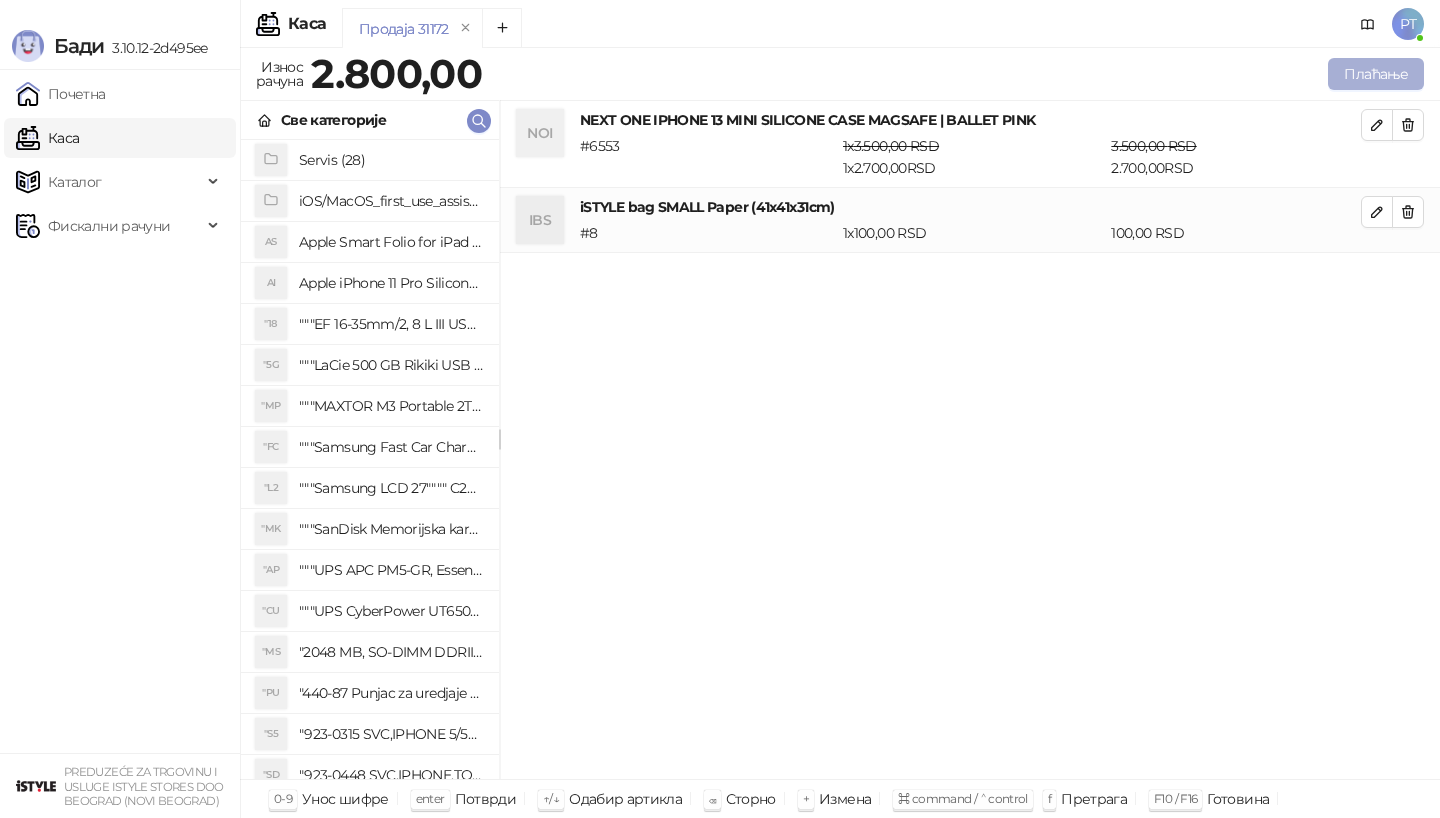 click on "Плаћање" at bounding box center [1376, 74] 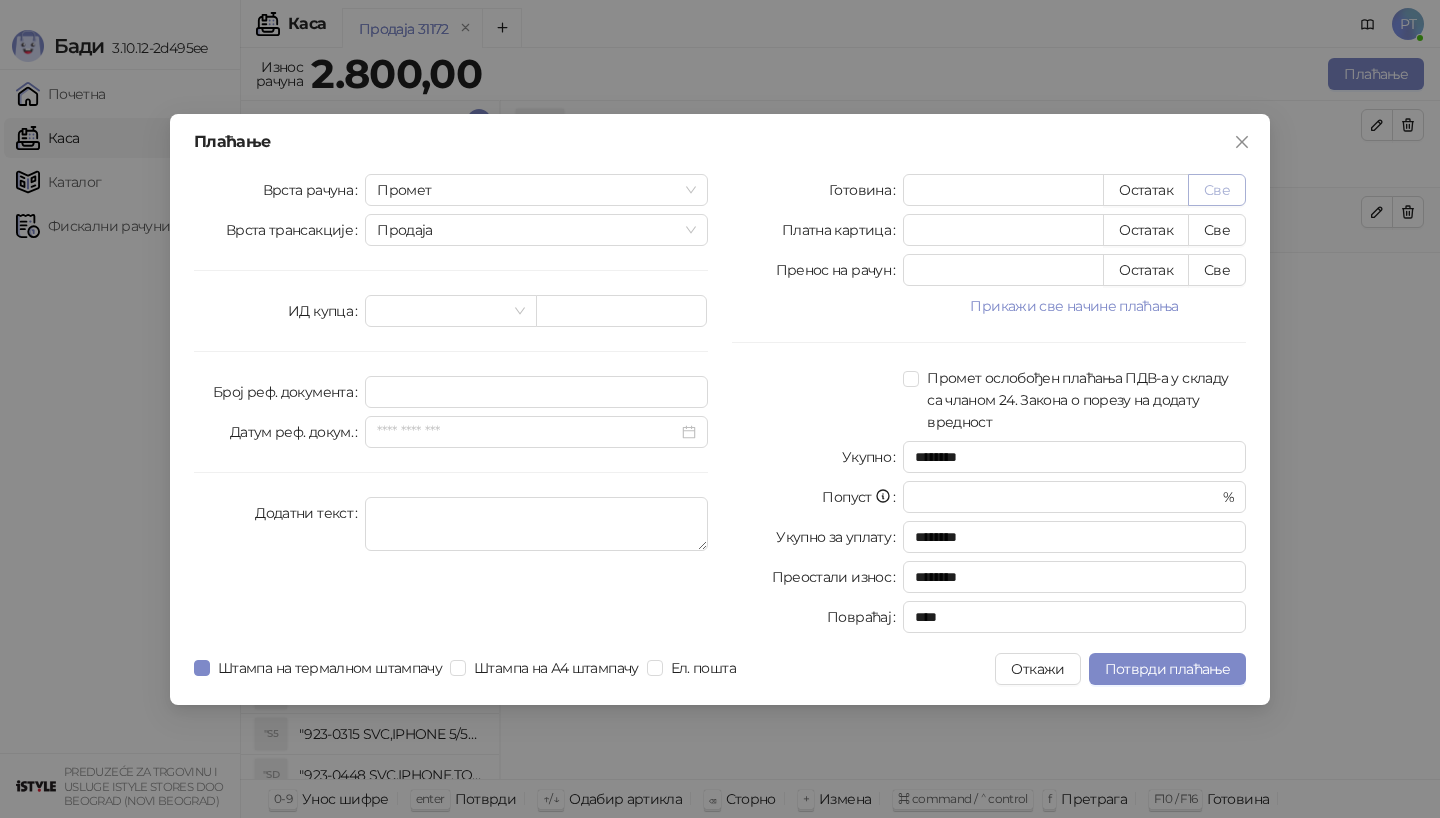click on "Све" at bounding box center [1217, 190] 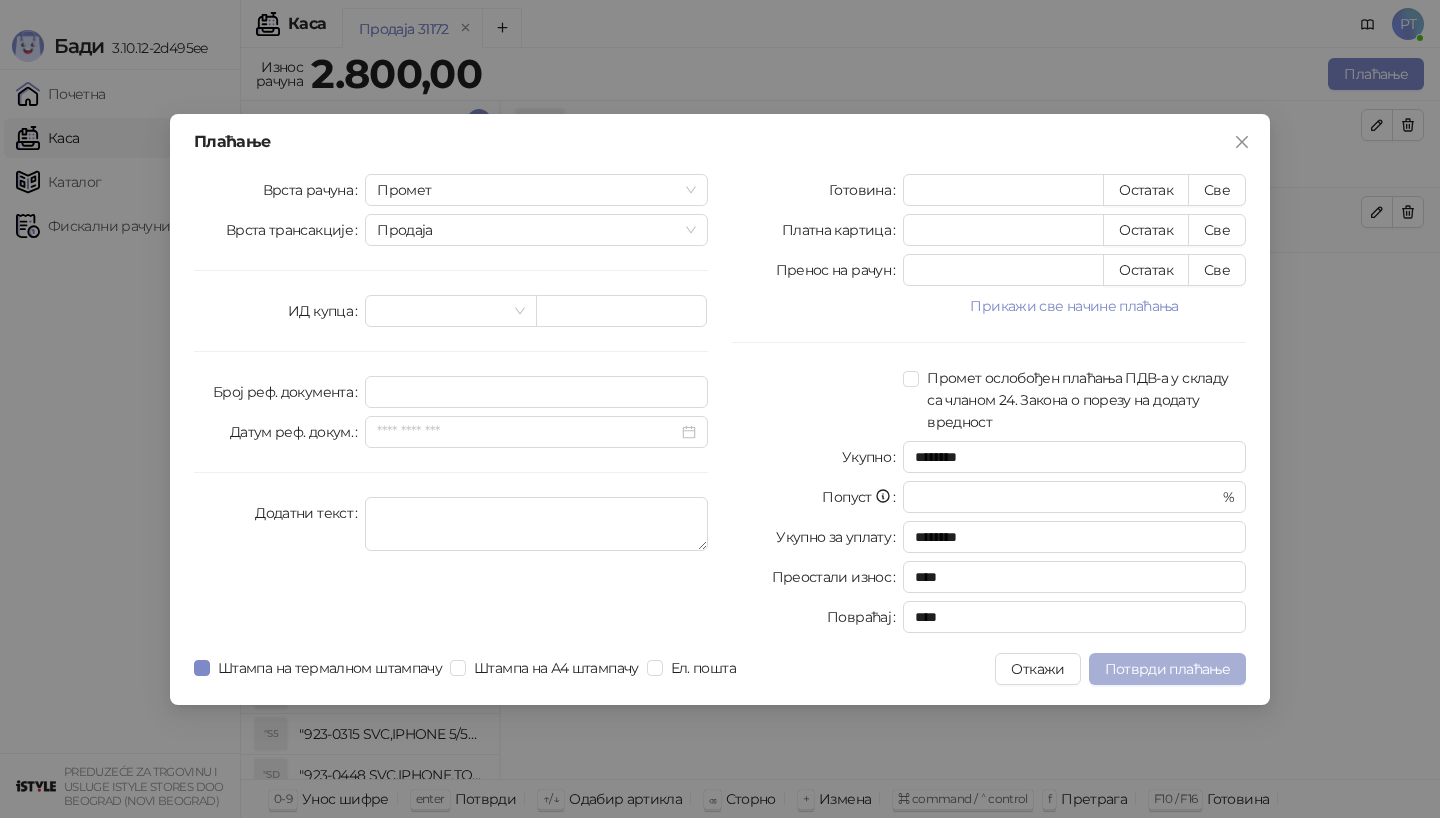 click on "Потврди плаћање" at bounding box center [1167, 669] 